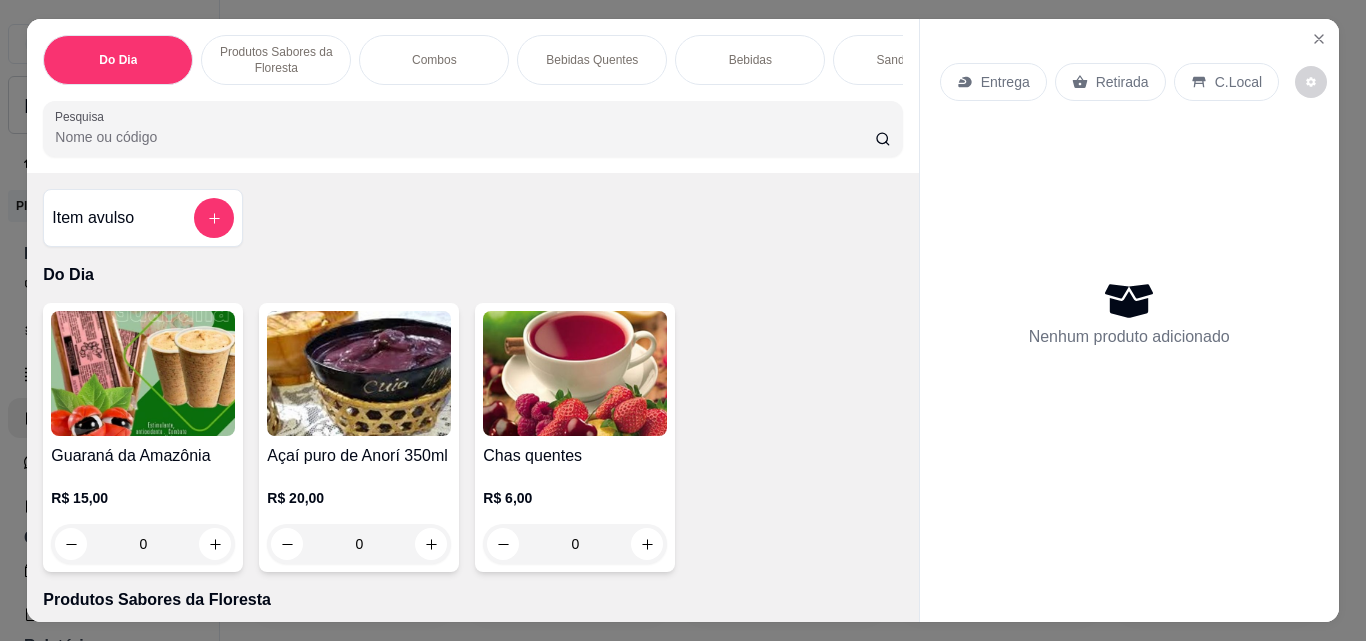 scroll, scrollTop: 0, scrollLeft: 0, axis: both 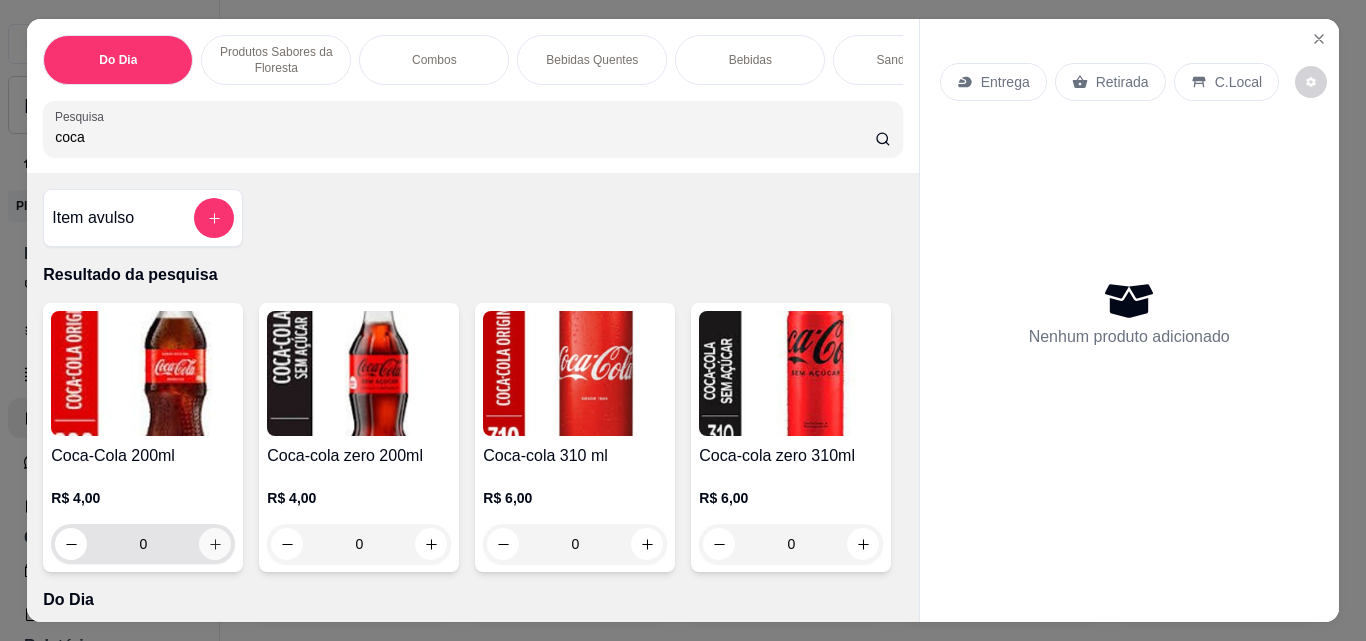 type on "coca" 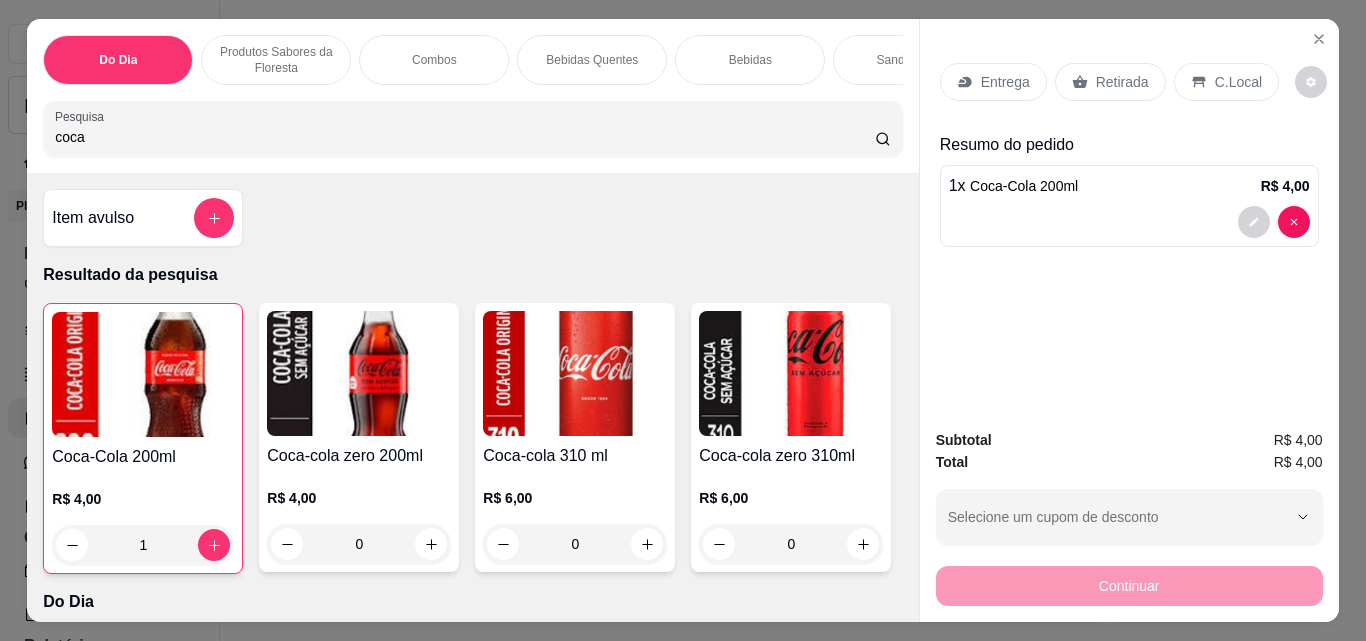 click on "Retirada" at bounding box center (1122, 82) 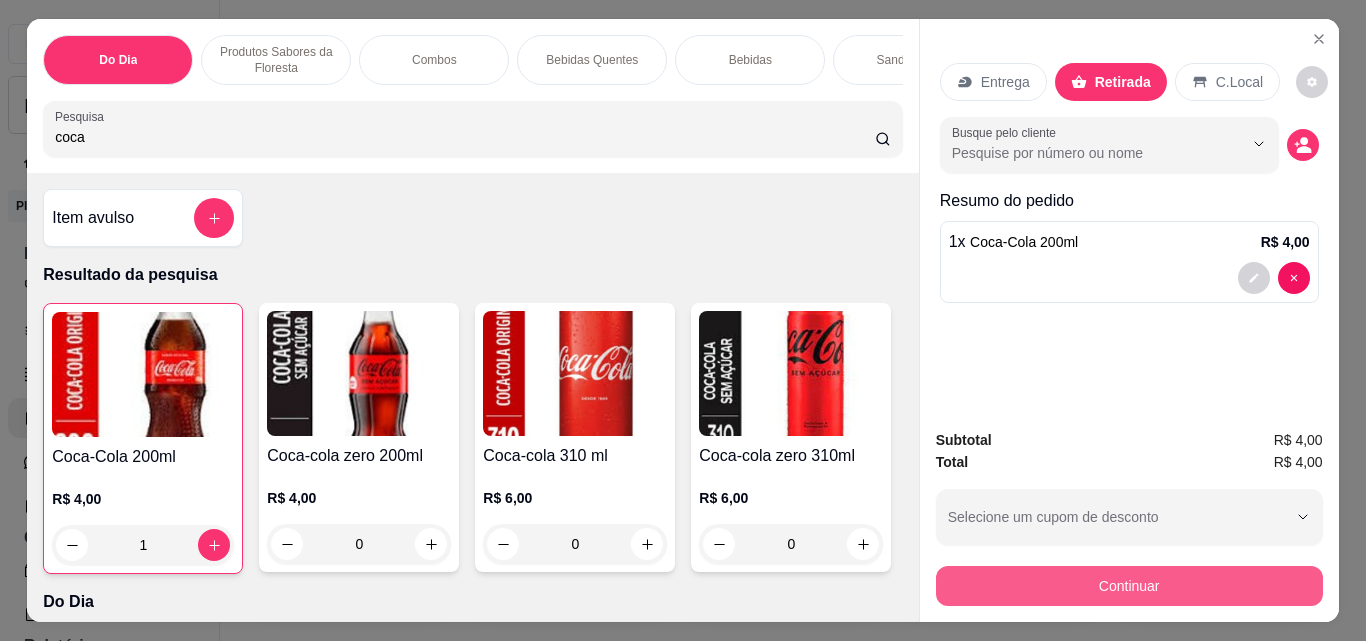 click on "Continuar" at bounding box center (1129, 586) 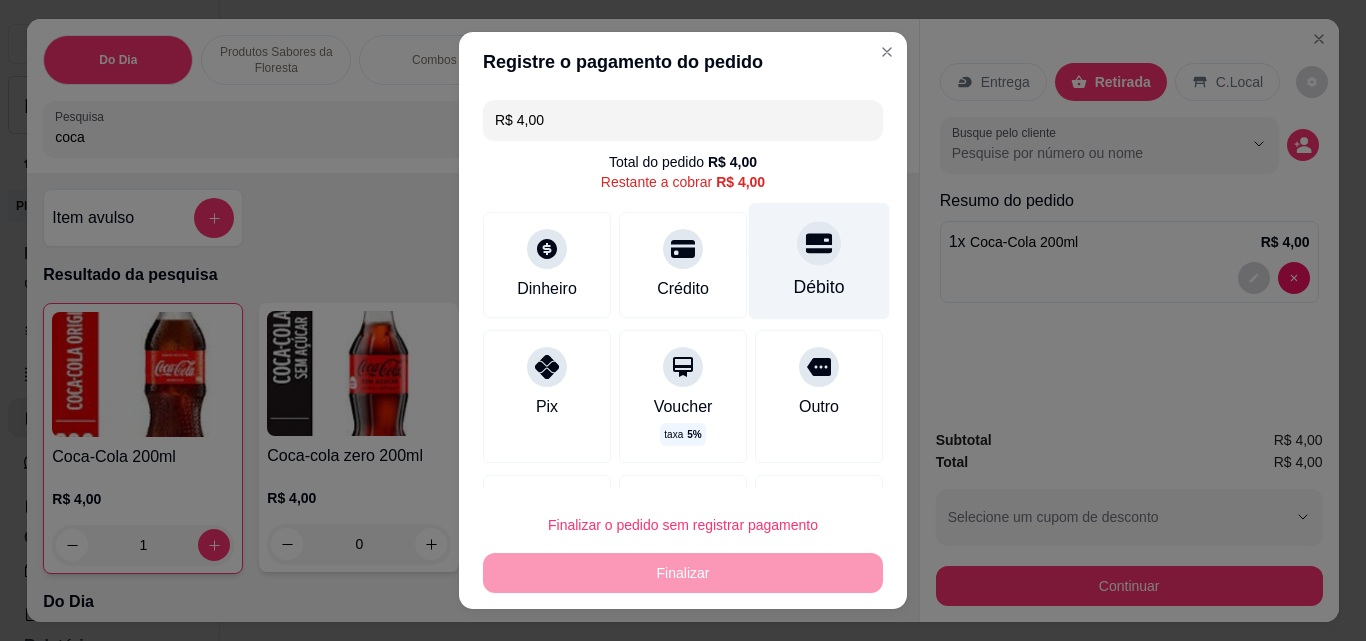 click on "Débito" at bounding box center [819, 261] 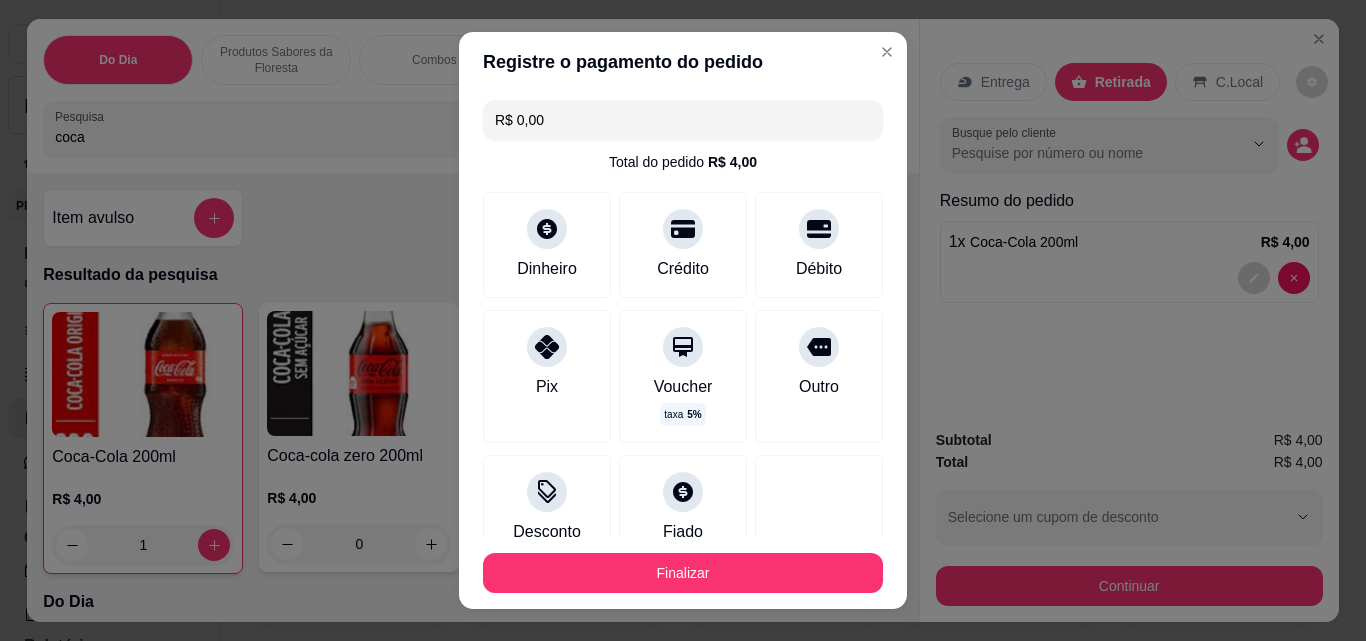 click on "R$ 0,00" at bounding box center [683, 120] 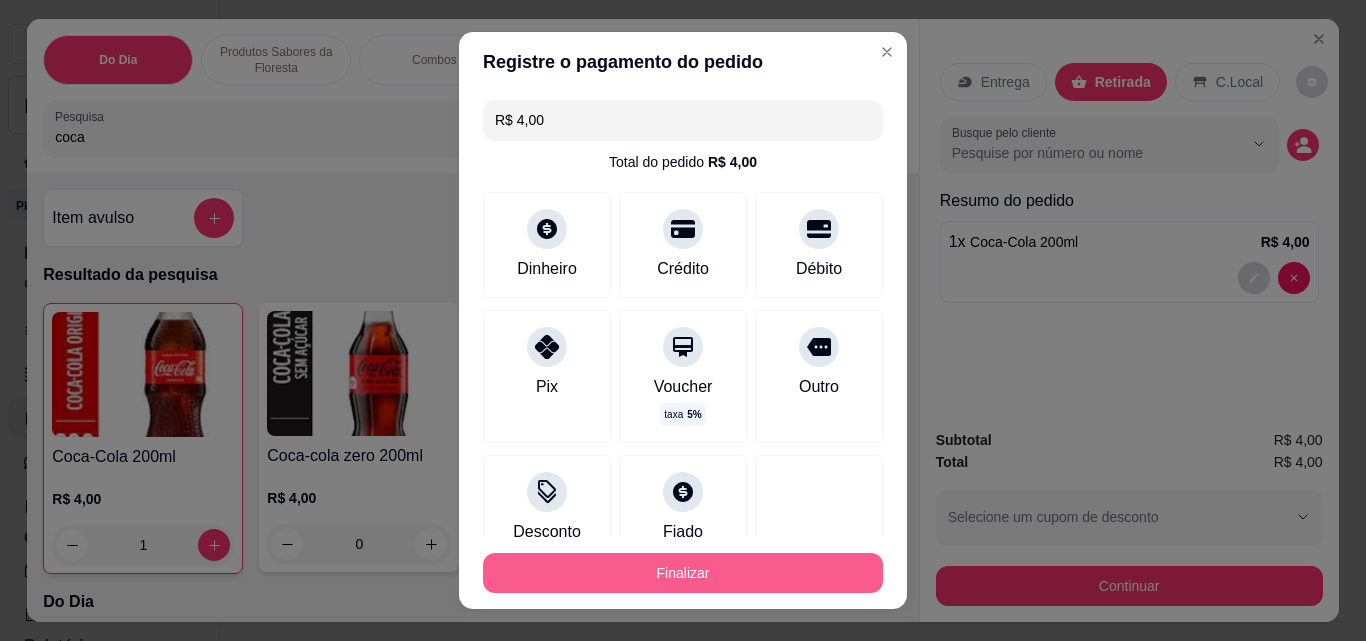 type on "R$ 4,00" 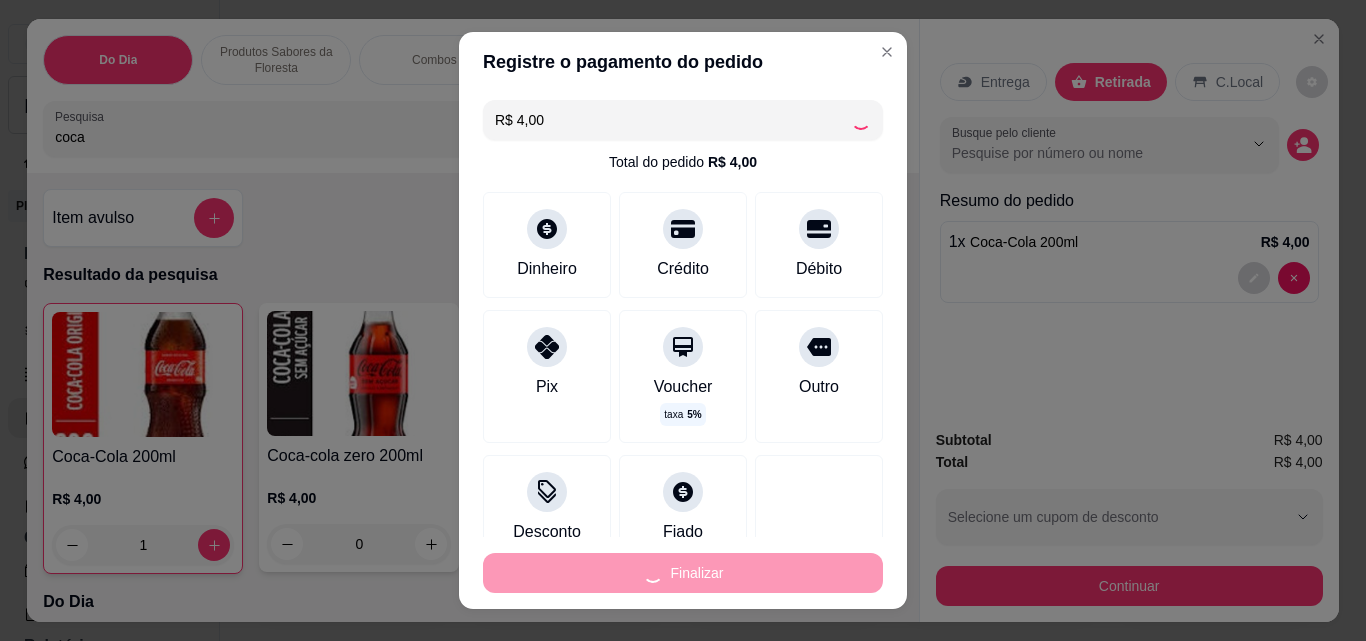 type on "0" 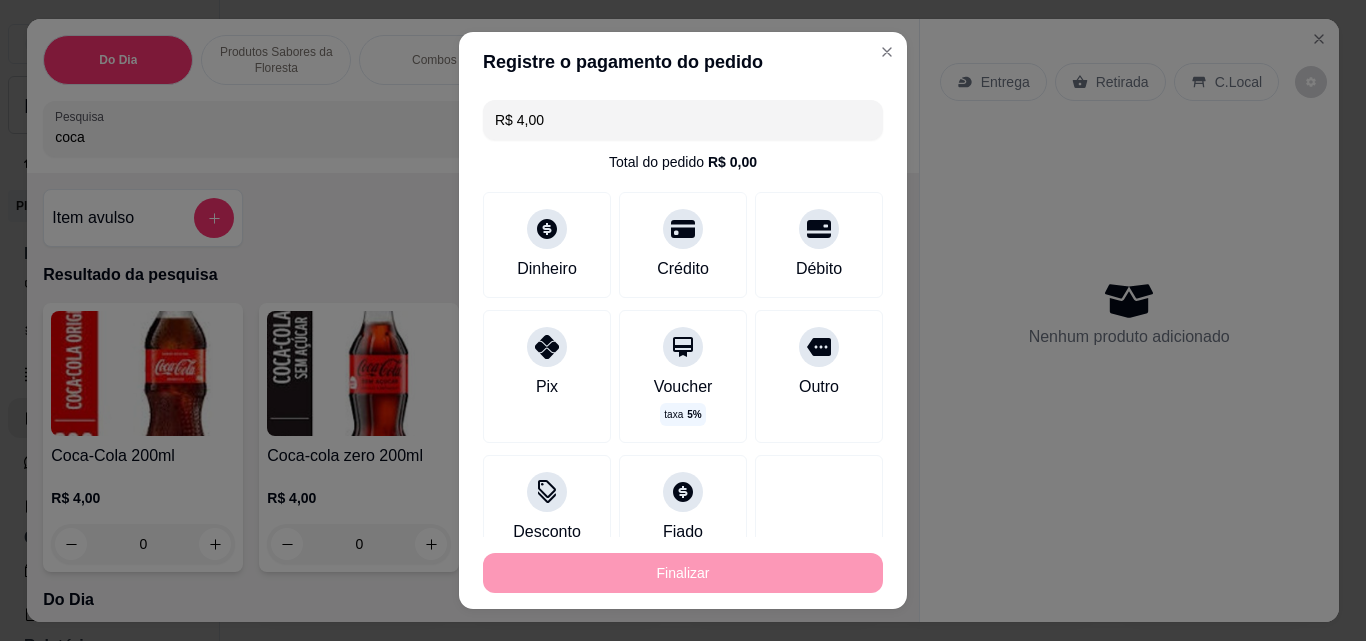 type on "-R$ 4,00" 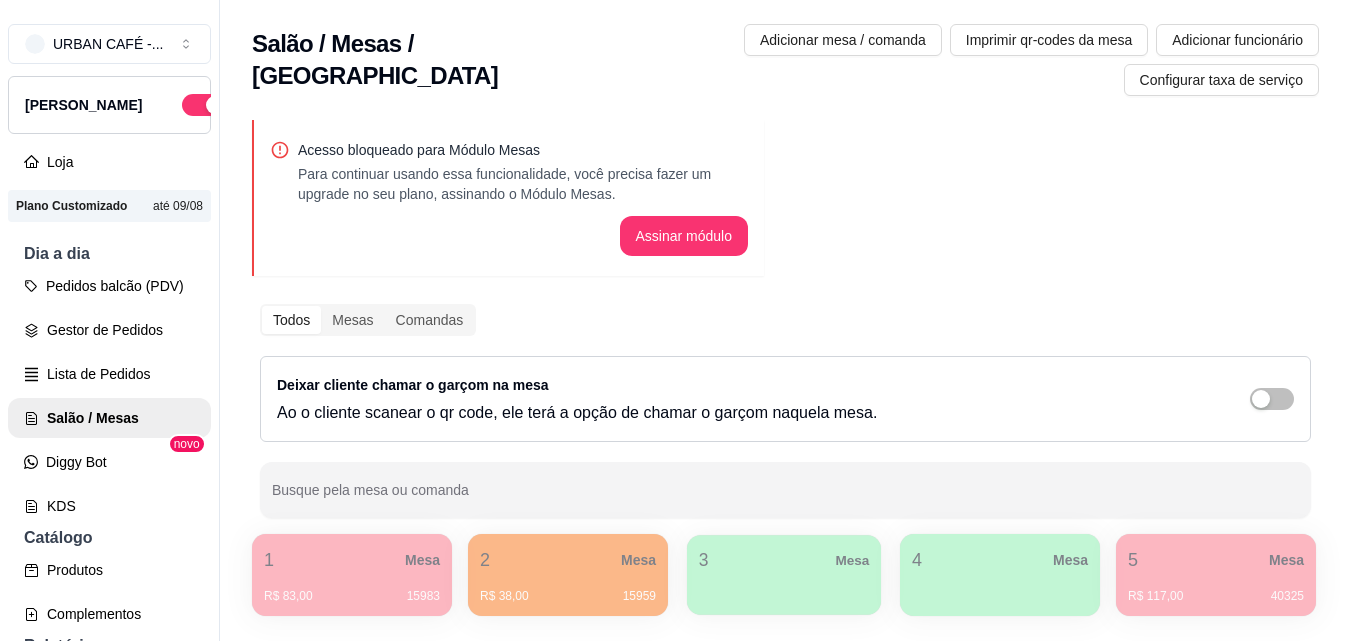 click on "3 Mesa" at bounding box center [784, 575] 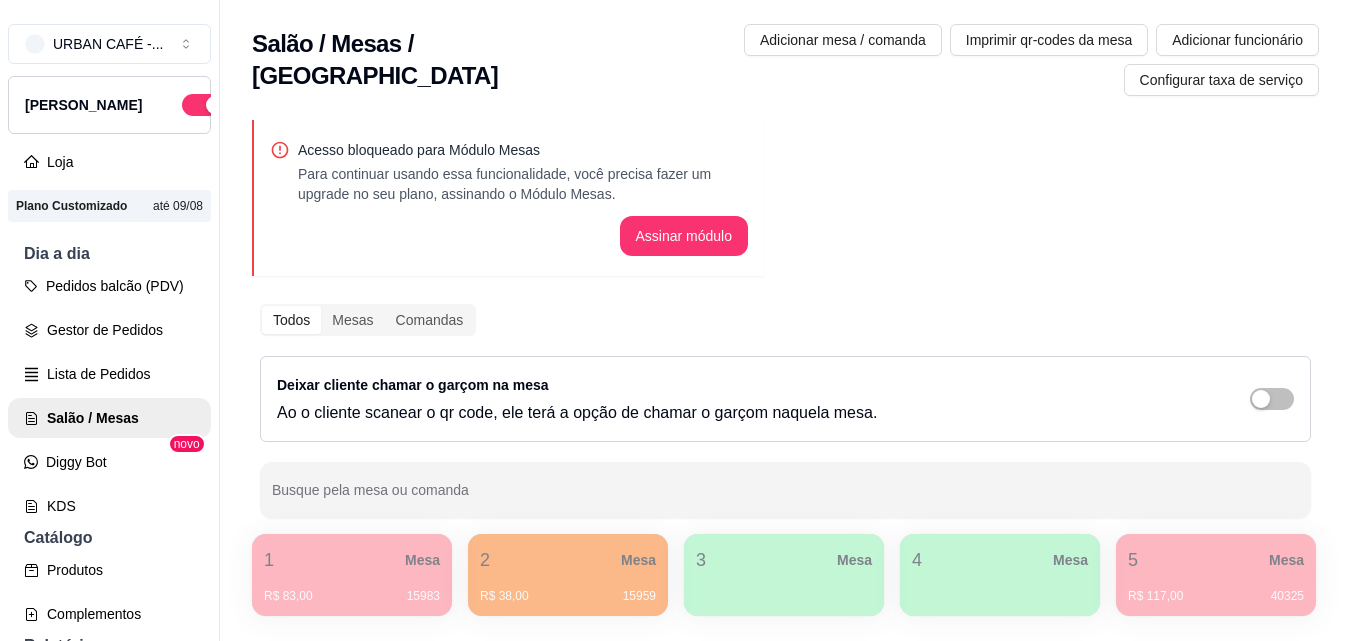 type 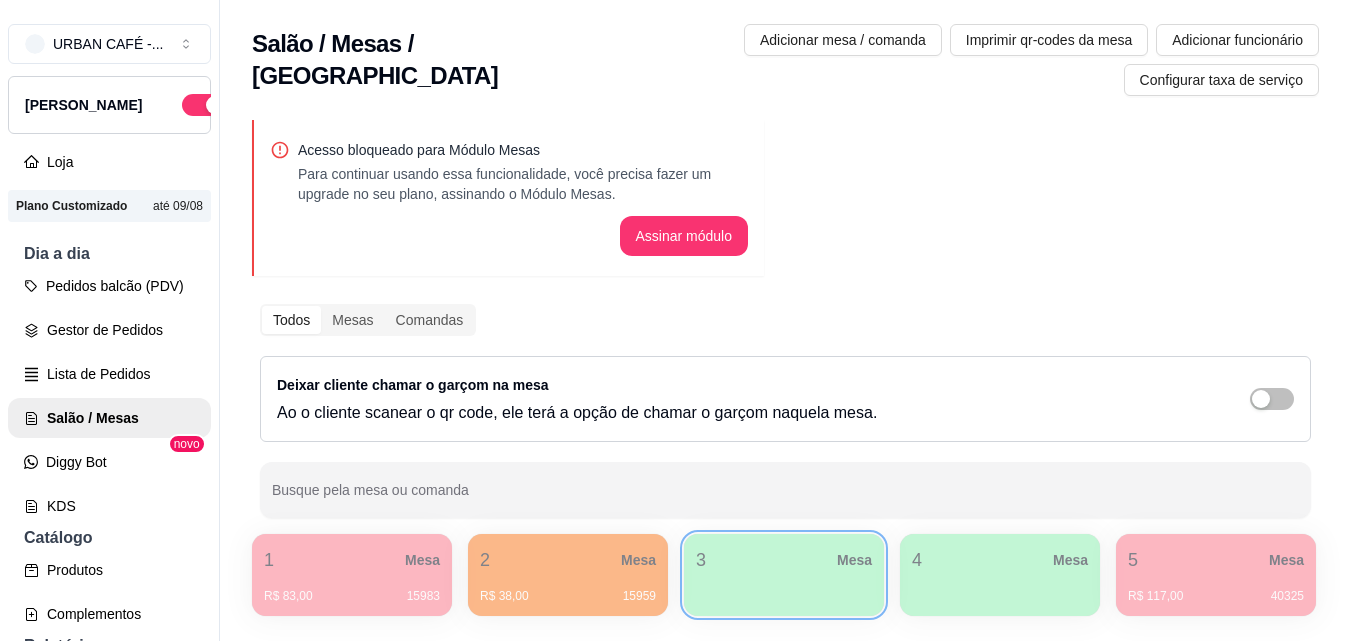 click on "Todos Mesas Comandas Deixar cliente chamar o garçom na mesa Ao o cliente scanear o qr code, ele terá a opção de chamar o garçom naquela mesa. Busque pela mesa ou comanda" at bounding box center [785, 411] 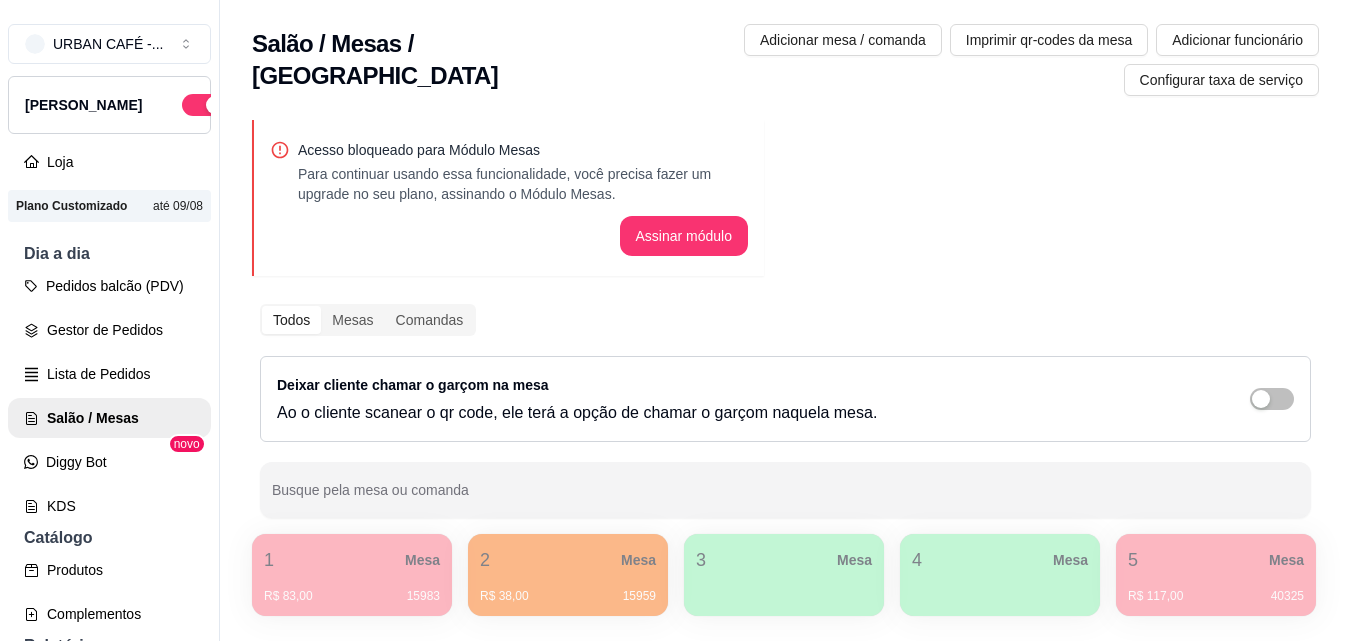 click on "Todos Mesas Comandas Deixar cliente chamar o garçom na mesa Ao o cliente scanear o qr code, ele terá a opção de chamar o garçom naquela mesa. Busque pela mesa ou comanda" at bounding box center [785, 411] 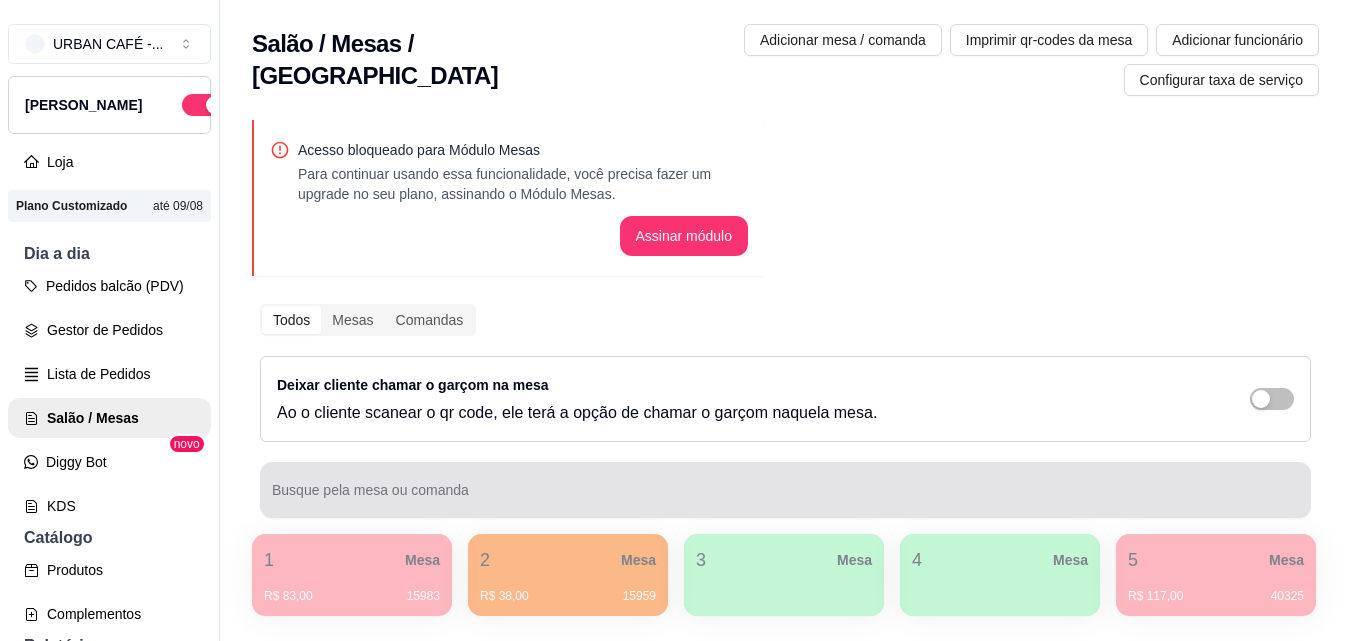 click on "Busque pela mesa ou comanda" at bounding box center [785, 490] 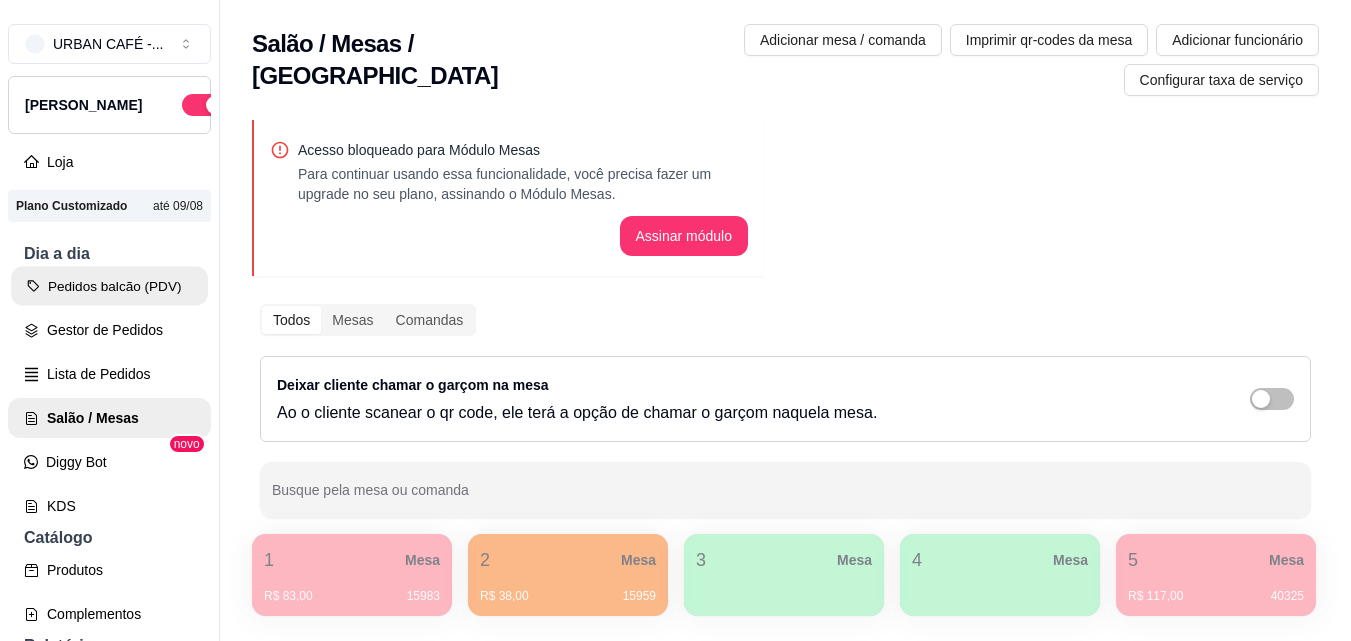 click on "Pedidos balcão (PDV)" at bounding box center (109, 286) 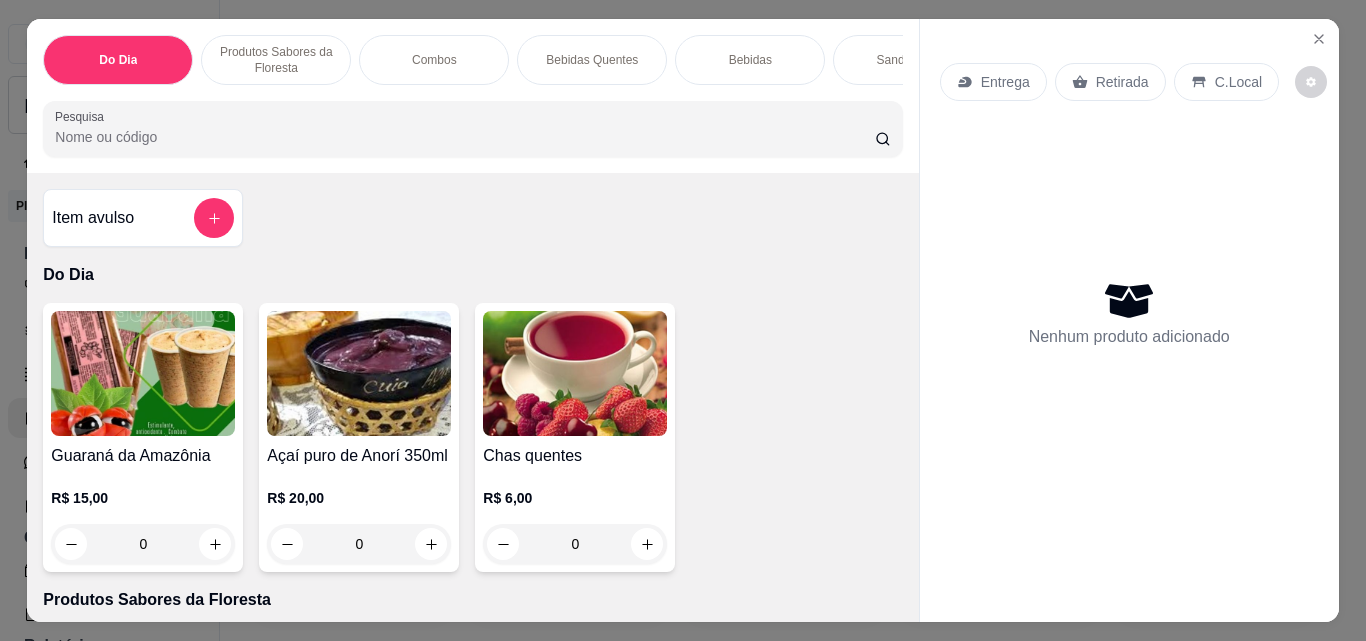 click on "Pesquisa" at bounding box center [465, 137] 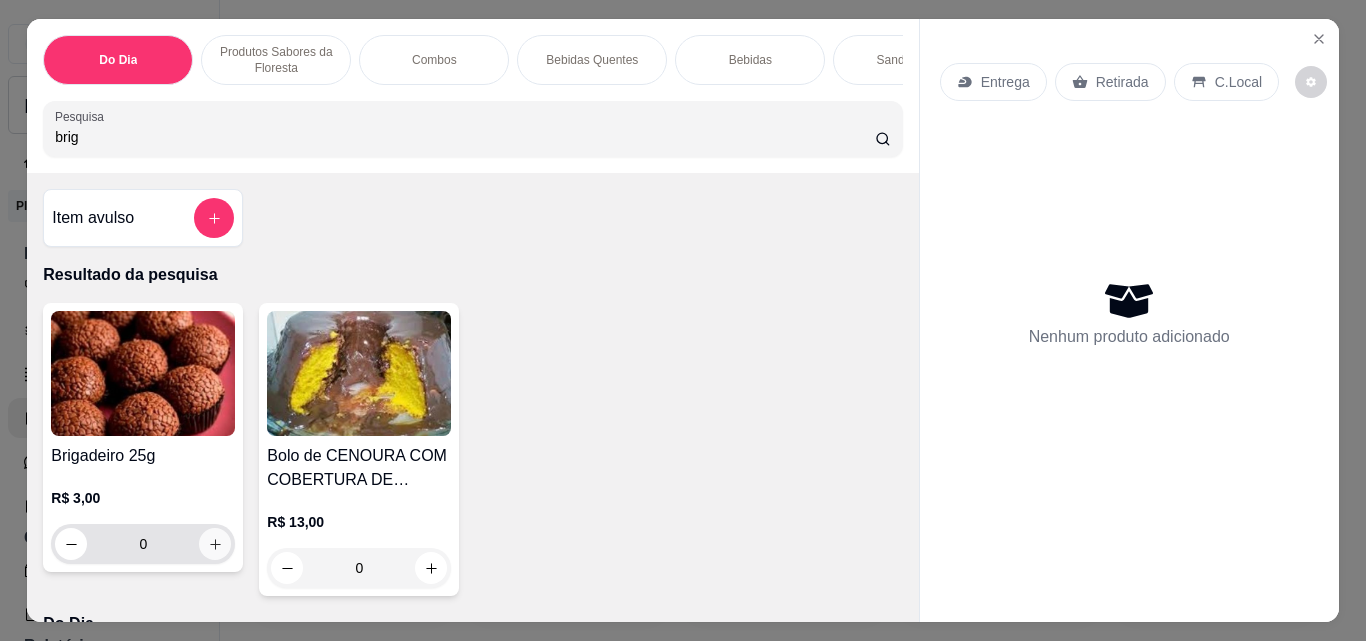 type on "brig" 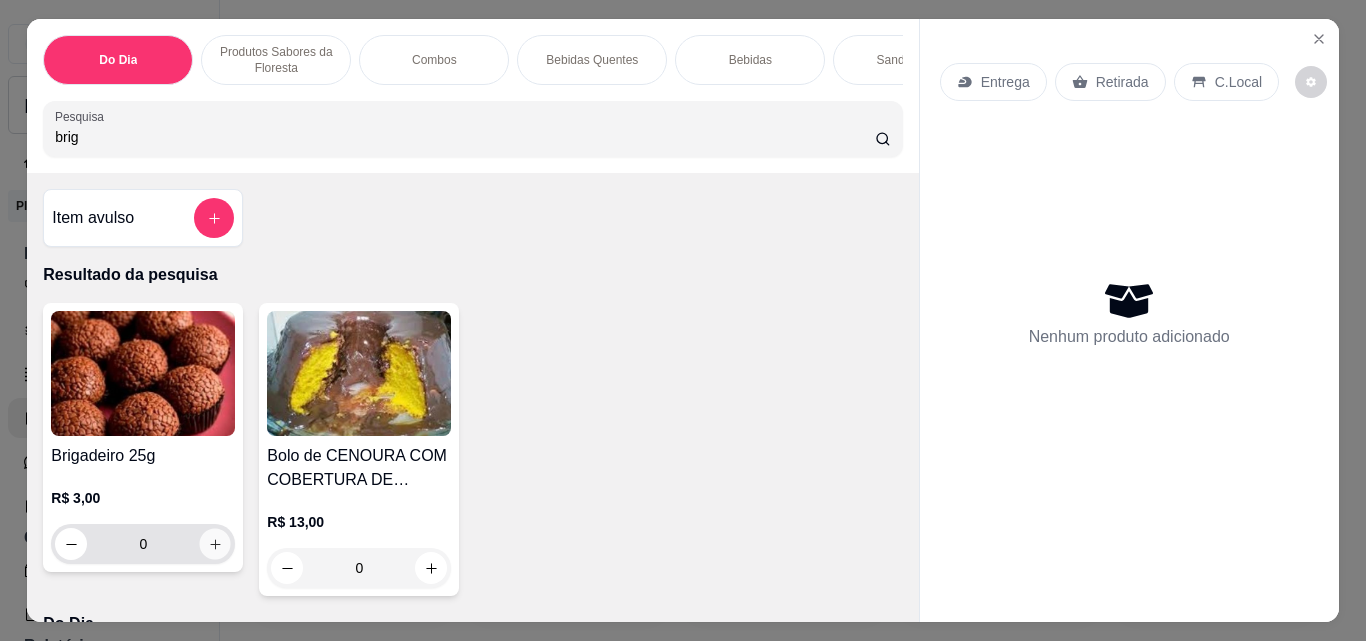 click at bounding box center (215, 544) 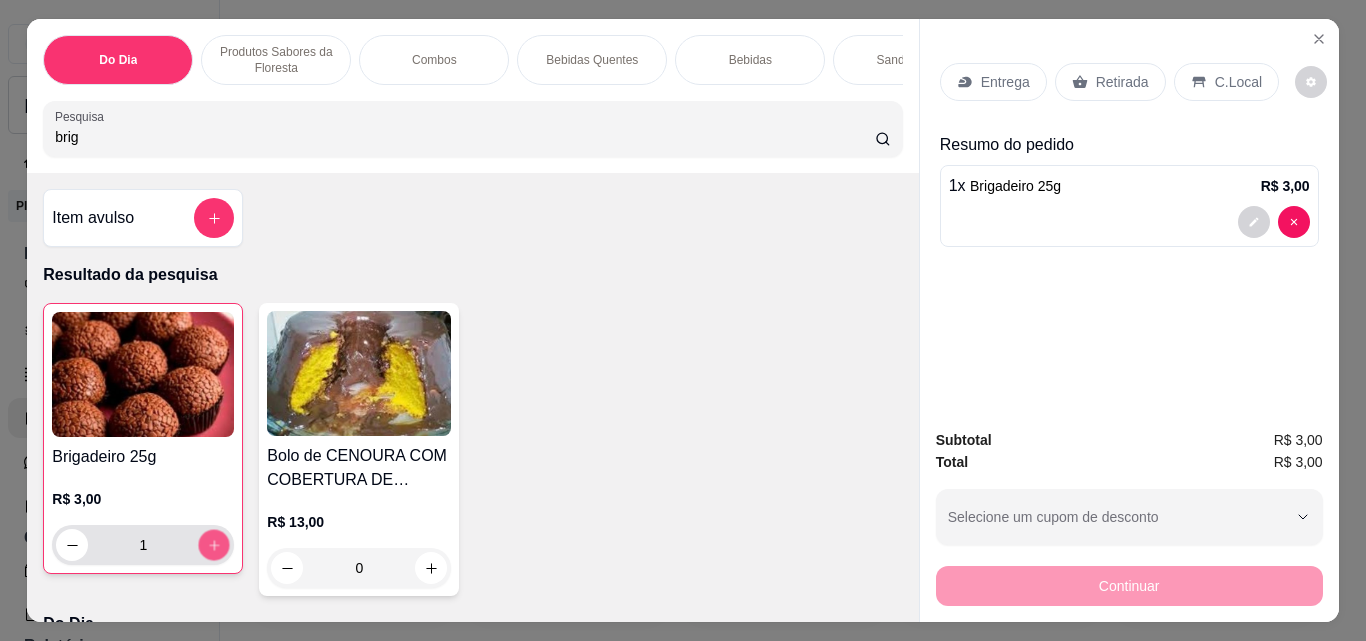 click at bounding box center [214, 545] 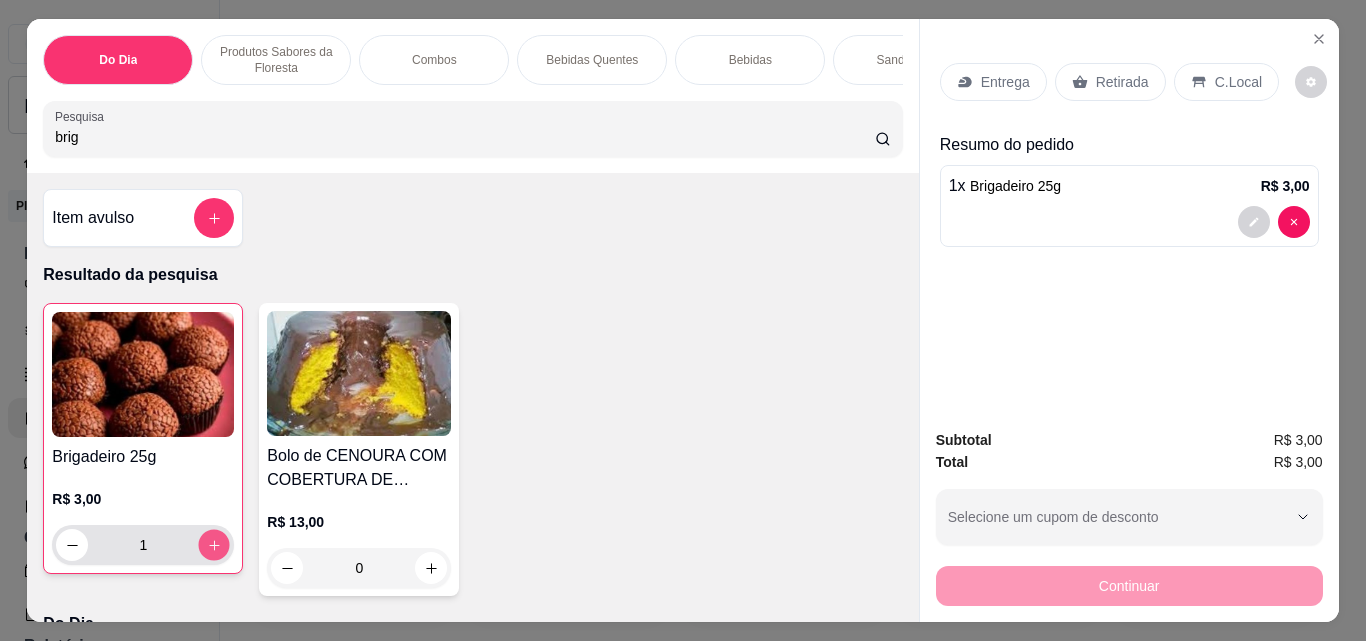 type on "2" 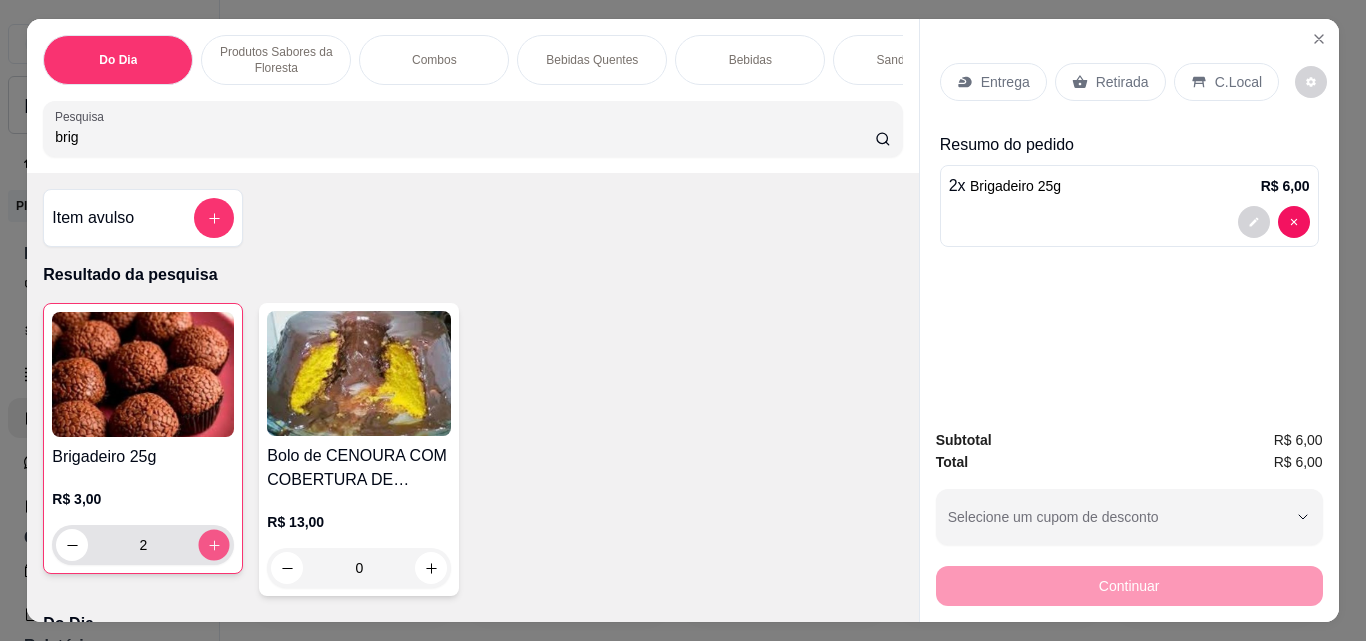 click at bounding box center (214, 545) 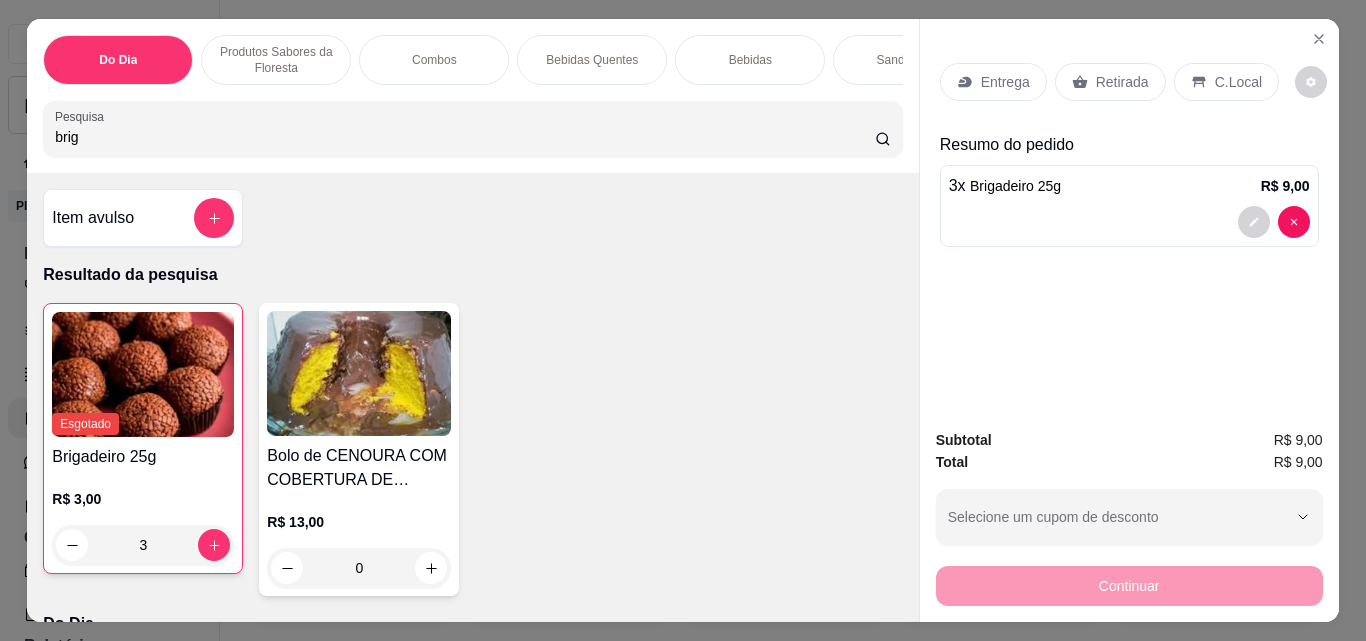 click on "Retirada" at bounding box center [1122, 82] 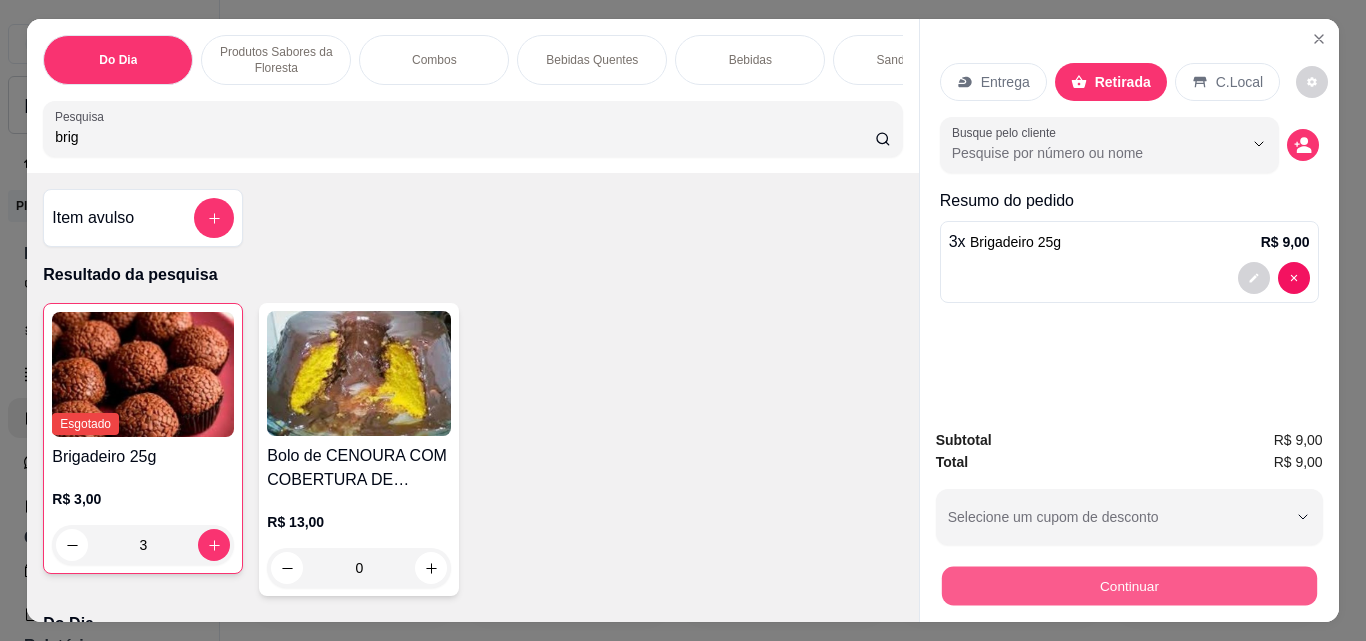click on "Continuar" at bounding box center [1128, 585] 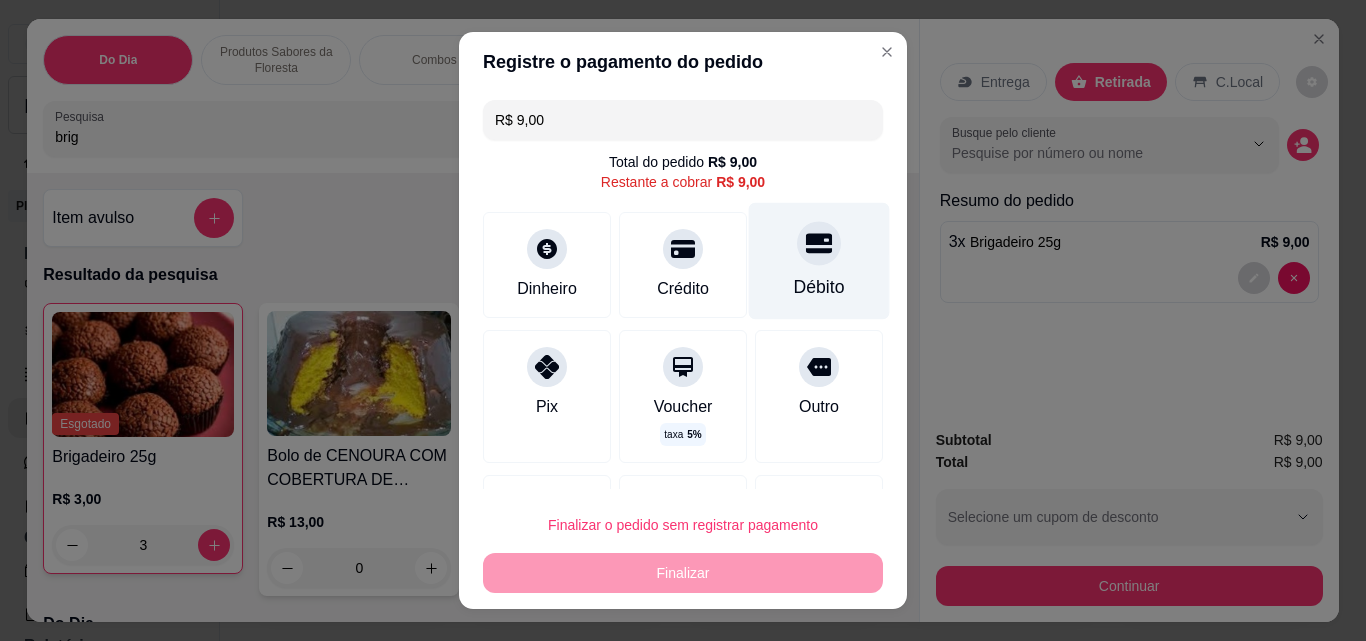 click on "Débito" at bounding box center [819, 261] 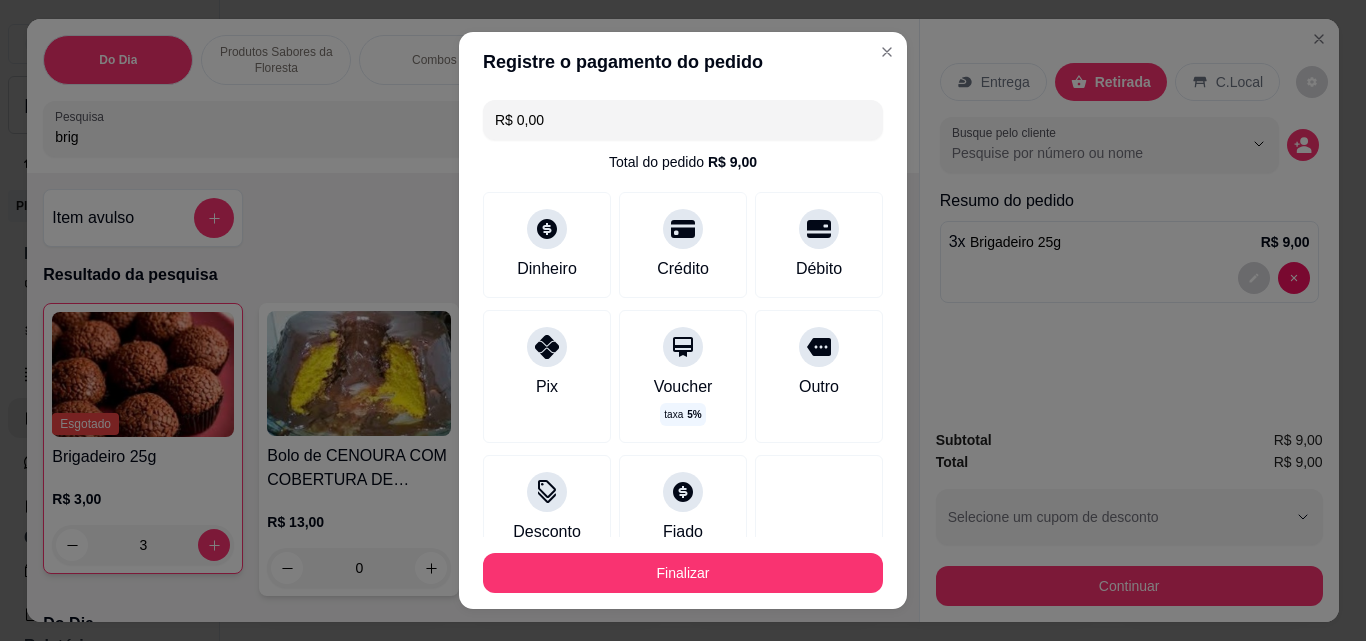 click on "R$ 0,00" at bounding box center (683, 120) 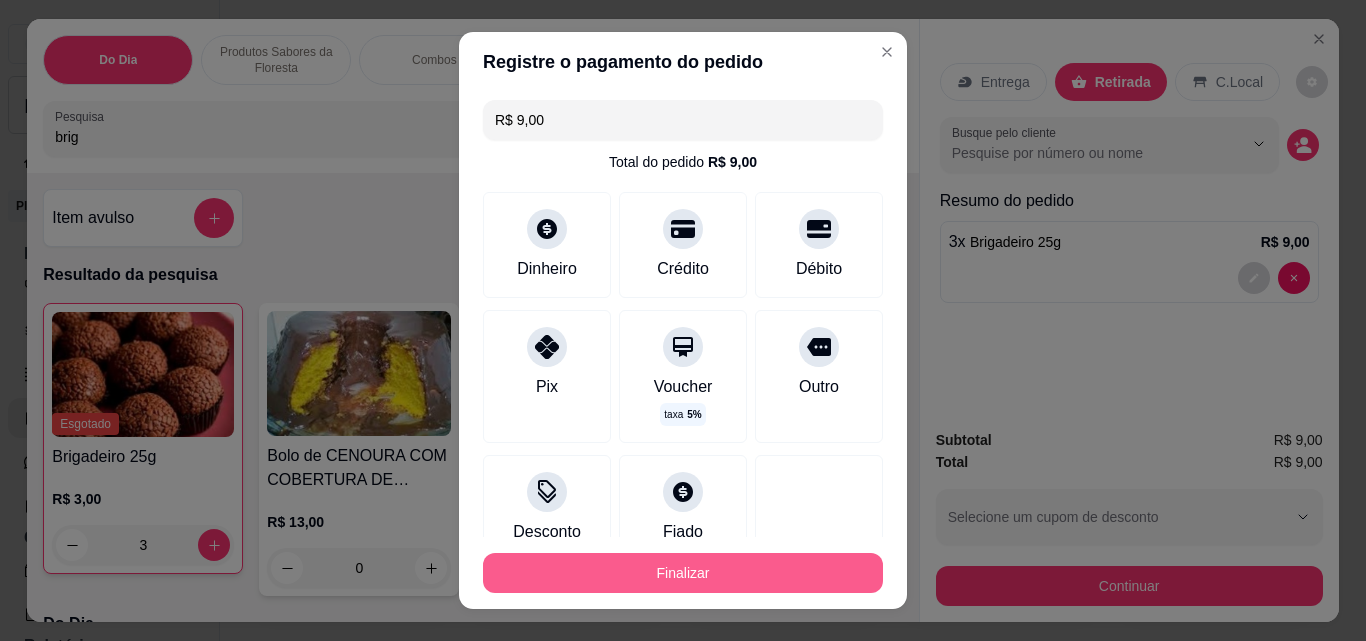 type on "R$ 9,00" 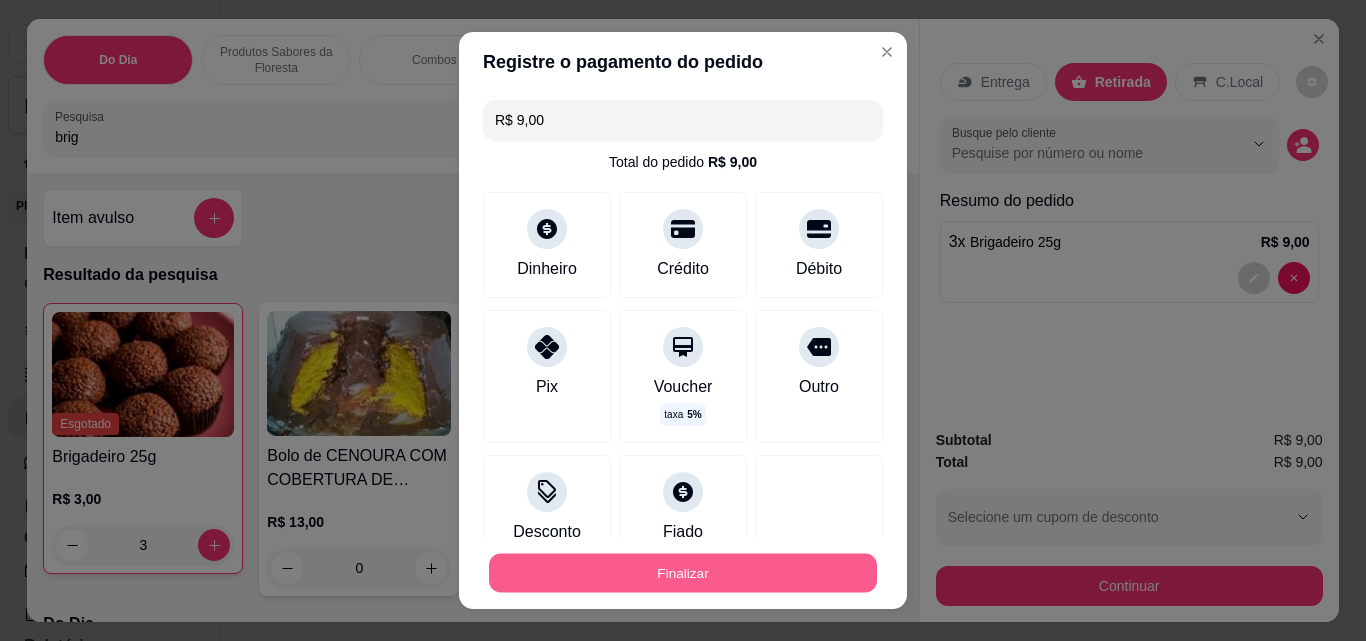 click on "Finalizar" at bounding box center (683, 573) 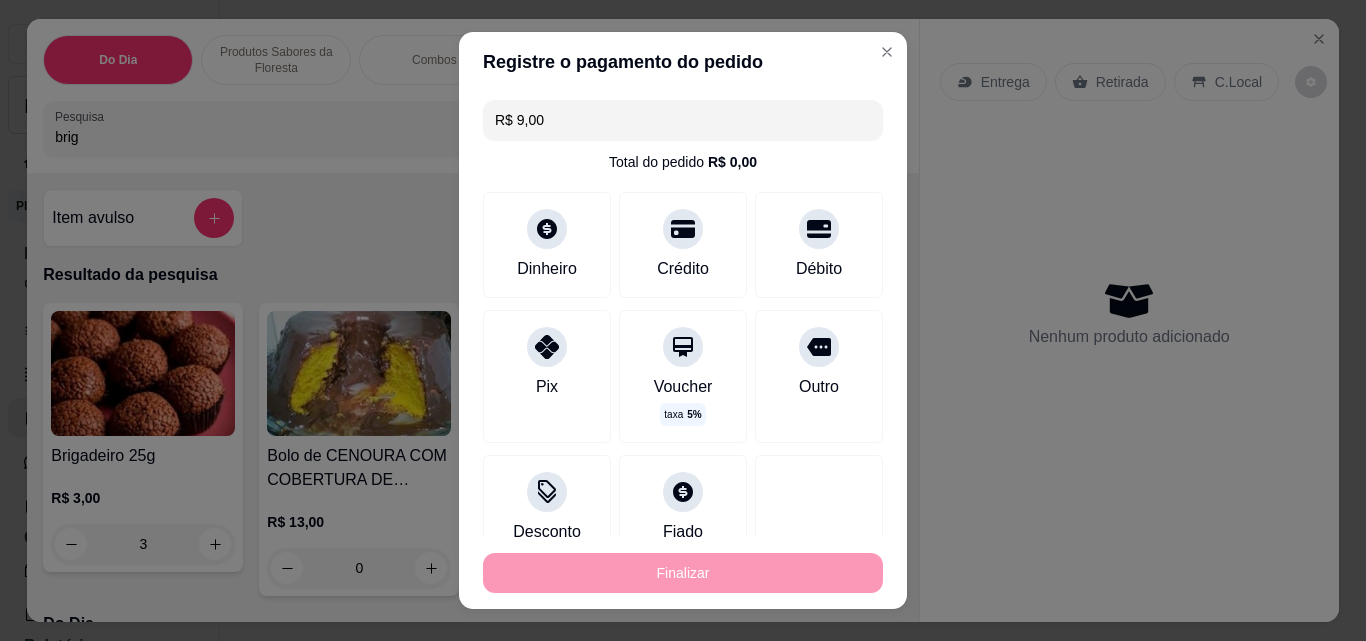 type on "0" 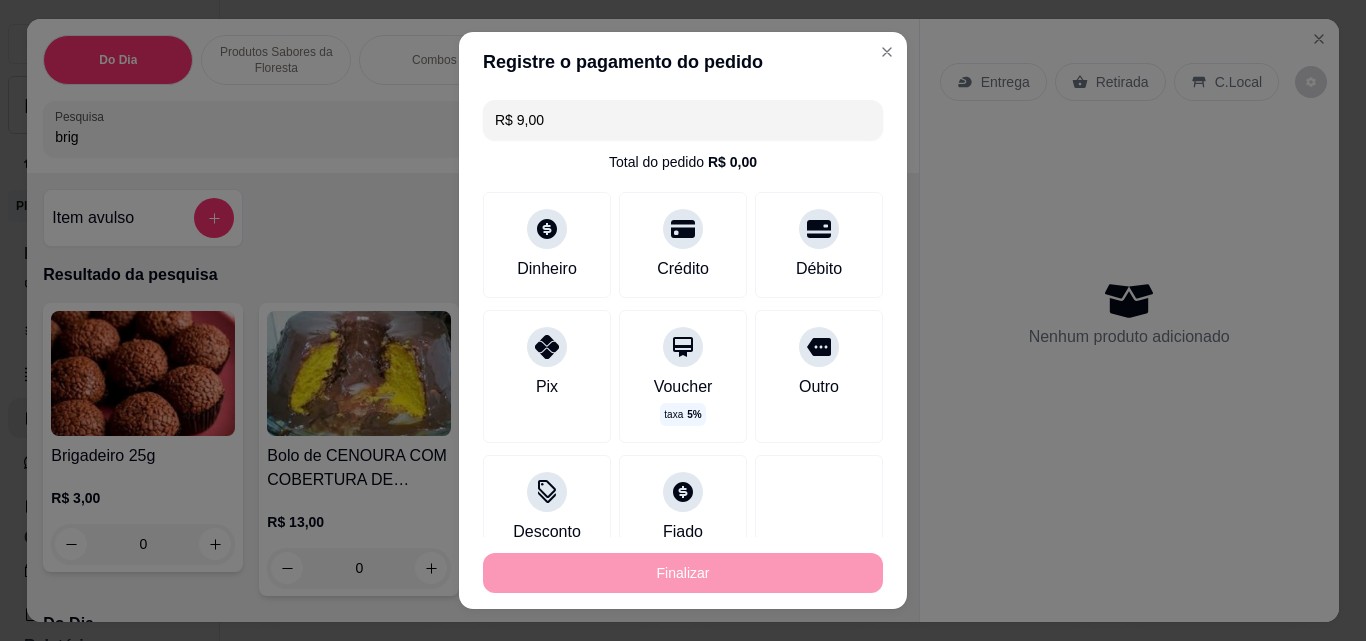 type on "-R$ 9,00" 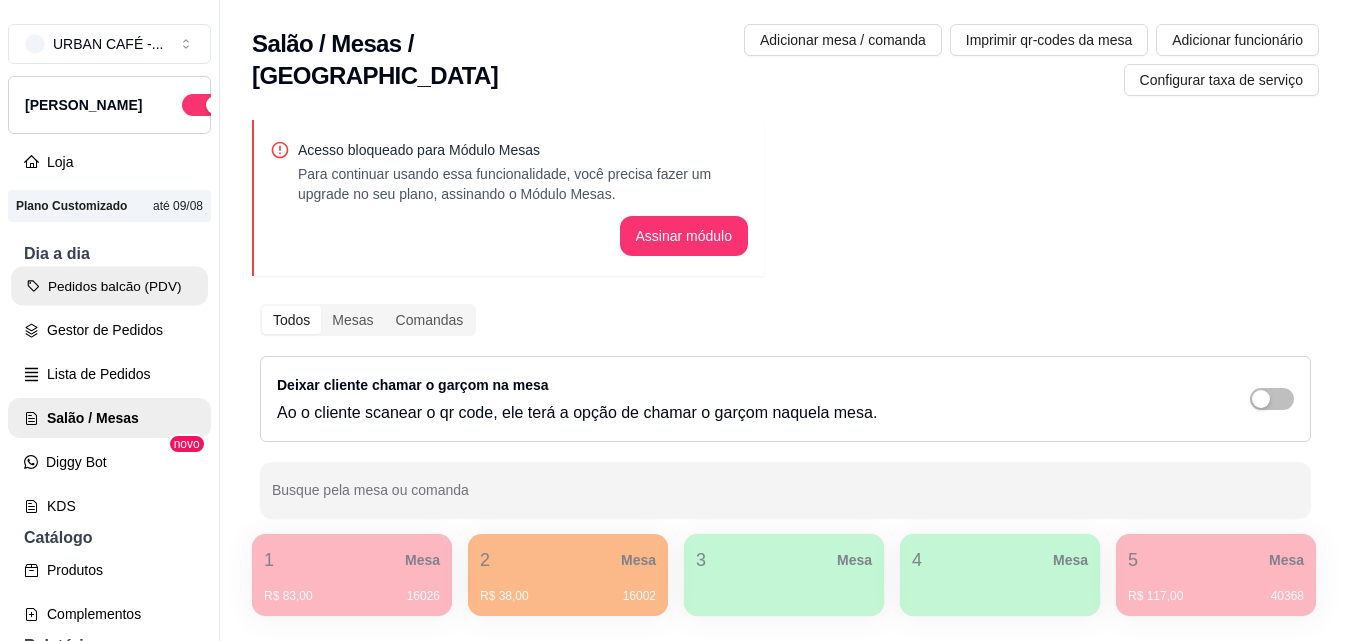 click on "Pedidos balcão (PDV)" at bounding box center [109, 286] 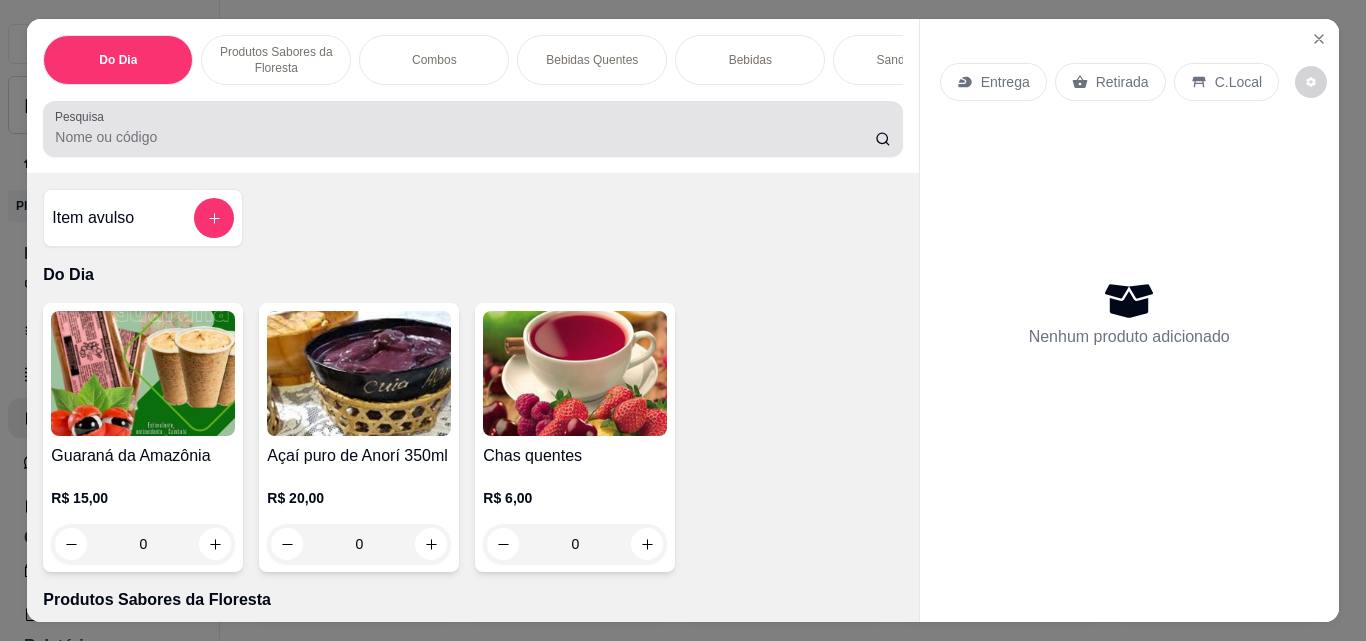 click at bounding box center (472, 129) 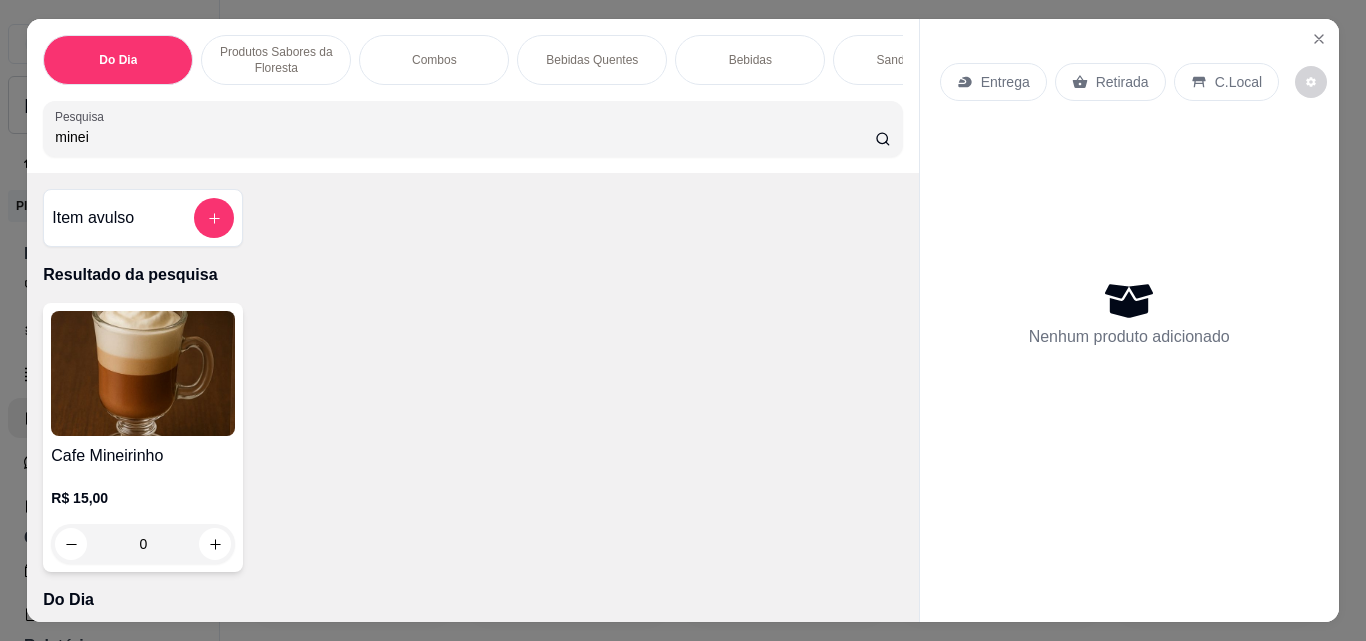 type on "minei" 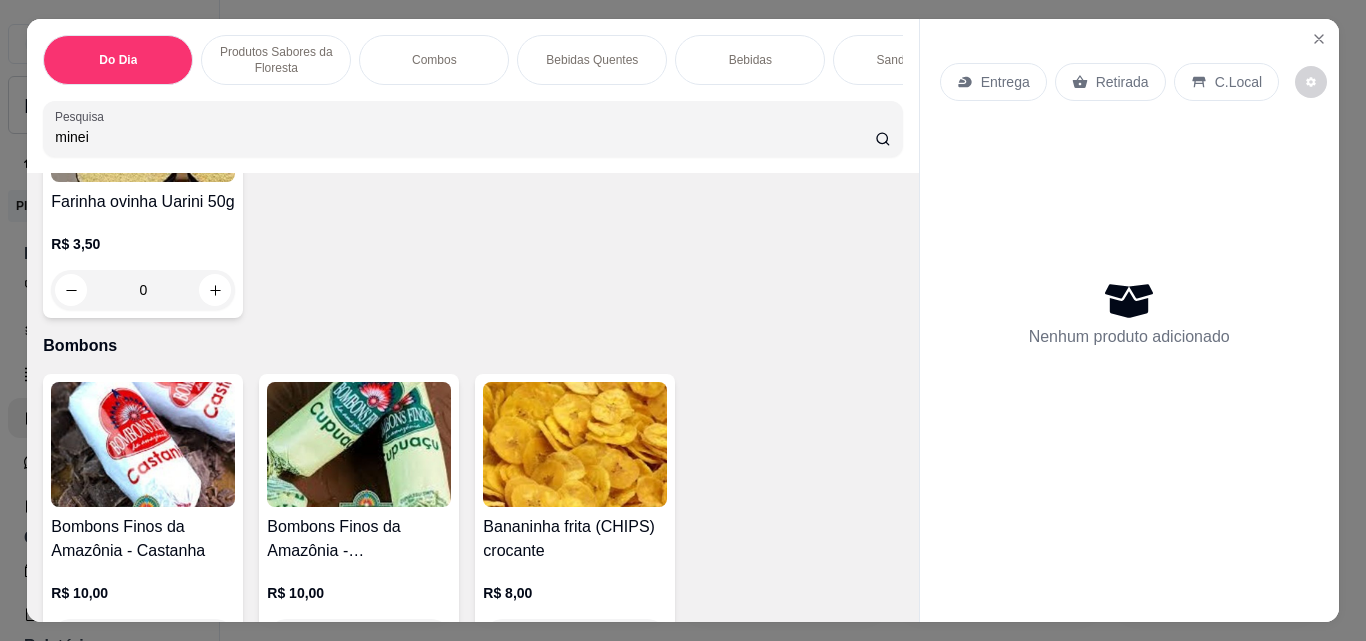 scroll, scrollTop: 10991, scrollLeft: 0, axis: vertical 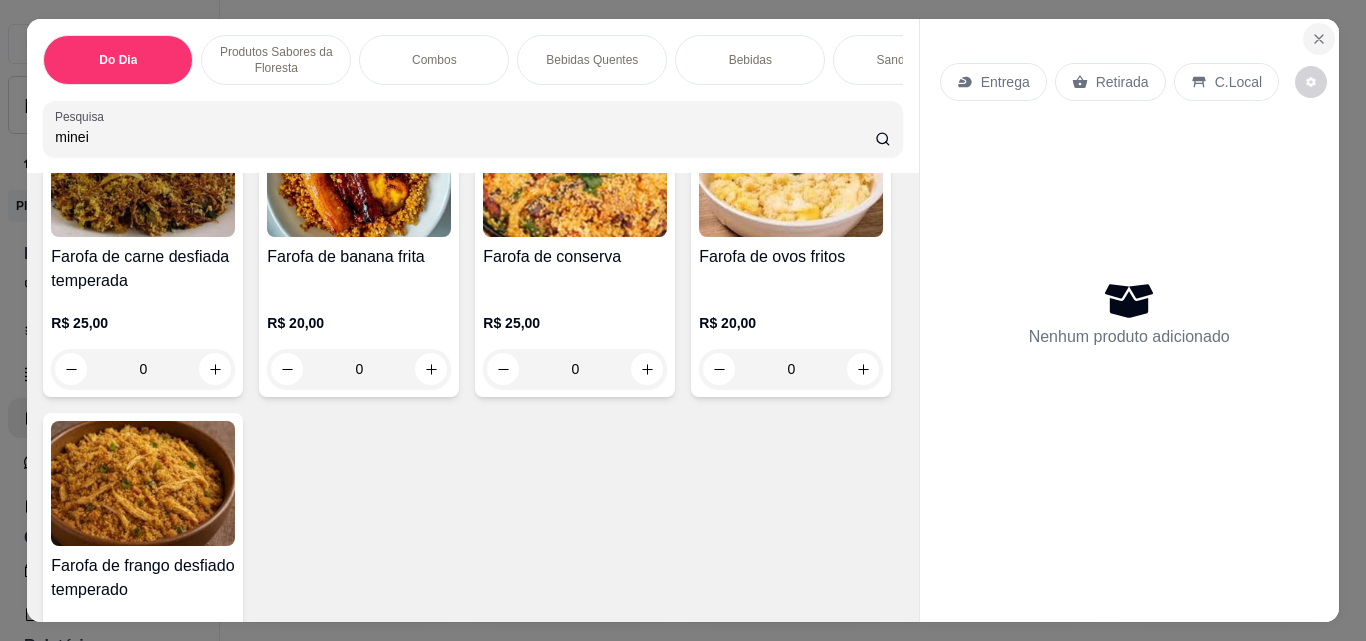 click 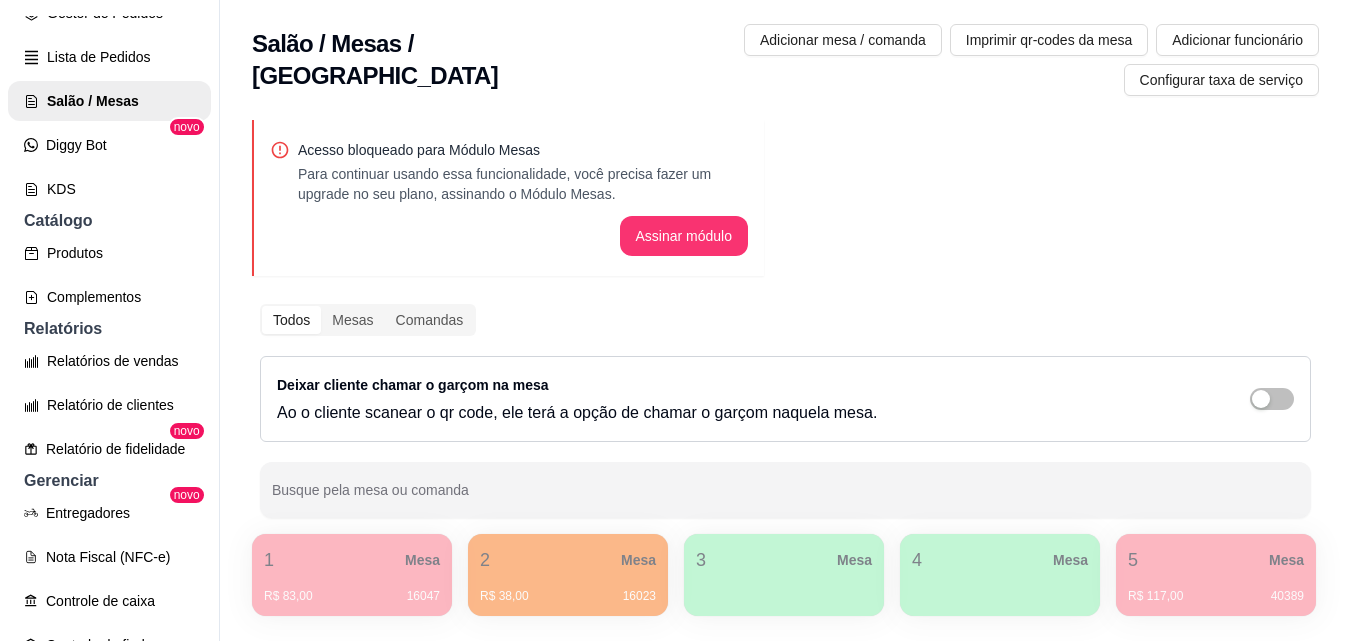 scroll, scrollTop: 312, scrollLeft: 0, axis: vertical 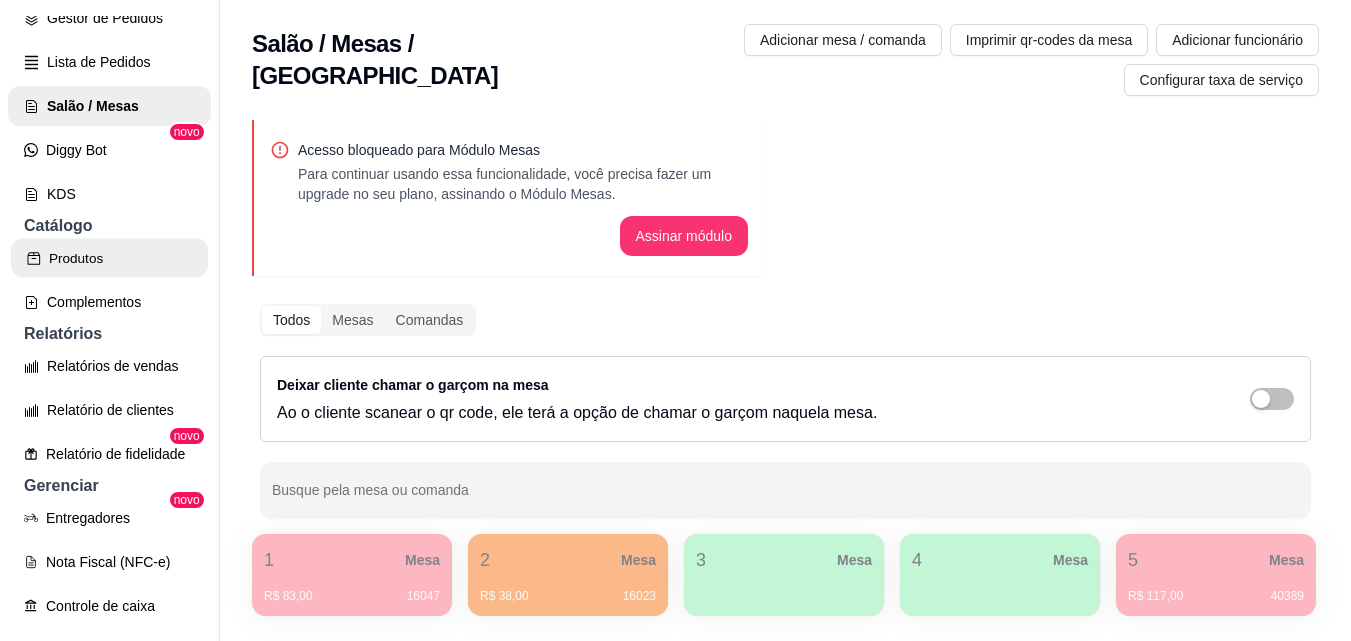 click on "Produtos" at bounding box center (109, 258) 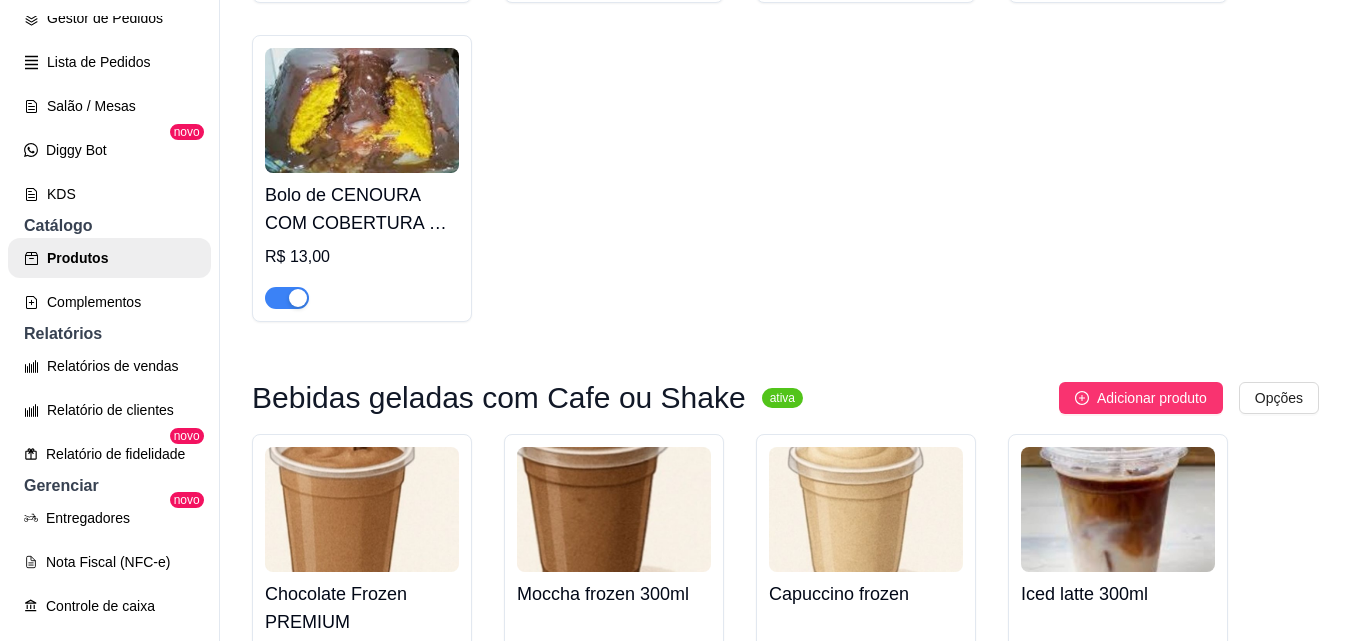 scroll, scrollTop: 10644, scrollLeft: 0, axis: vertical 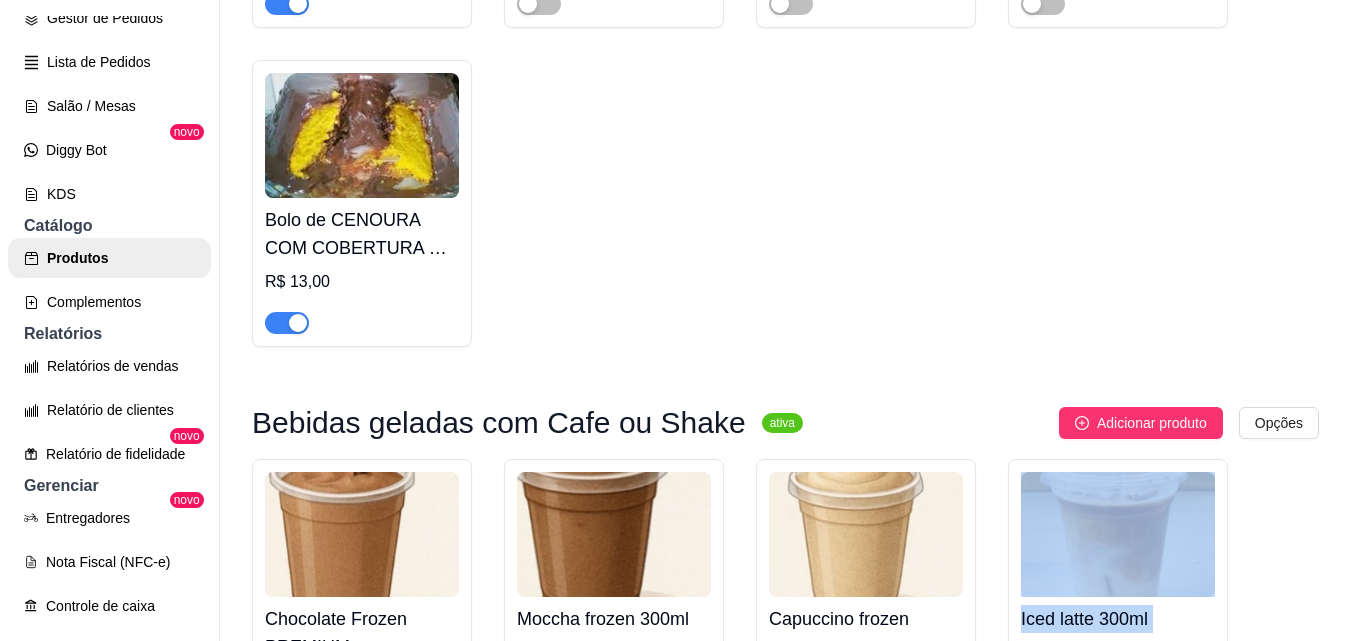 drag, startPoint x: 1330, startPoint y: 456, endPoint x: 942, endPoint y: 404, distance: 391.46902 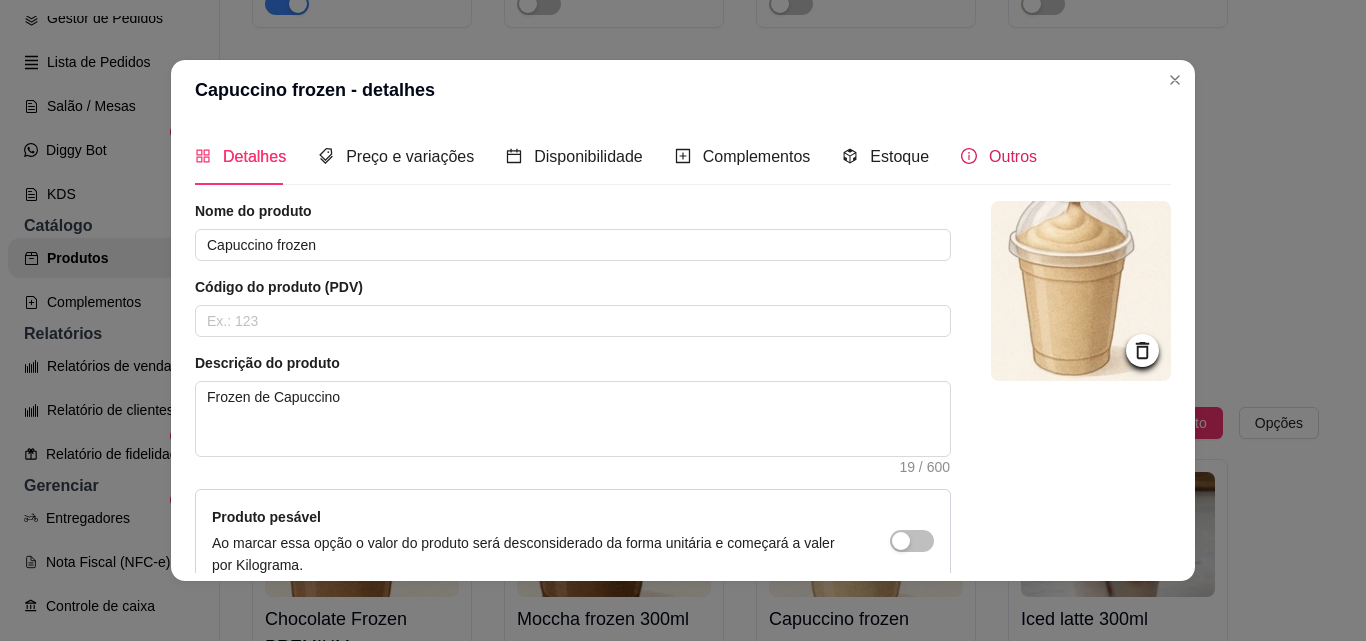 click on "Outros" at bounding box center [1013, 156] 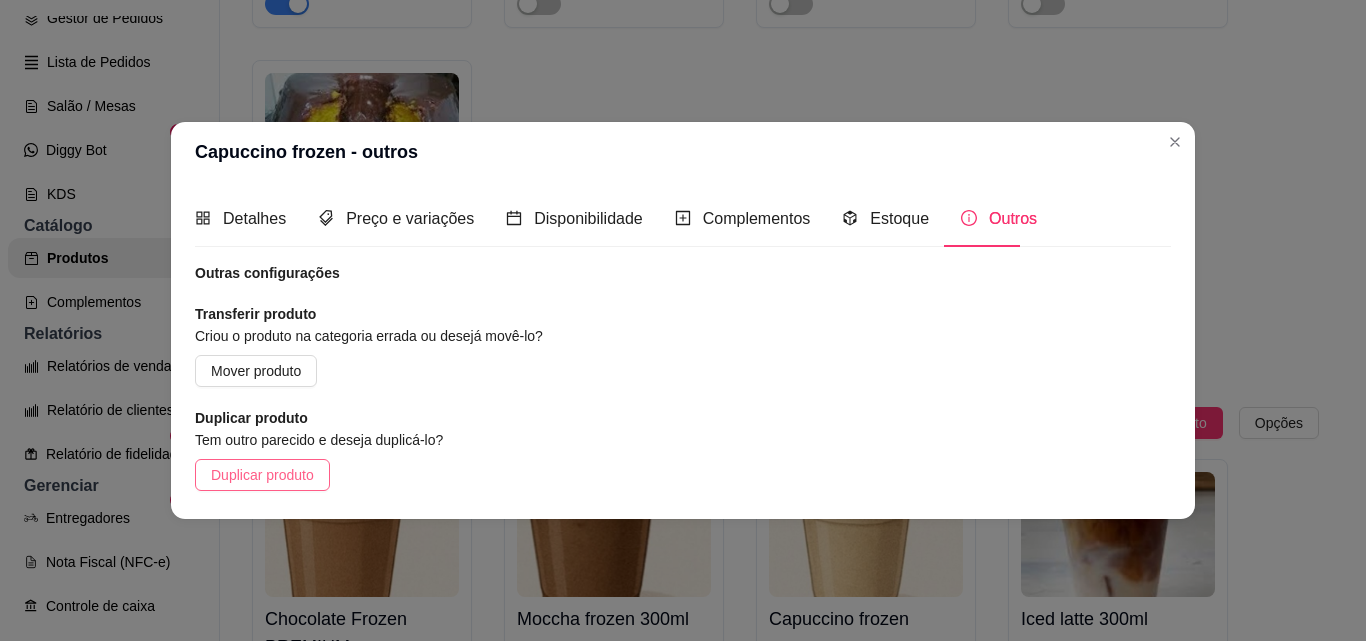 click on "Duplicar produto" at bounding box center [262, 475] 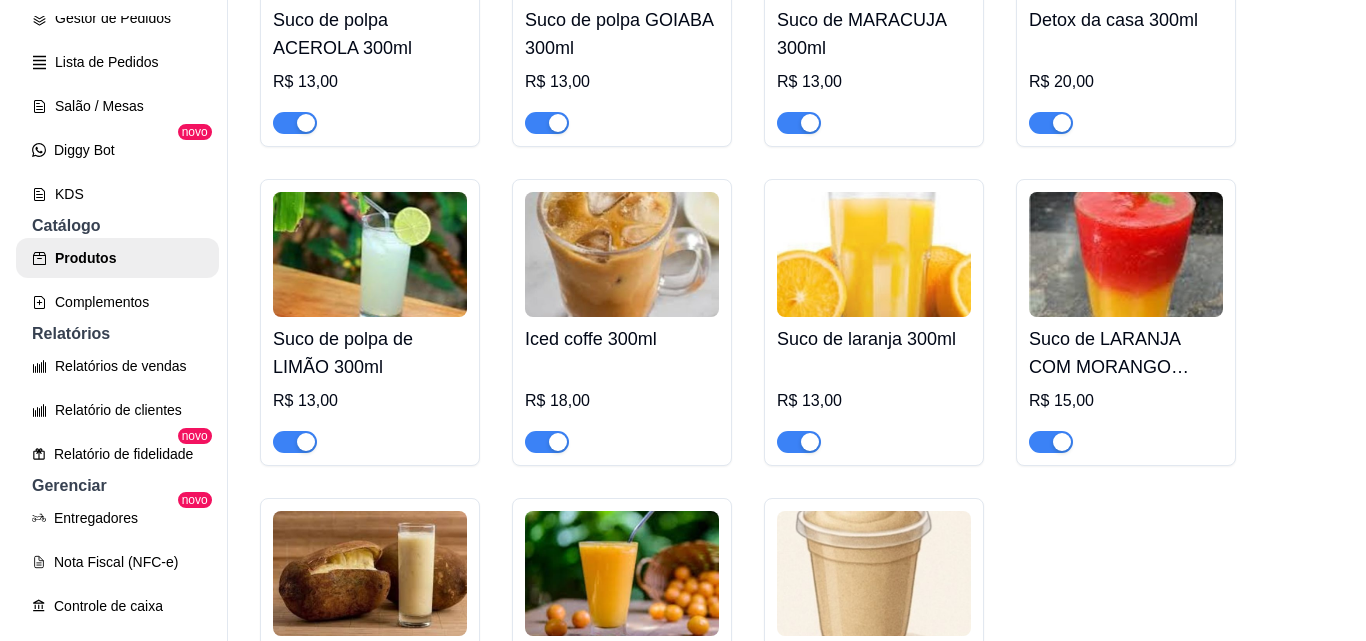 scroll, scrollTop: 11587, scrollLeft: 0, axis: vertical 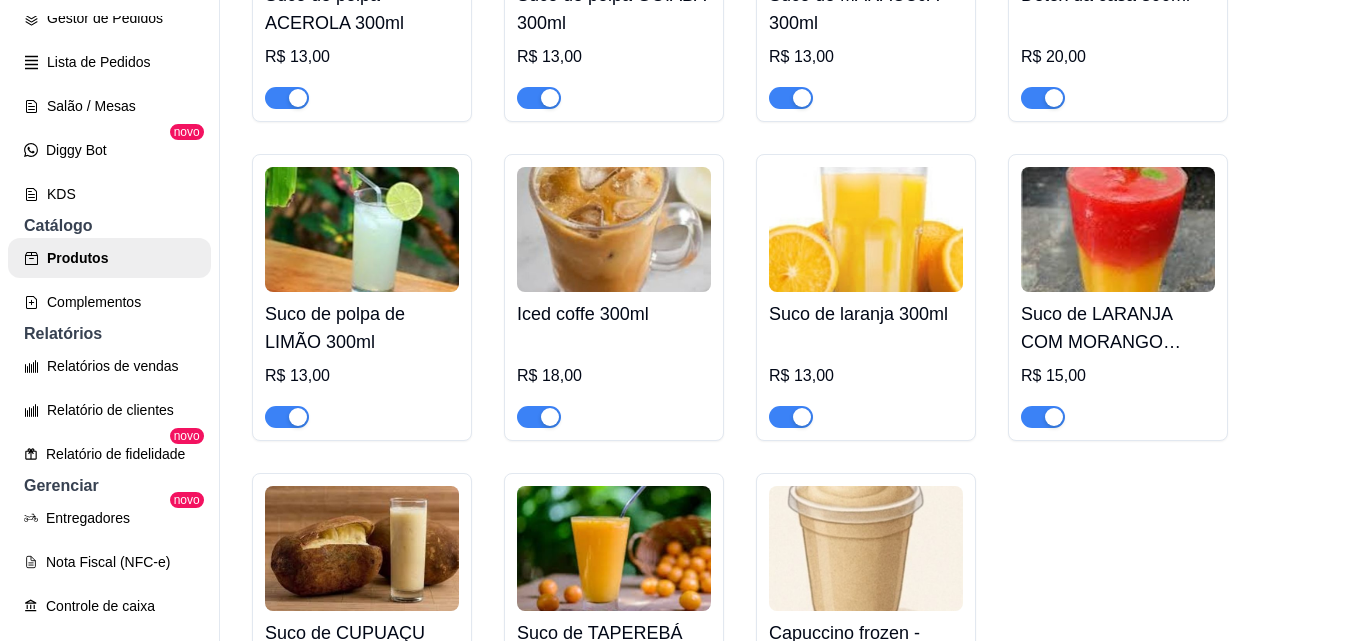 click on "Capuccino frozen  - cópia" at bounding box center [866, 647] 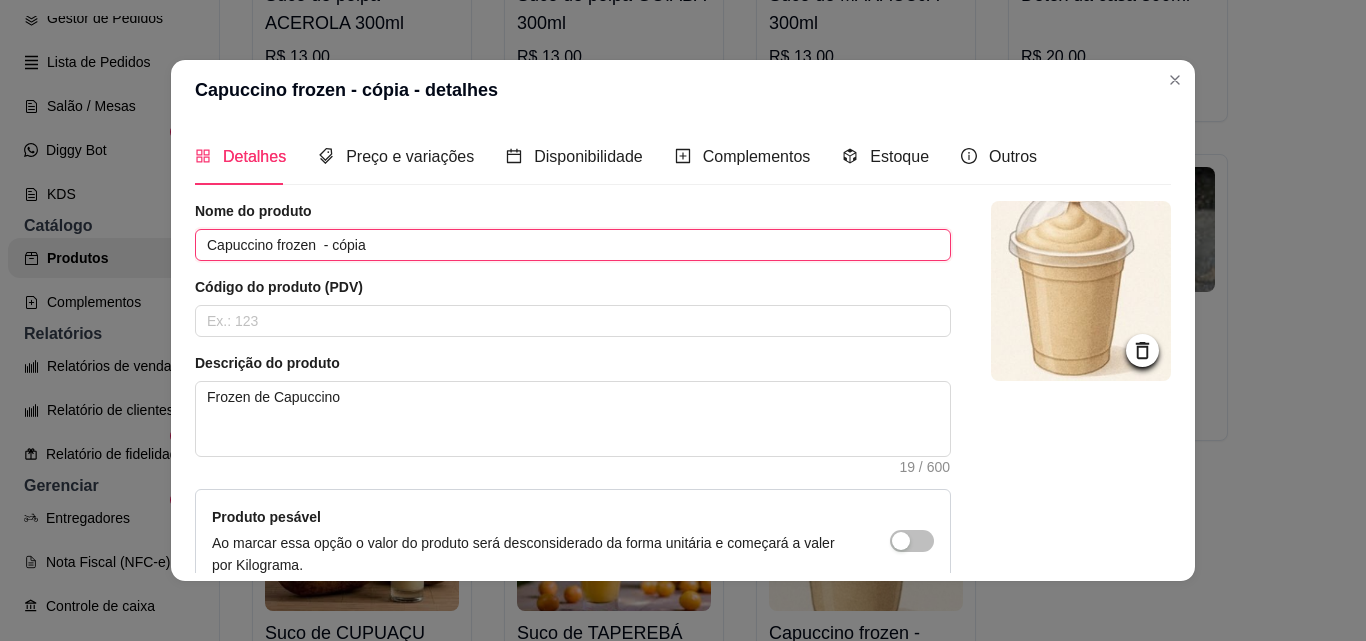 click on "Capuccino frozen  - cópia" at bounding box center (573, 245) 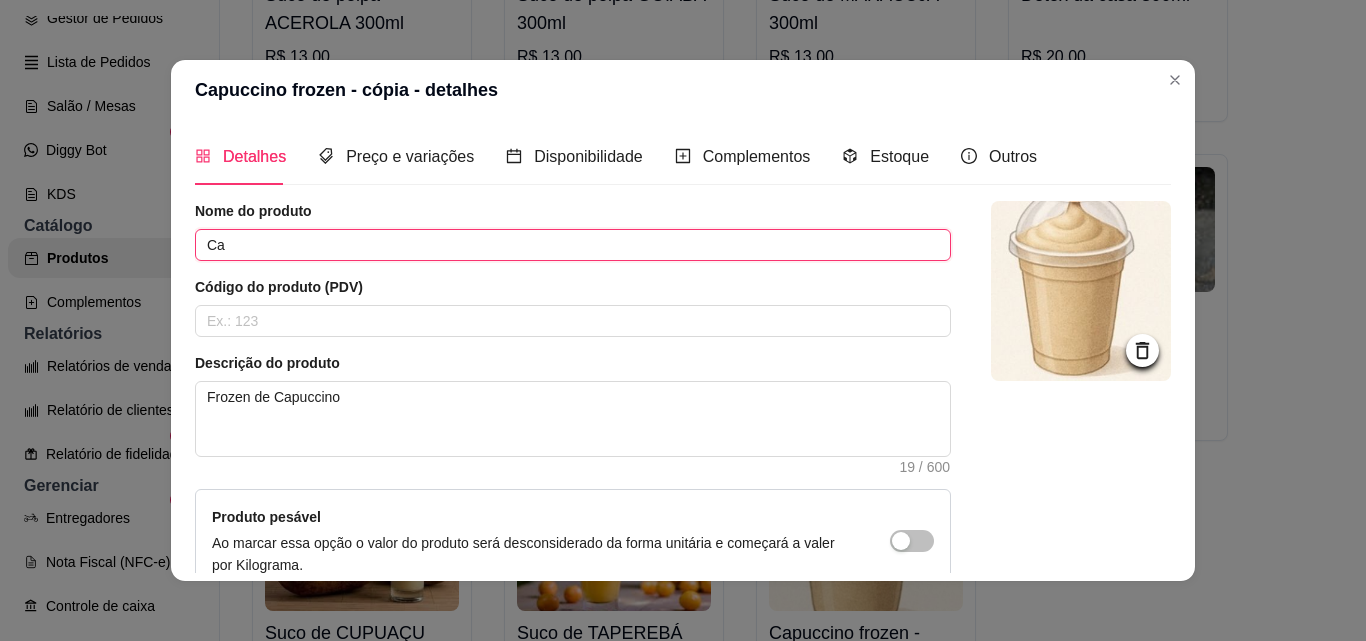 type on "C" 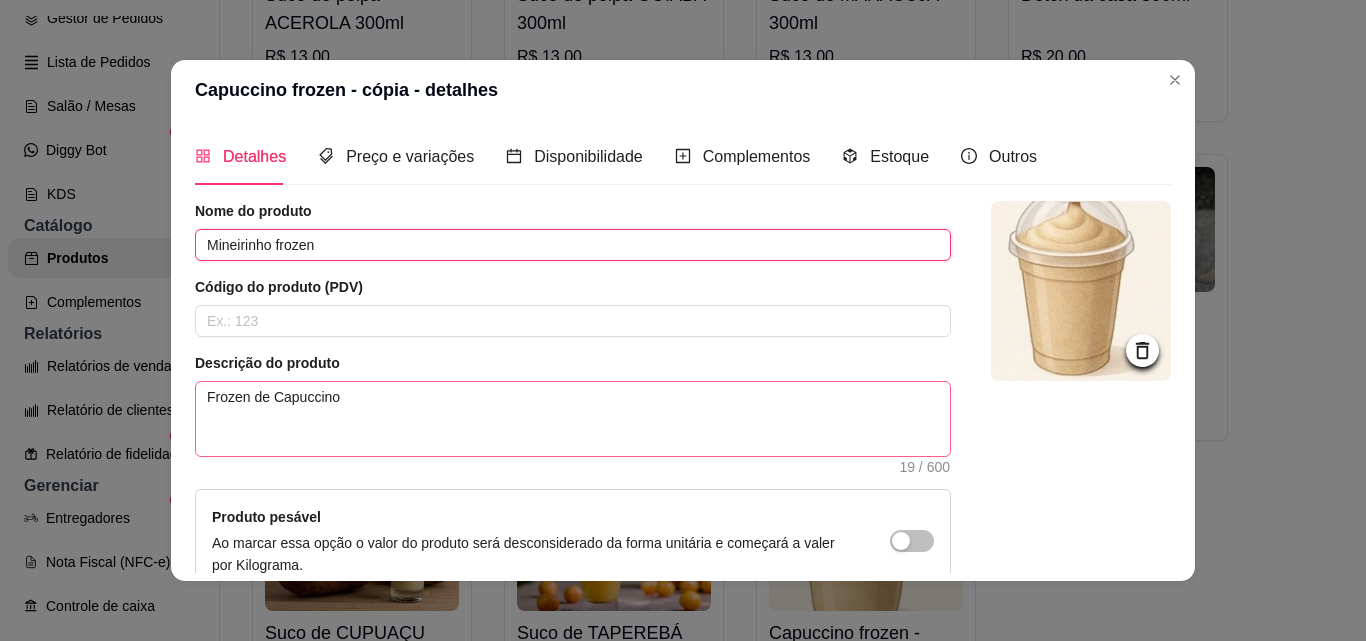 type on "Mineirinho frozen" 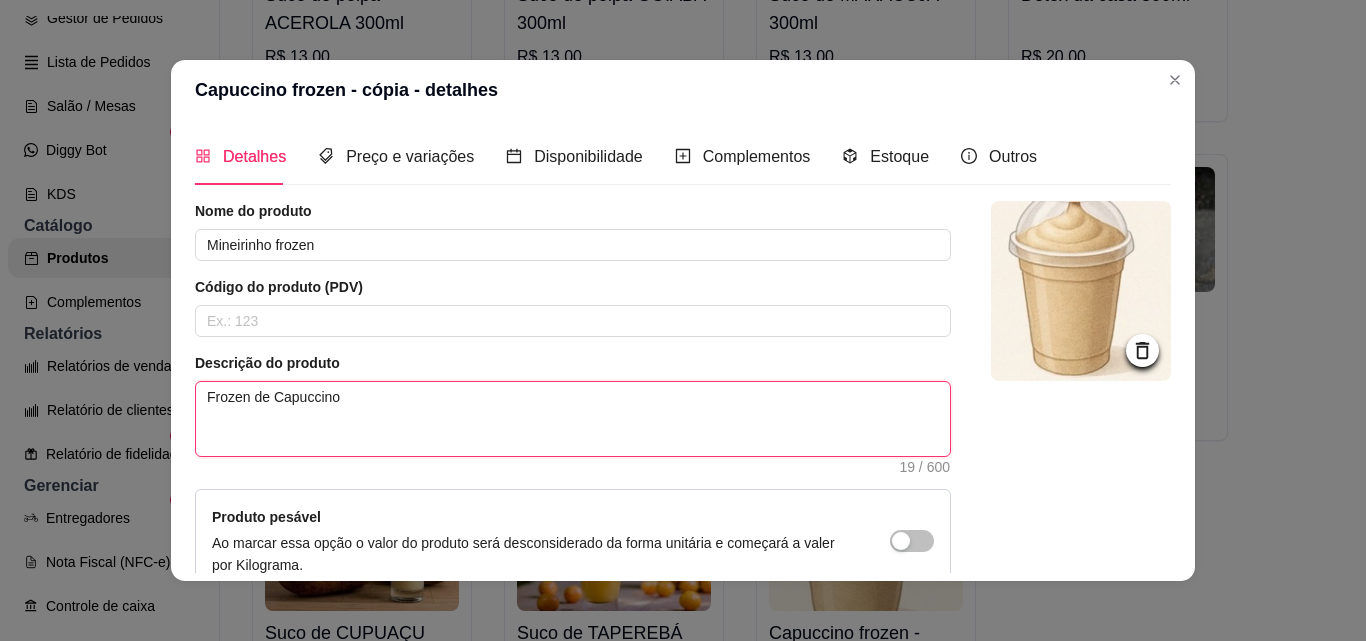 click on "Frozen de Capuccino" at bounding box center (573, 419) 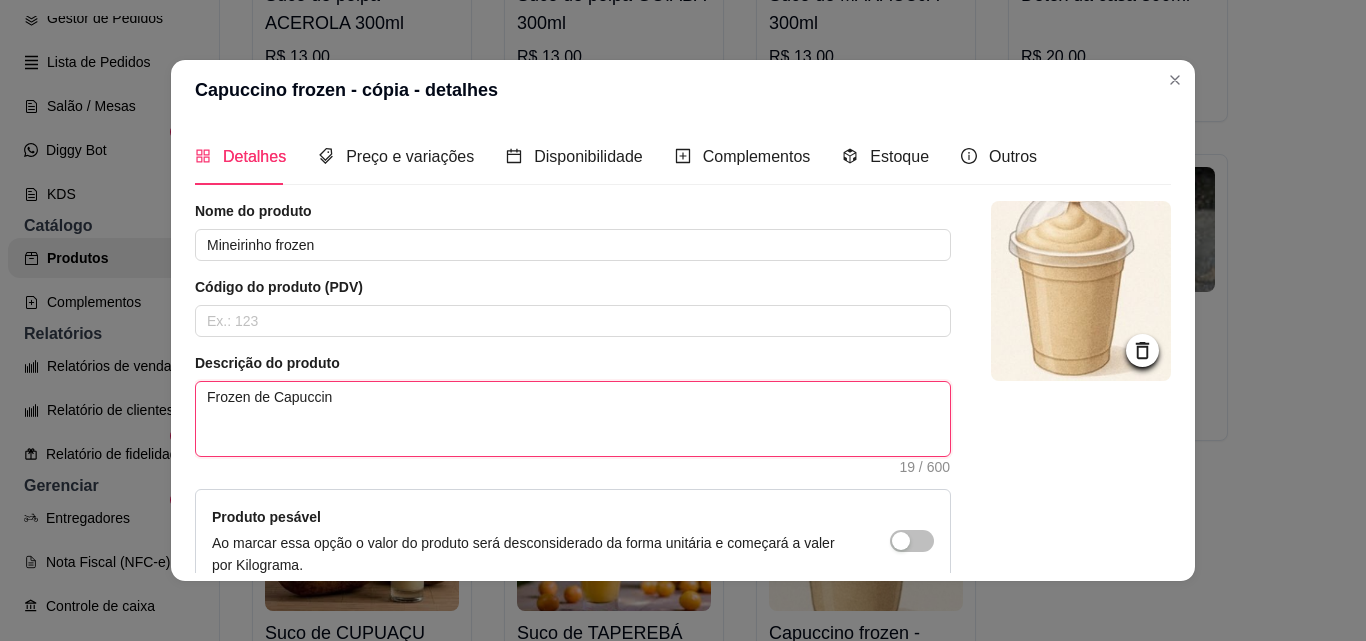 type 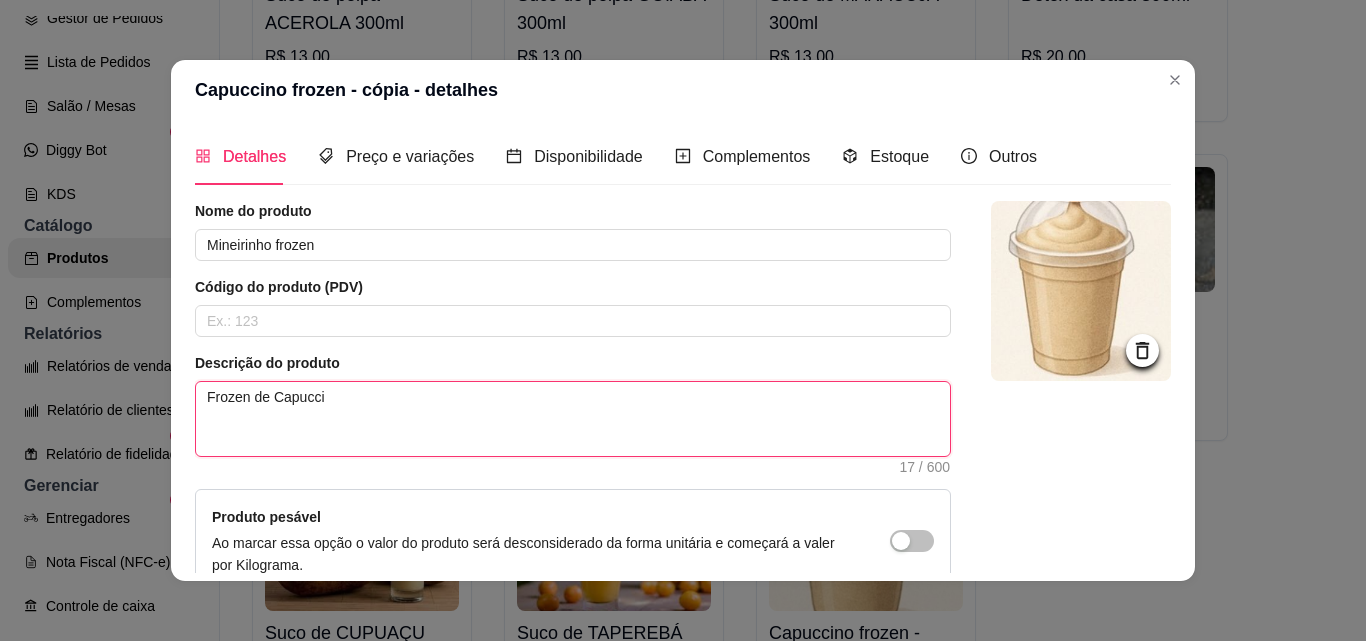 type 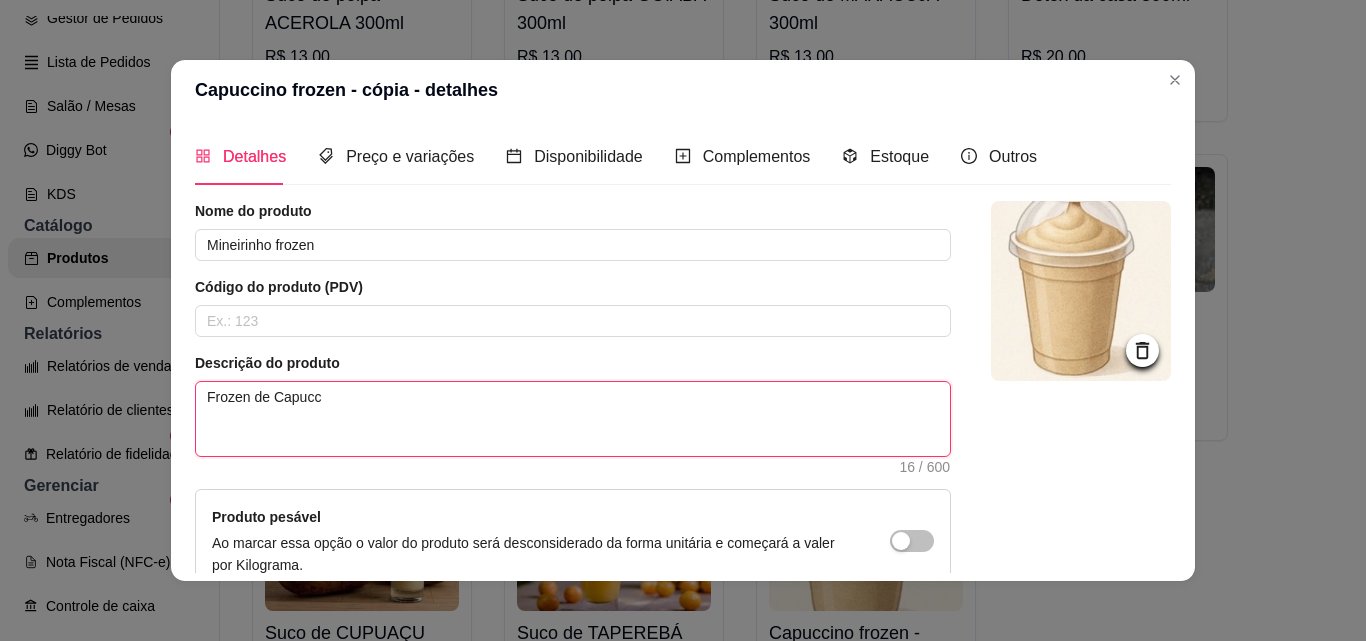 type 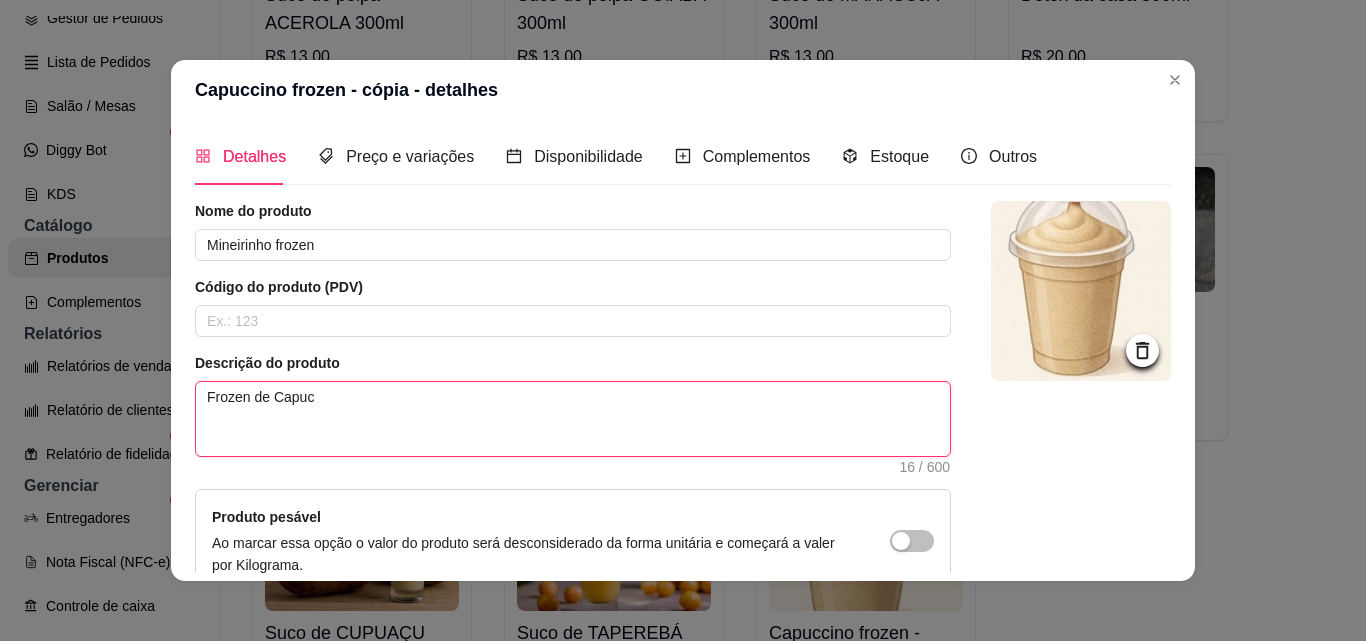 type 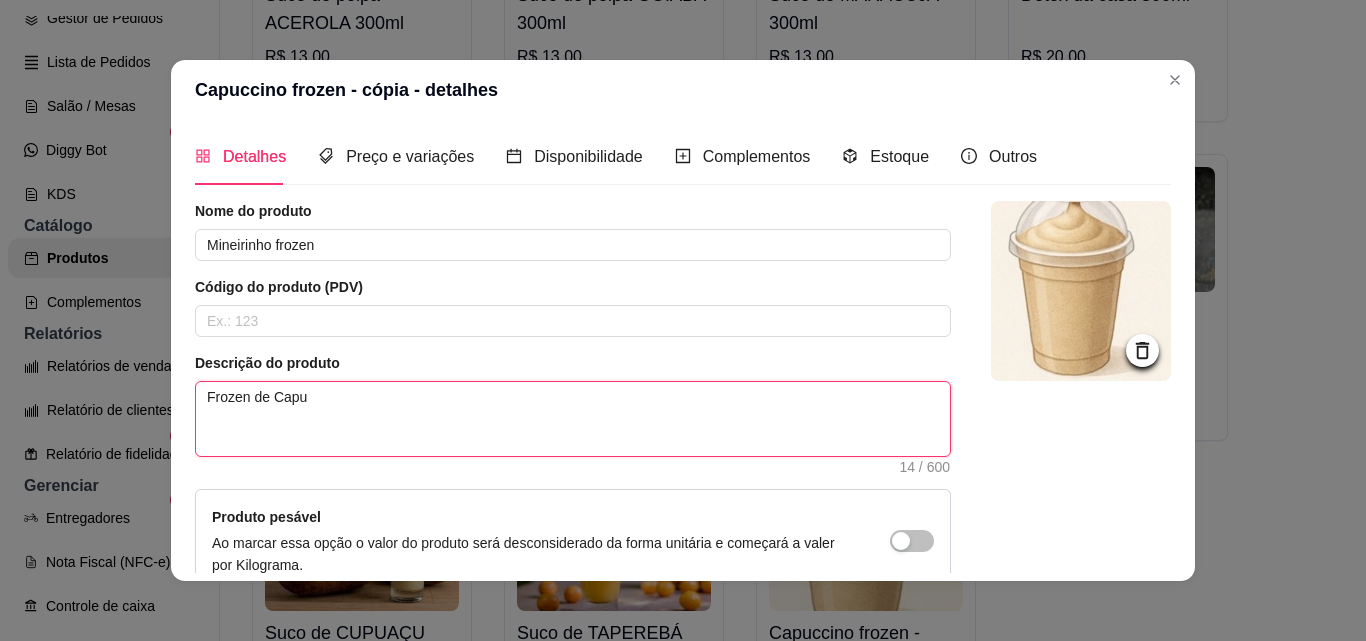 type 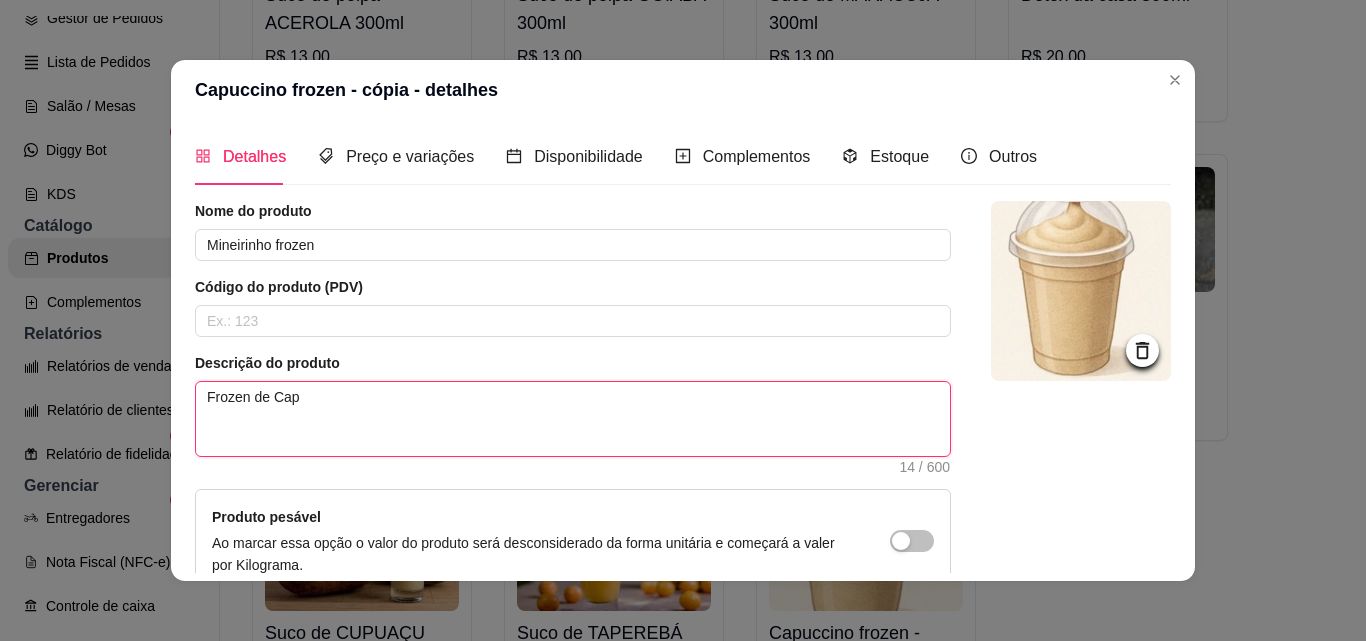 type on "Frozen de Ca" 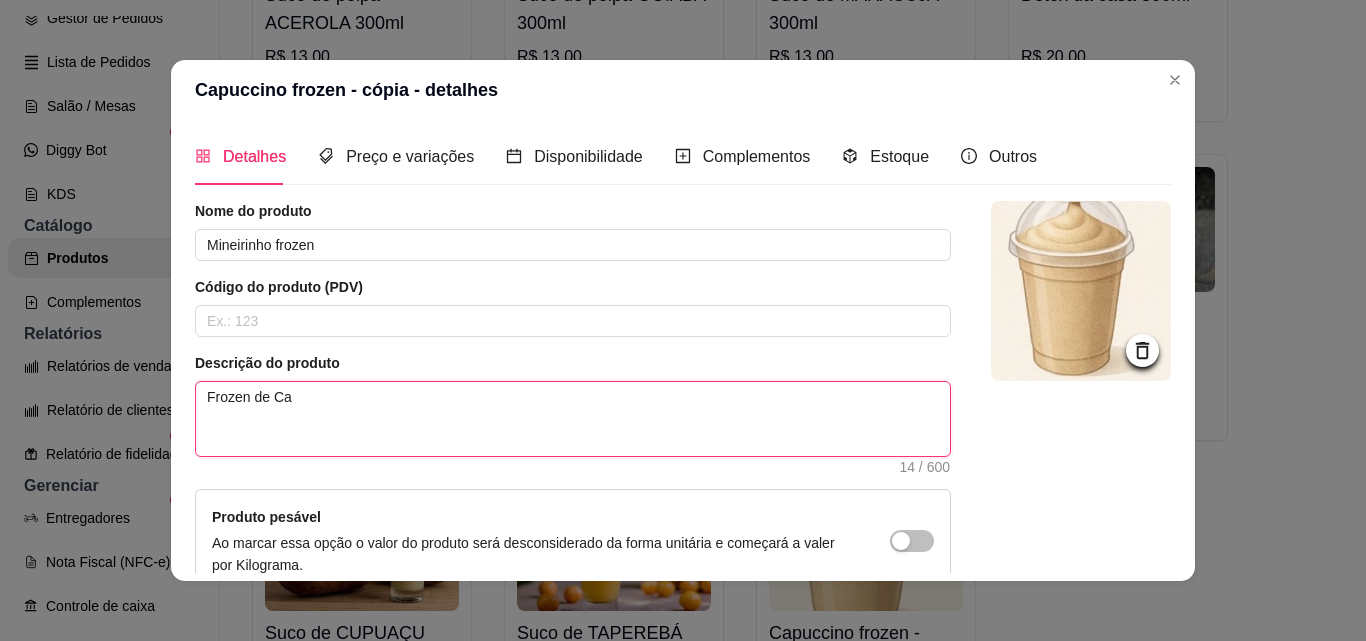 type 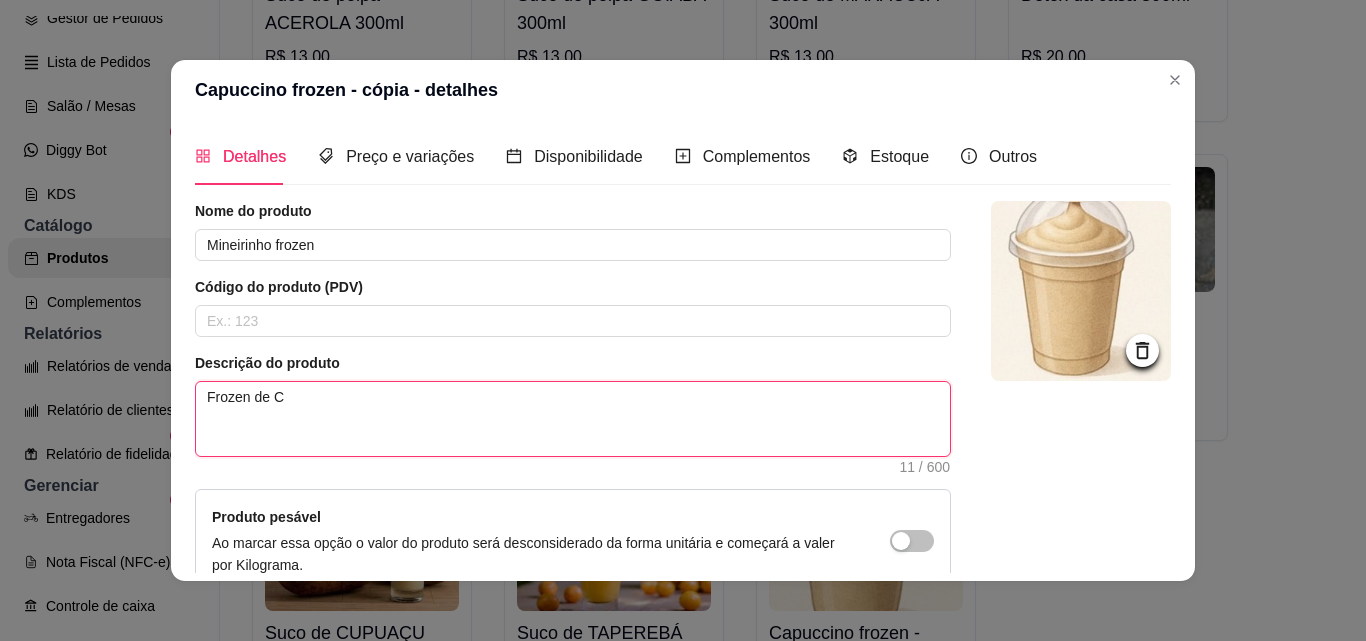 type 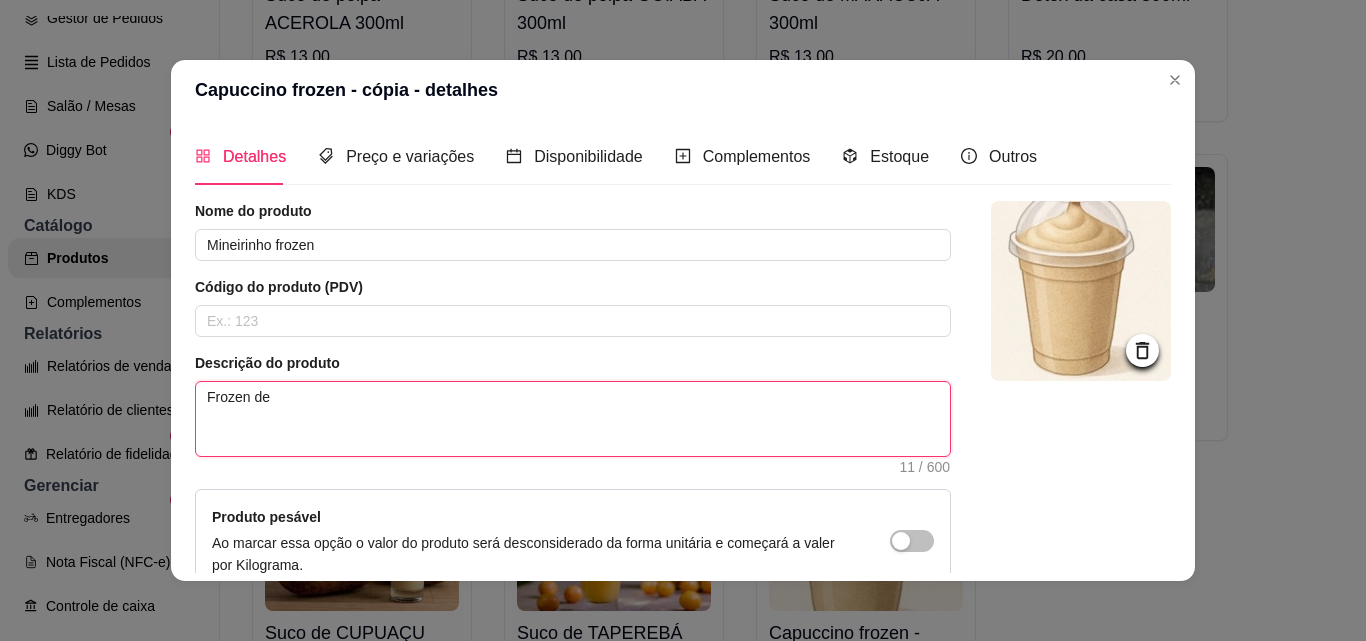 type on "Frozen de" 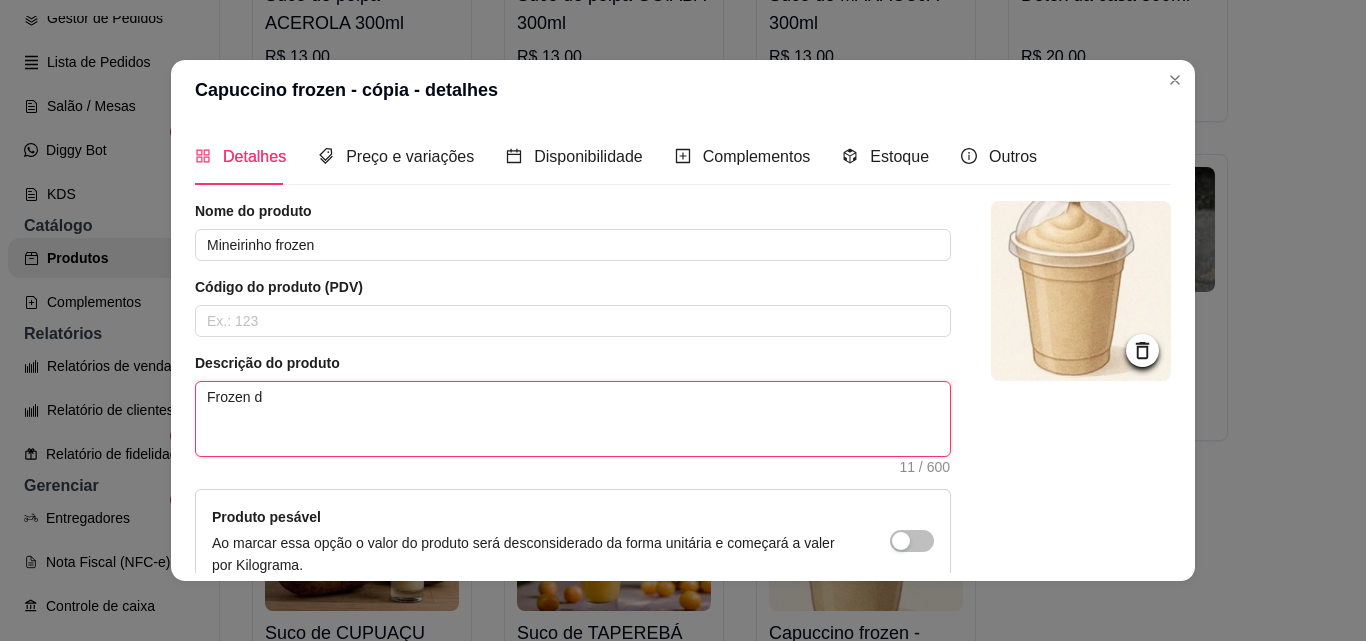 type on "Frozen" 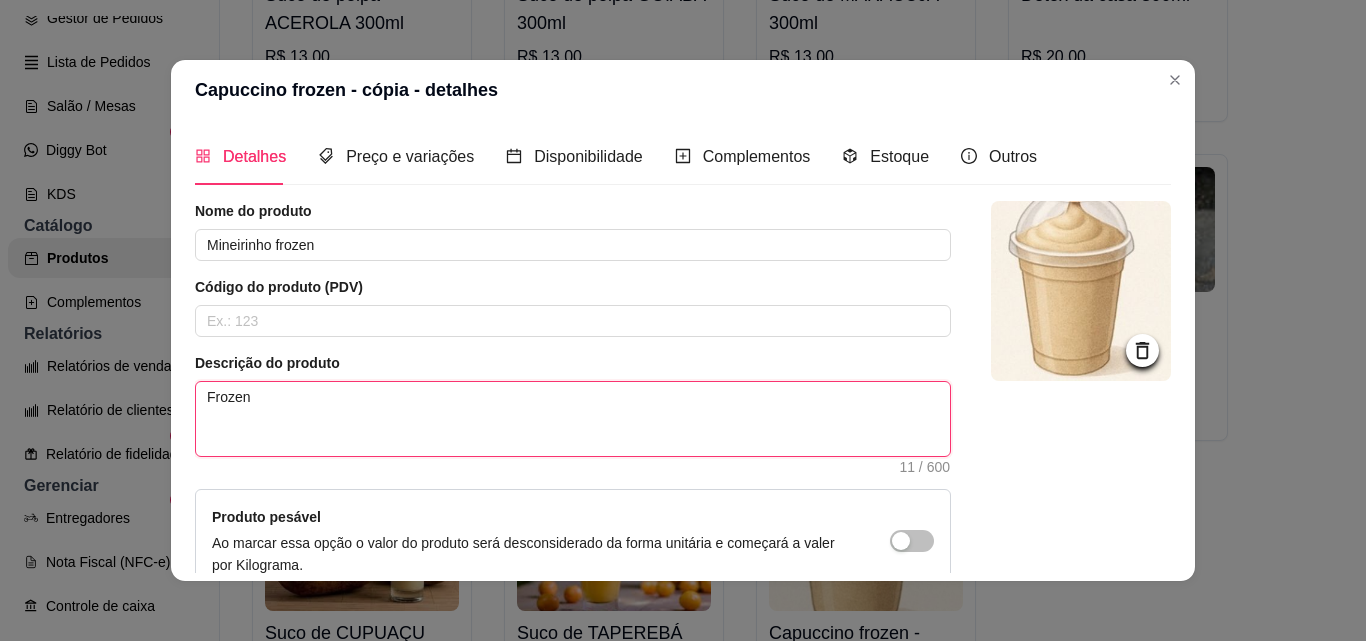 type 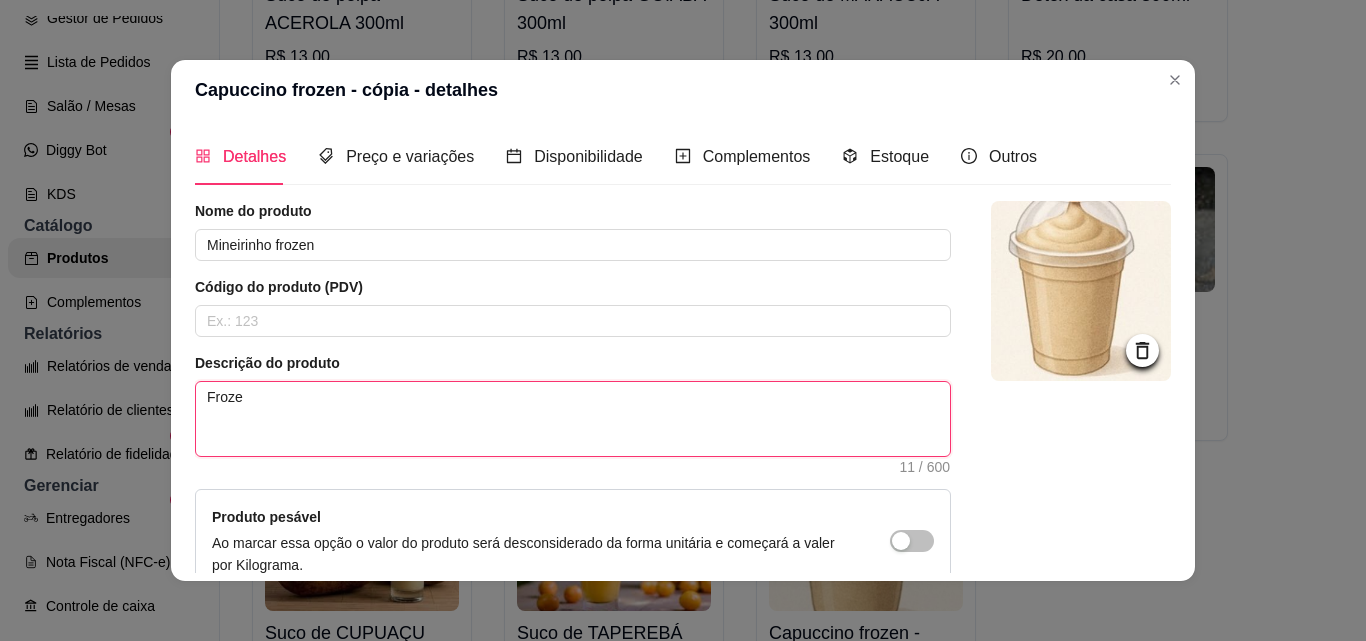 type on "Froz" 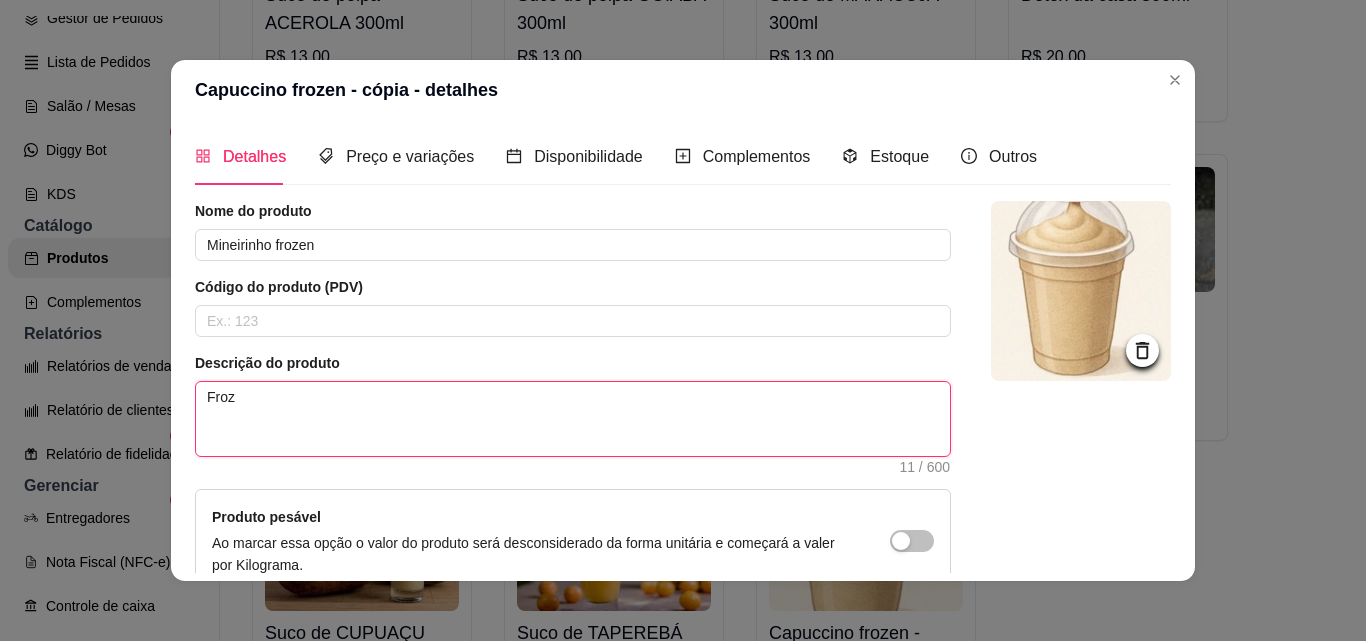 type 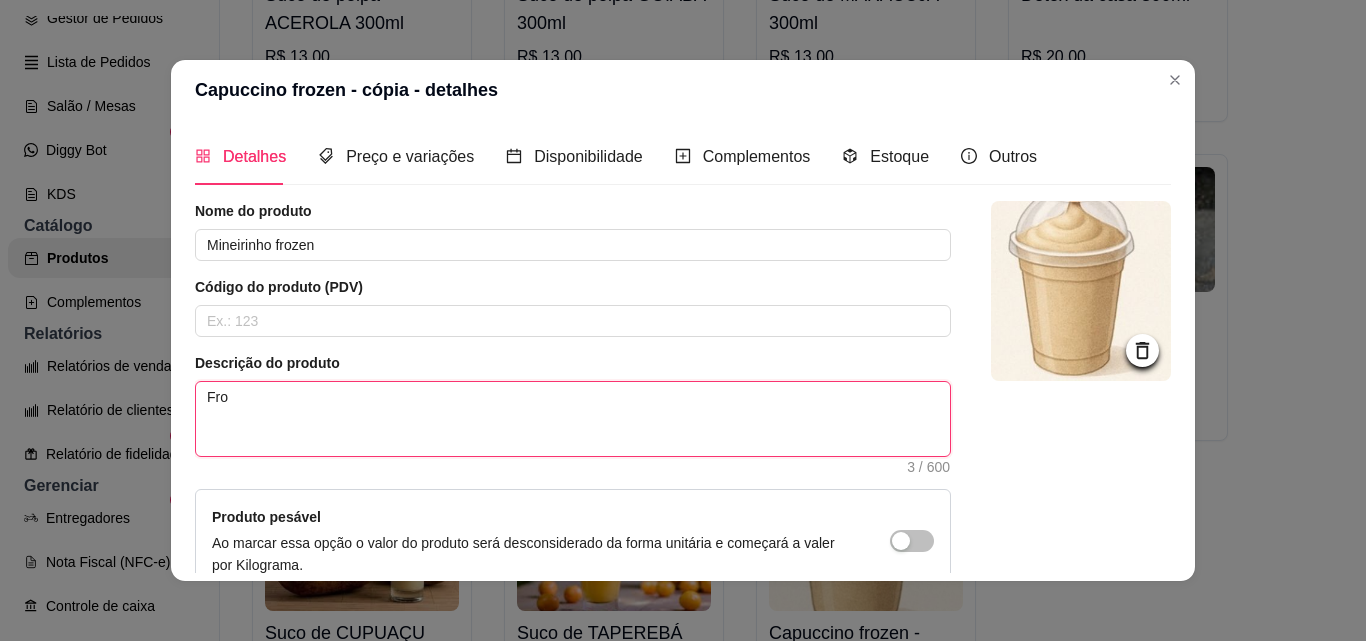 type on "Fr" 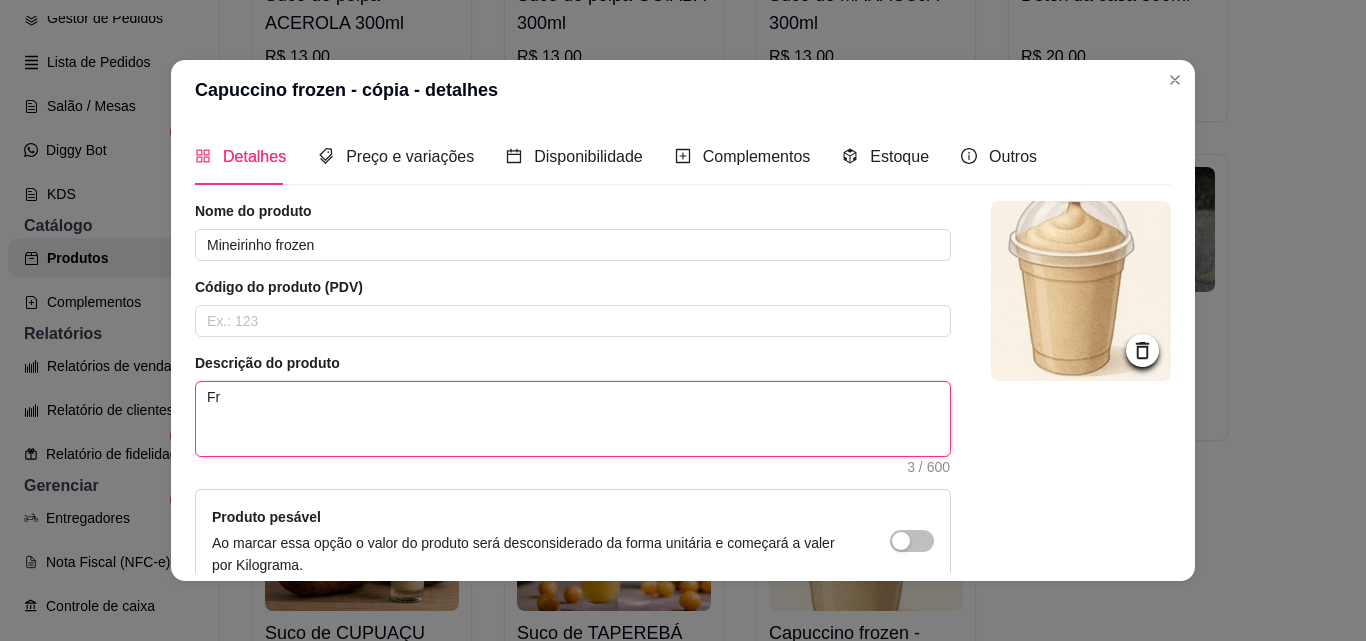 type 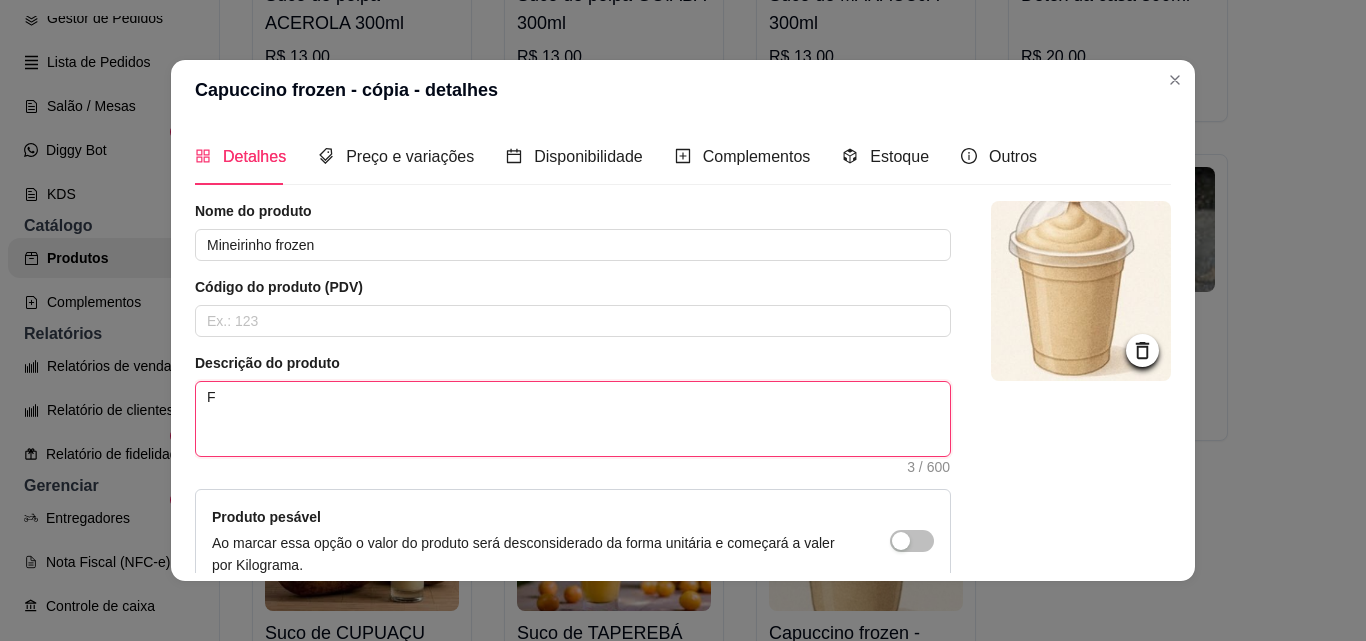 type 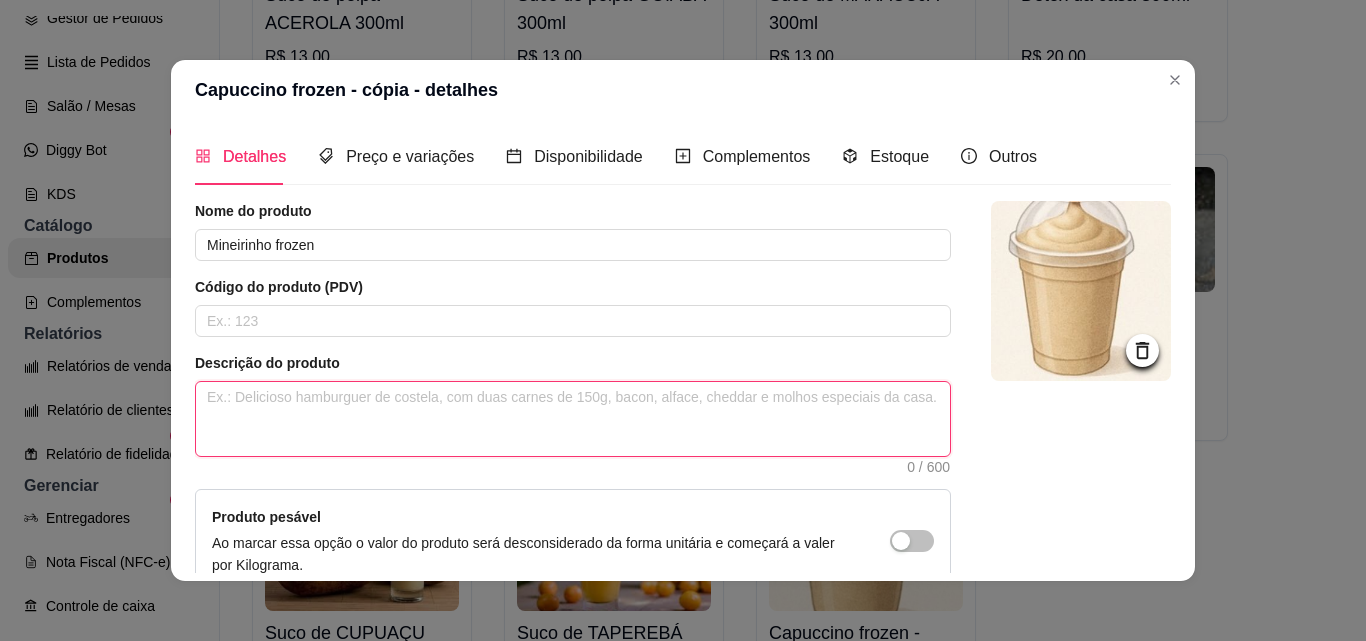 type 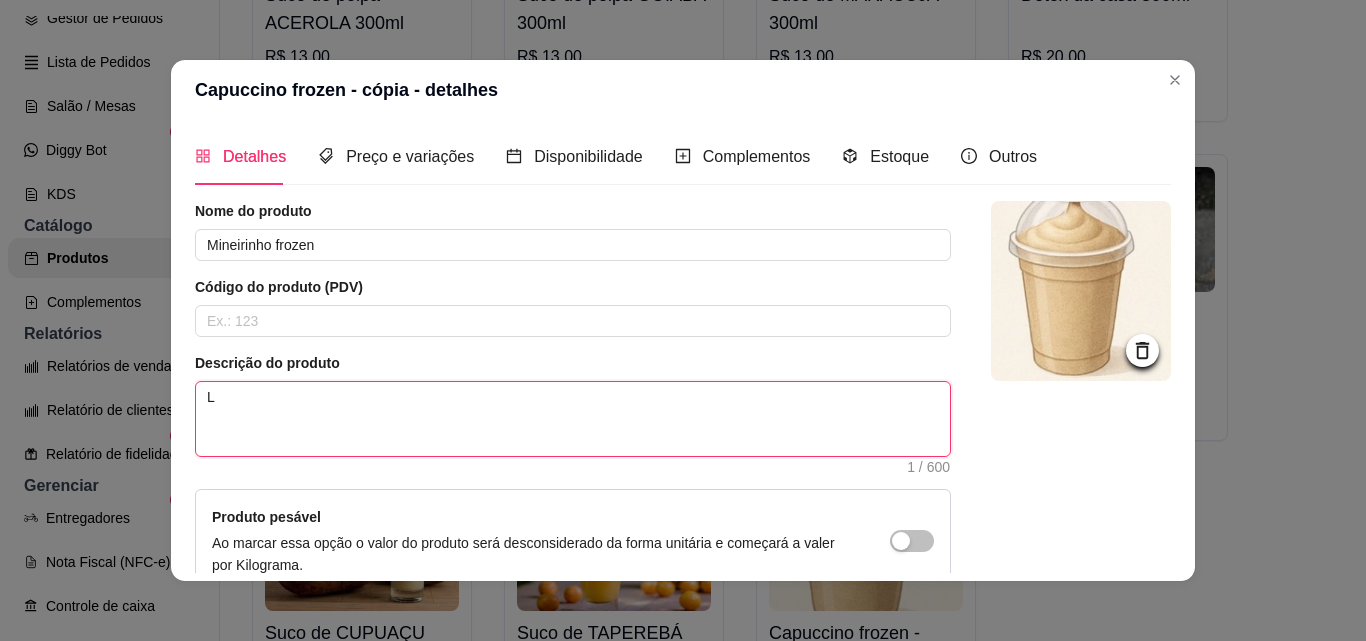 type 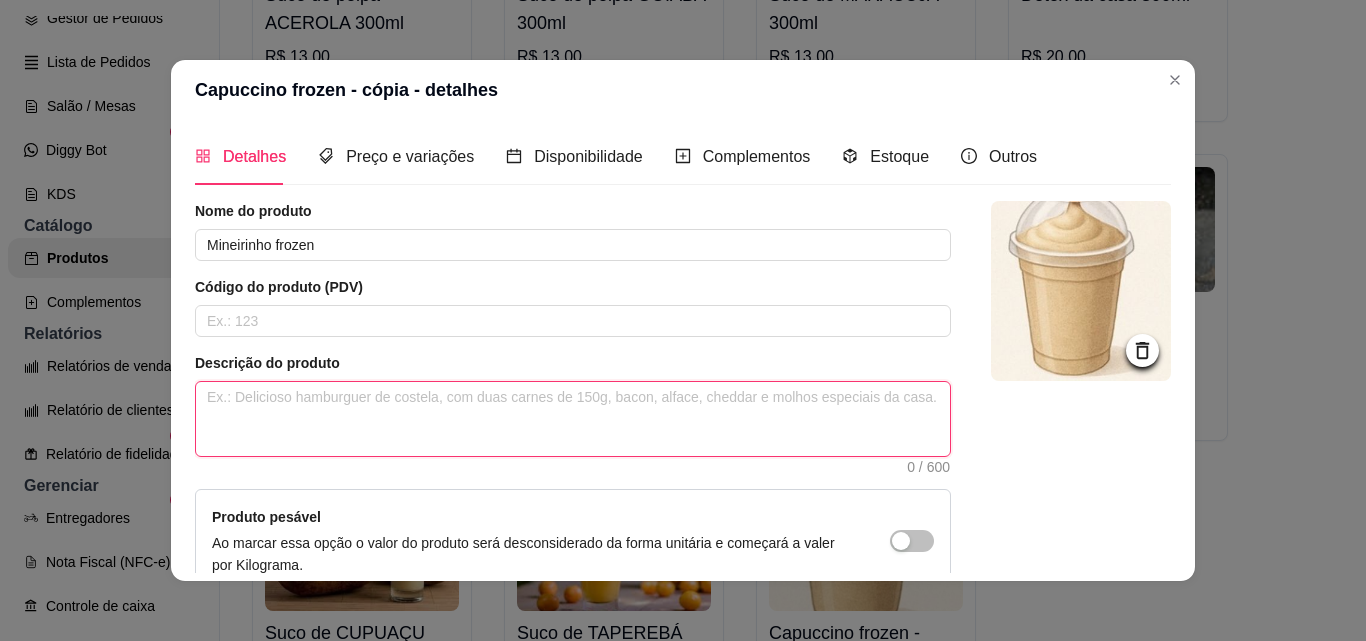 type 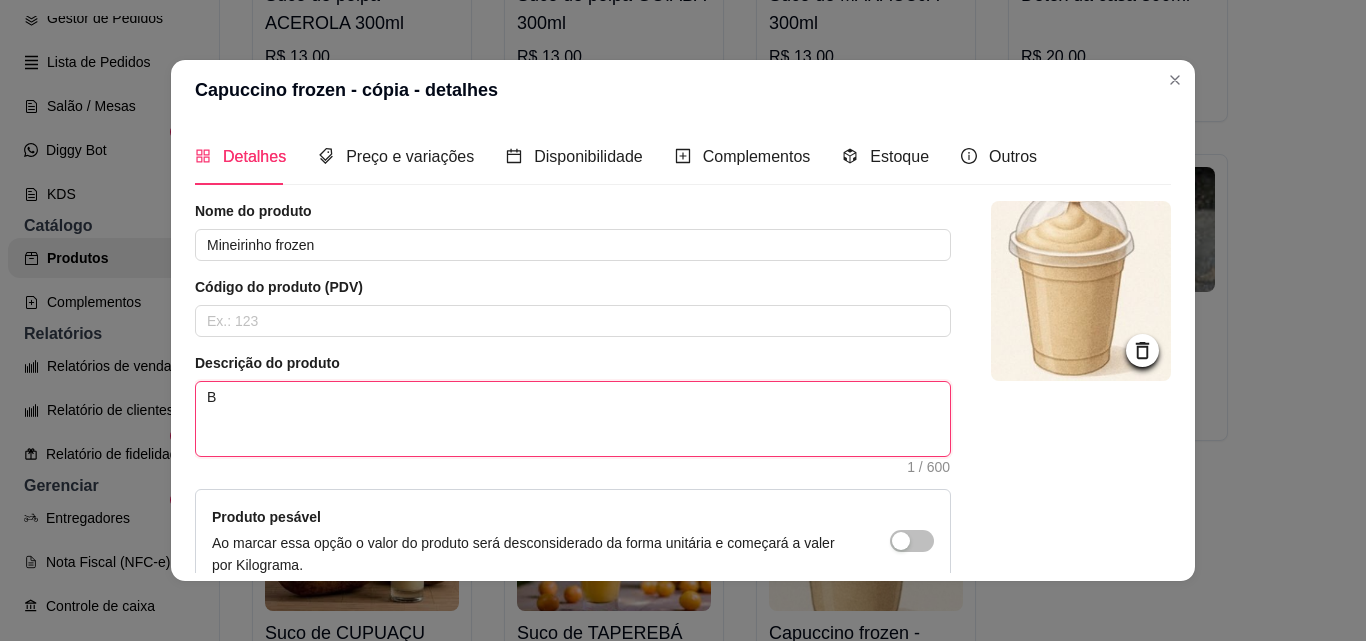 type 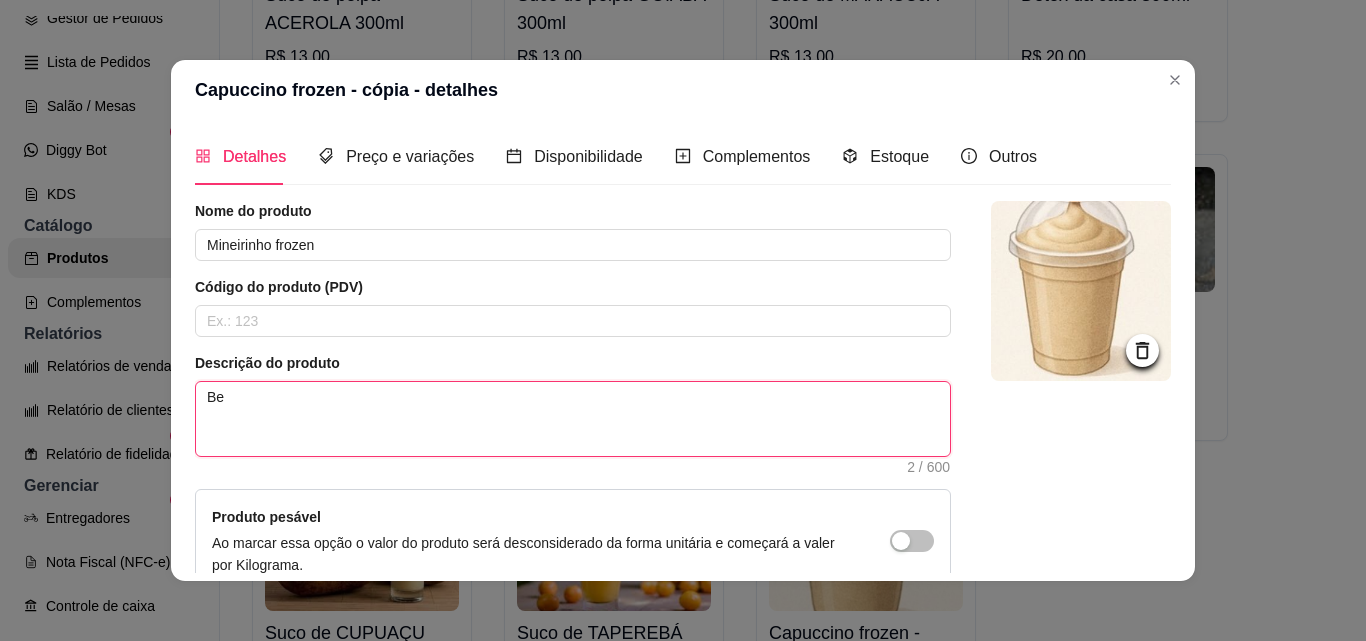 type 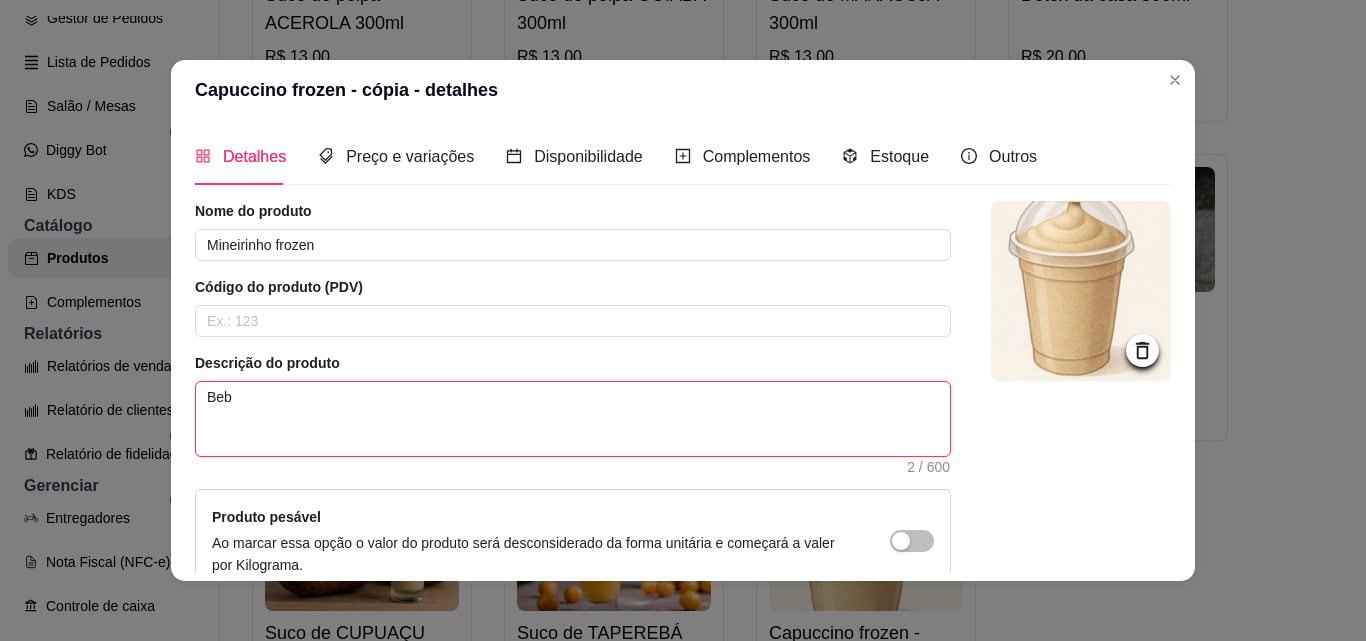 type 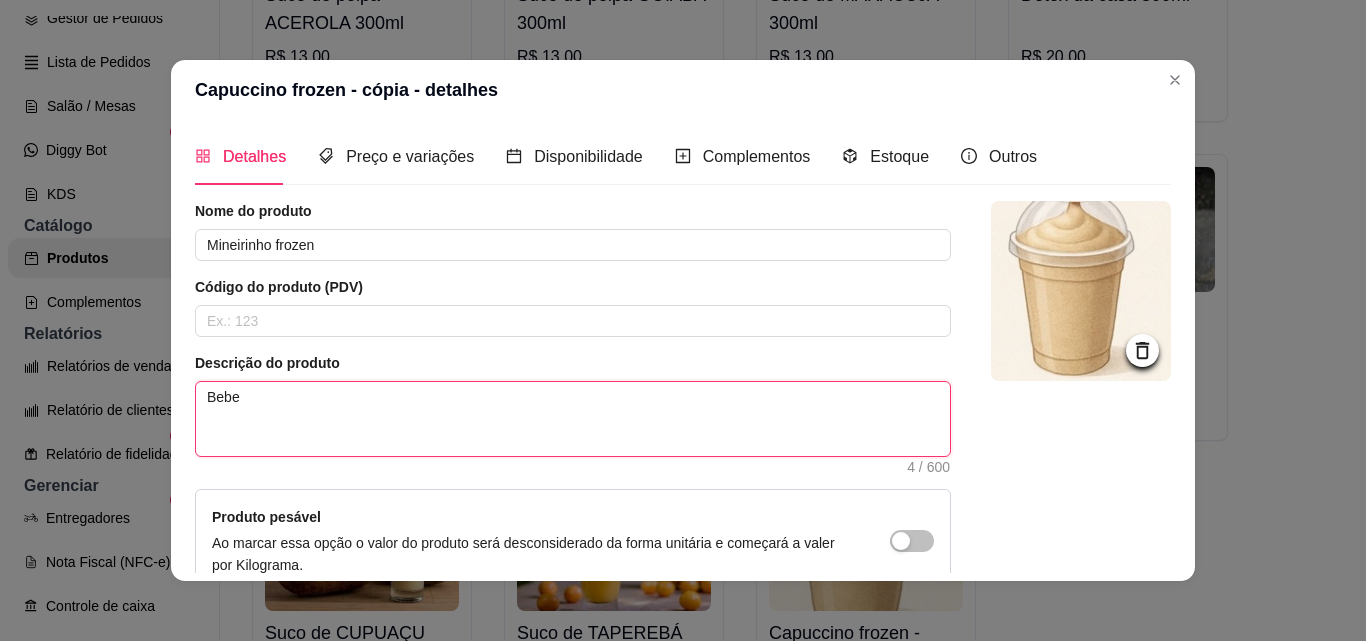 type 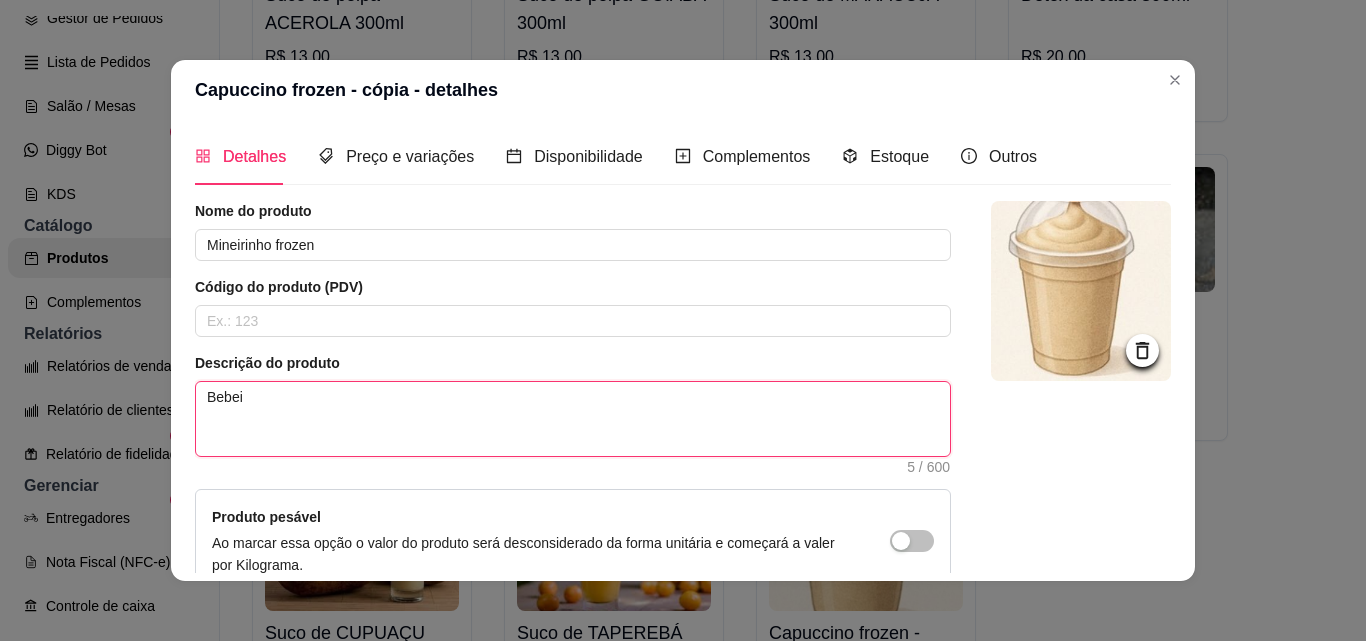 type 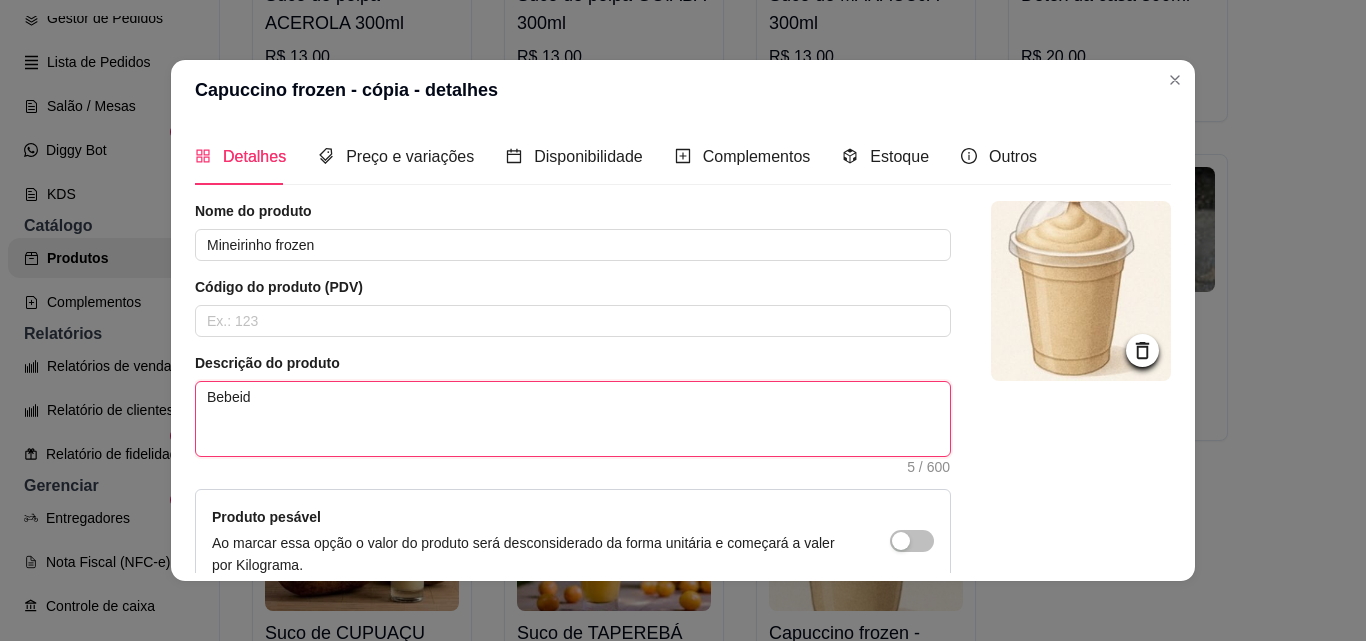 type 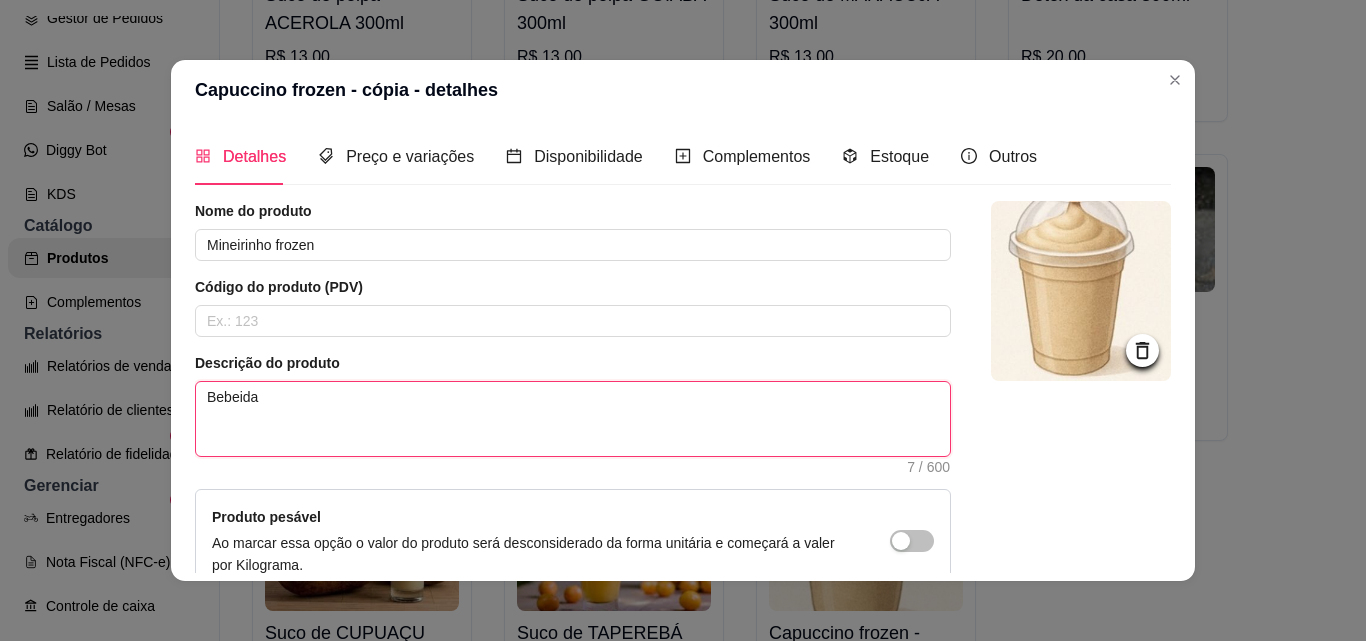 type 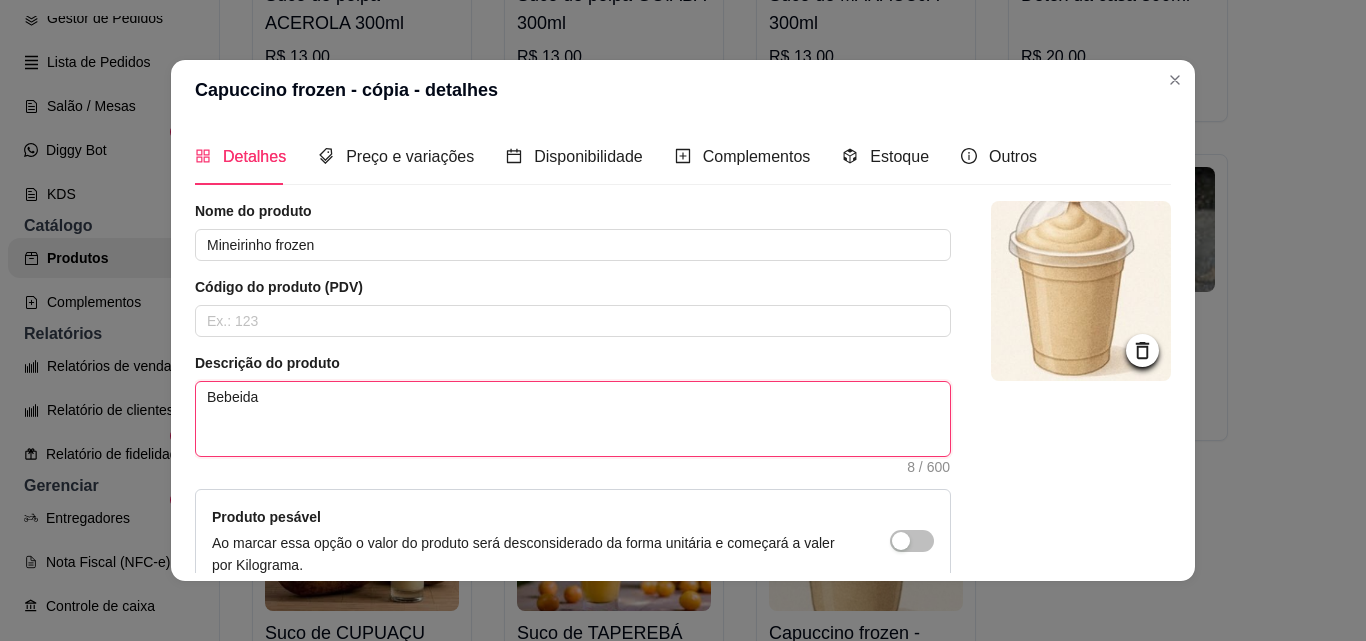 type 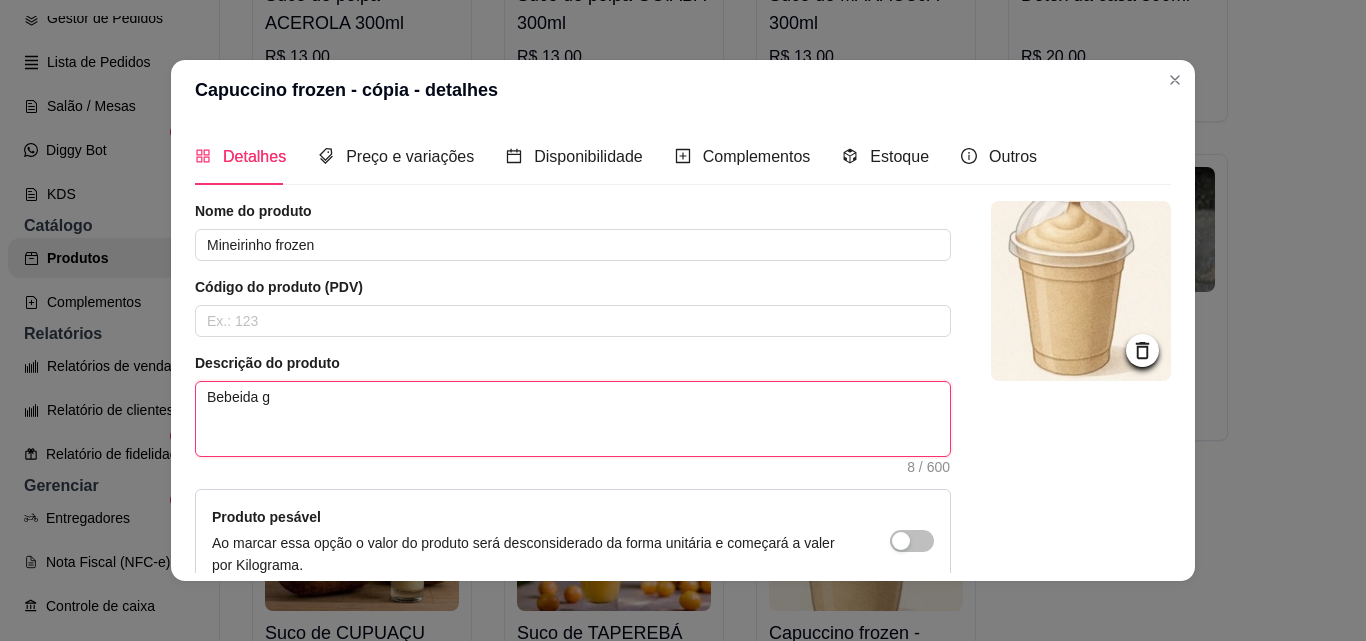 type 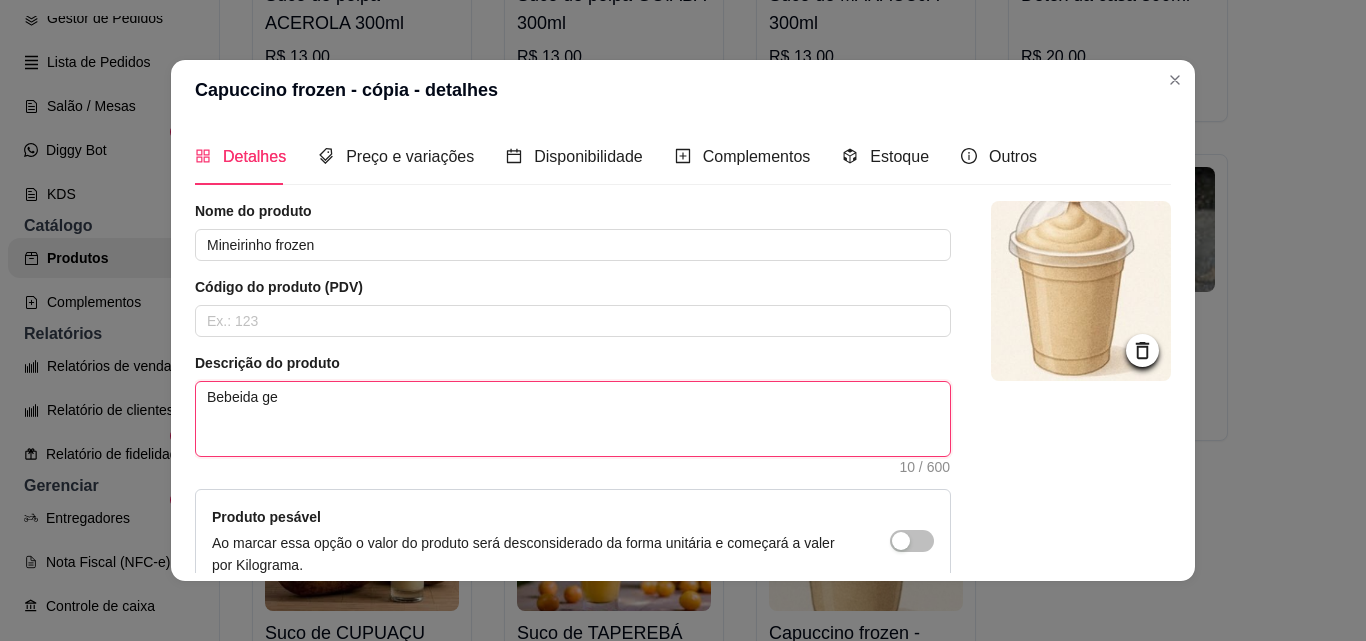 type 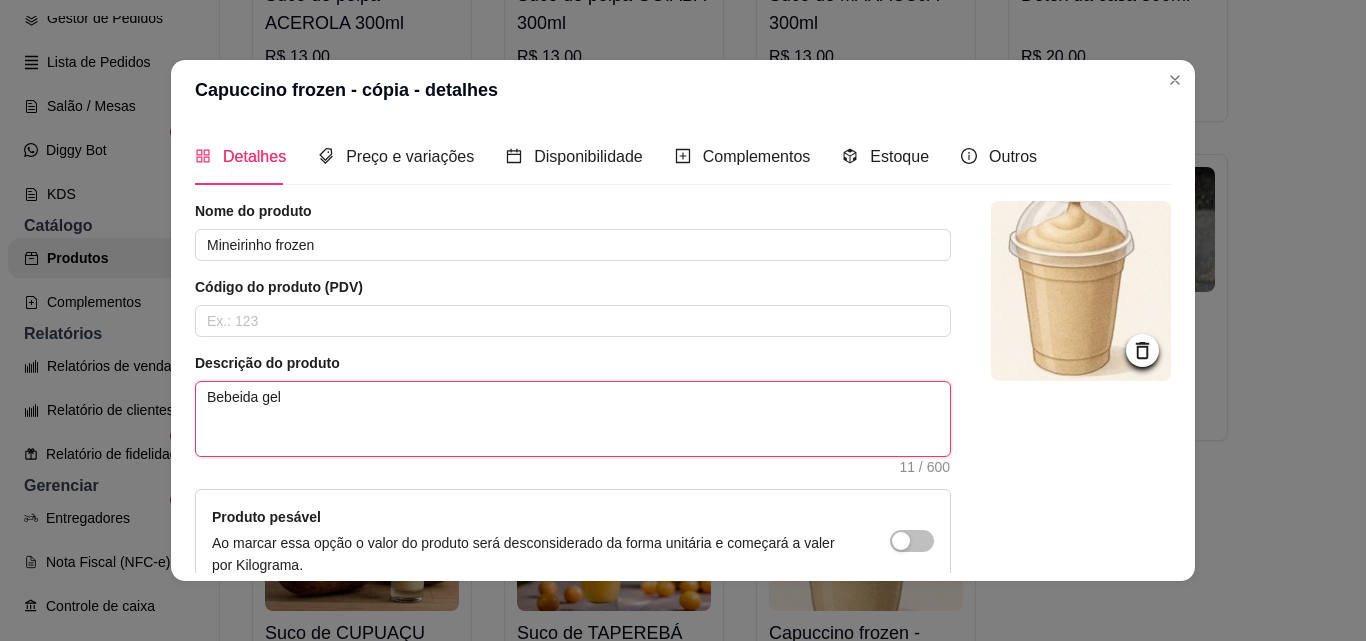 type on "Bebeida gele" 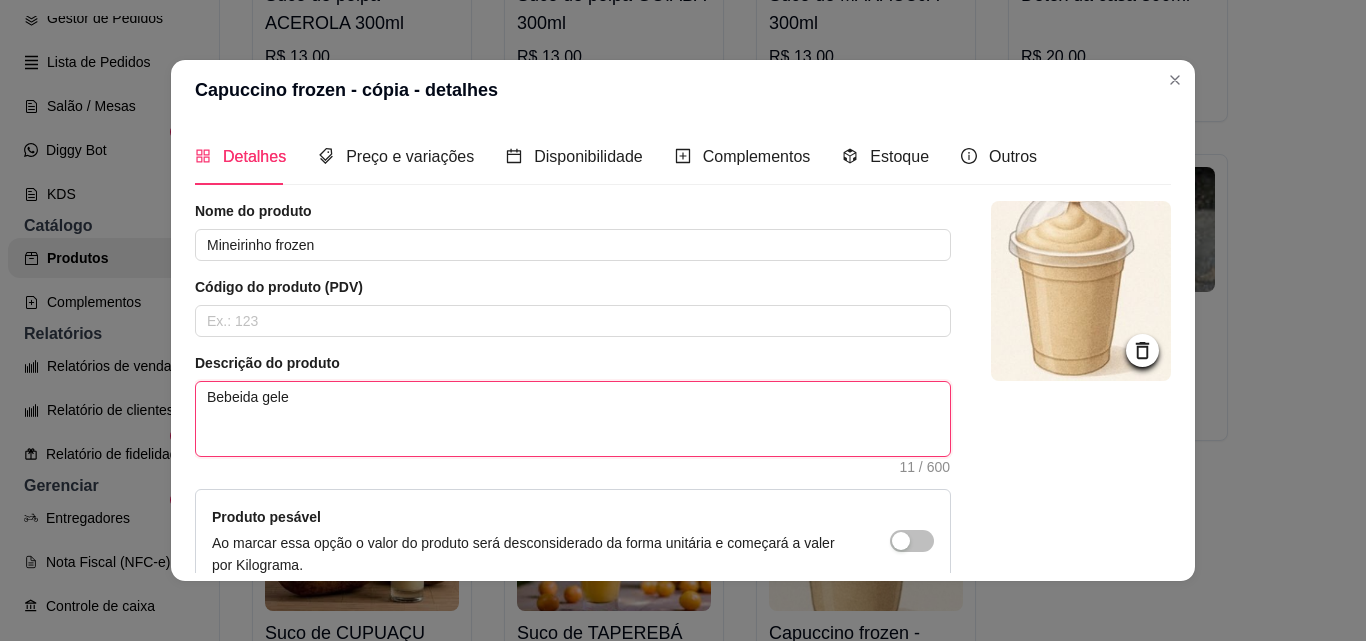 type 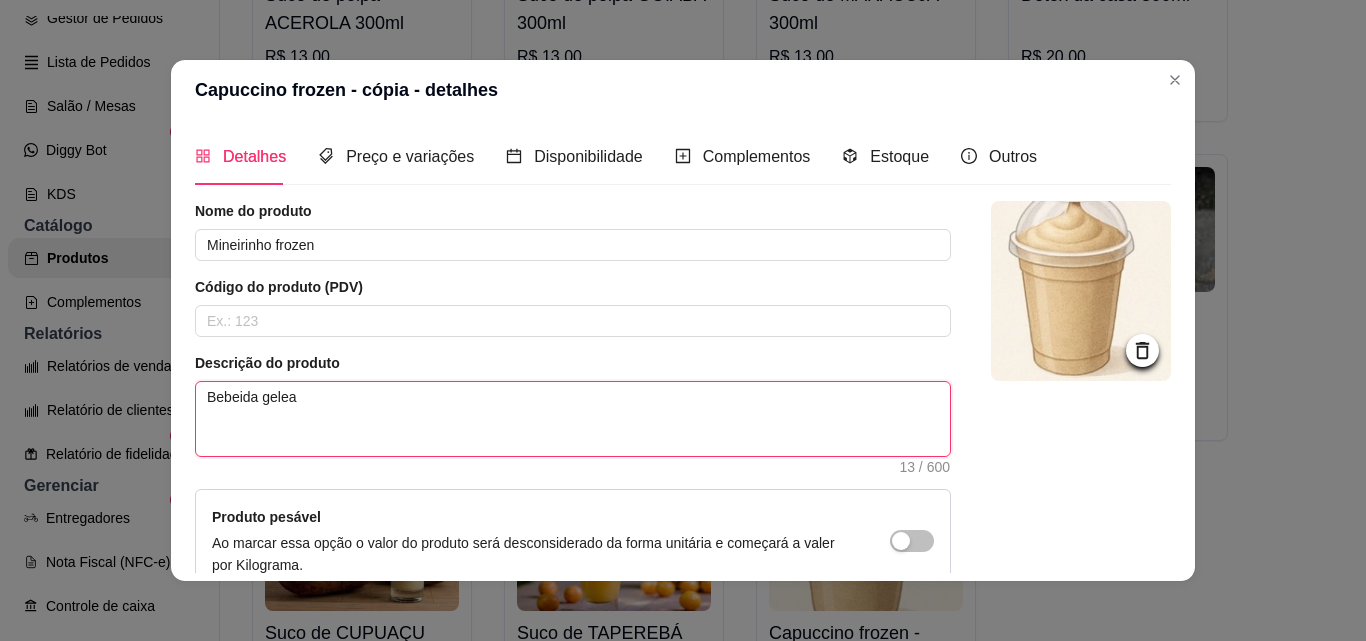 type 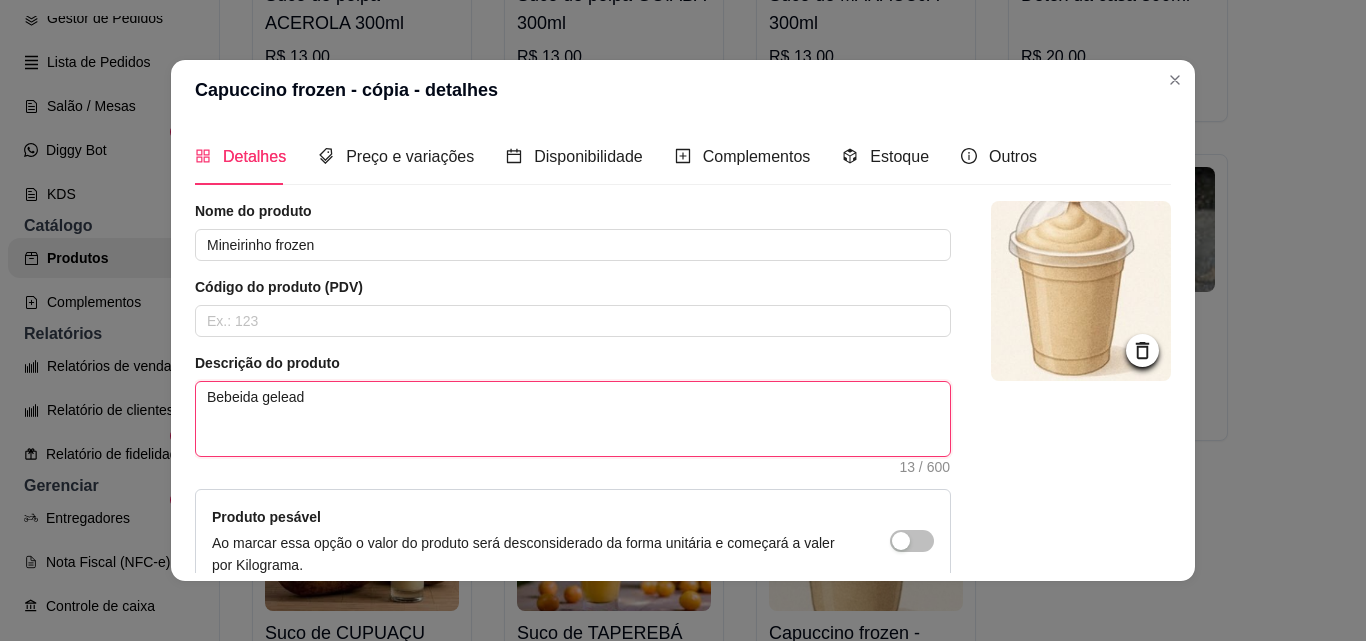 type 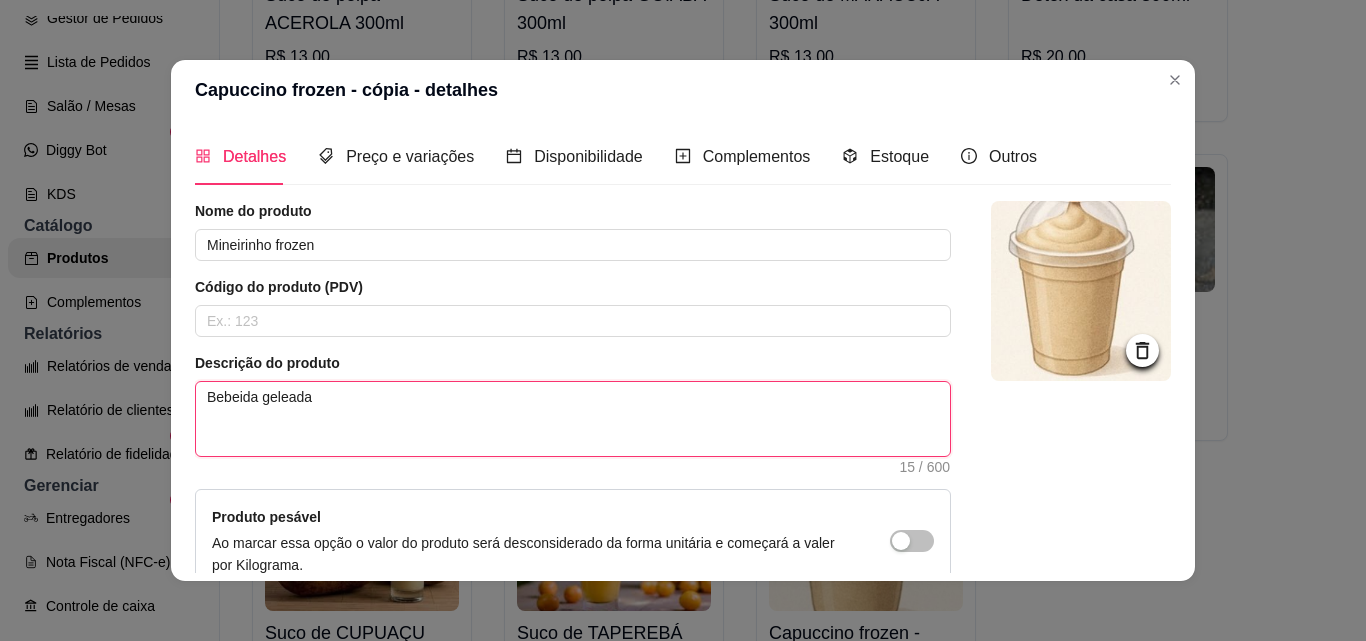 type 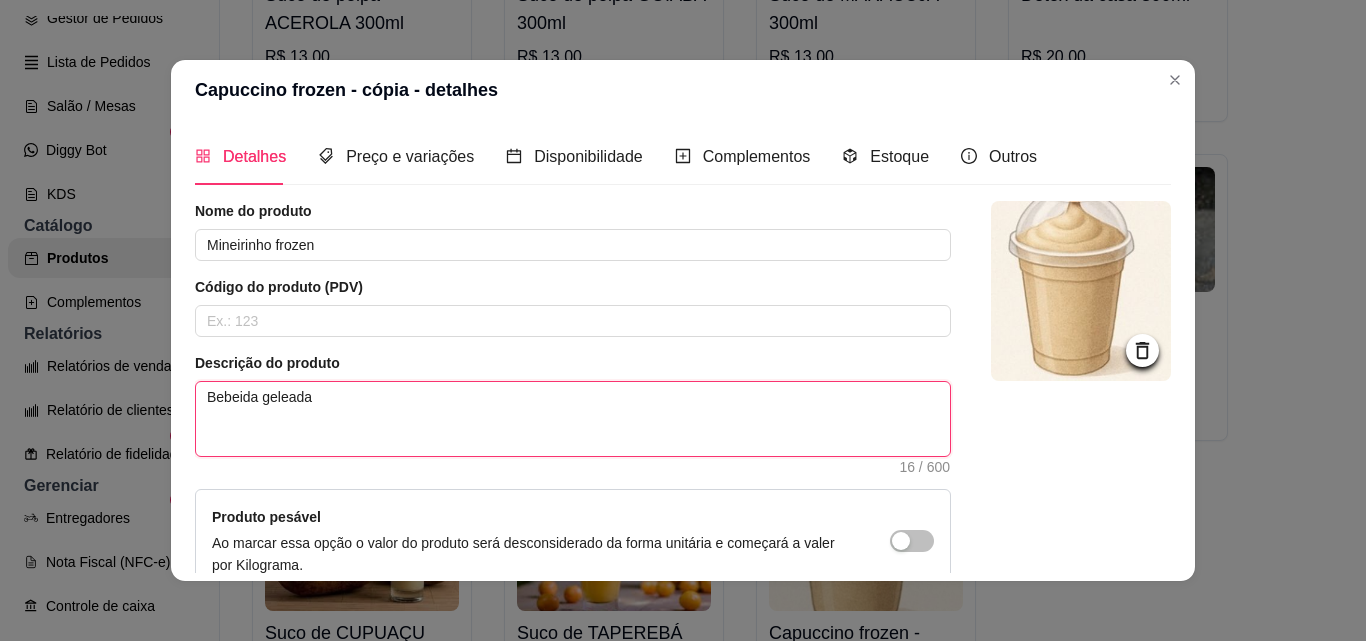 type 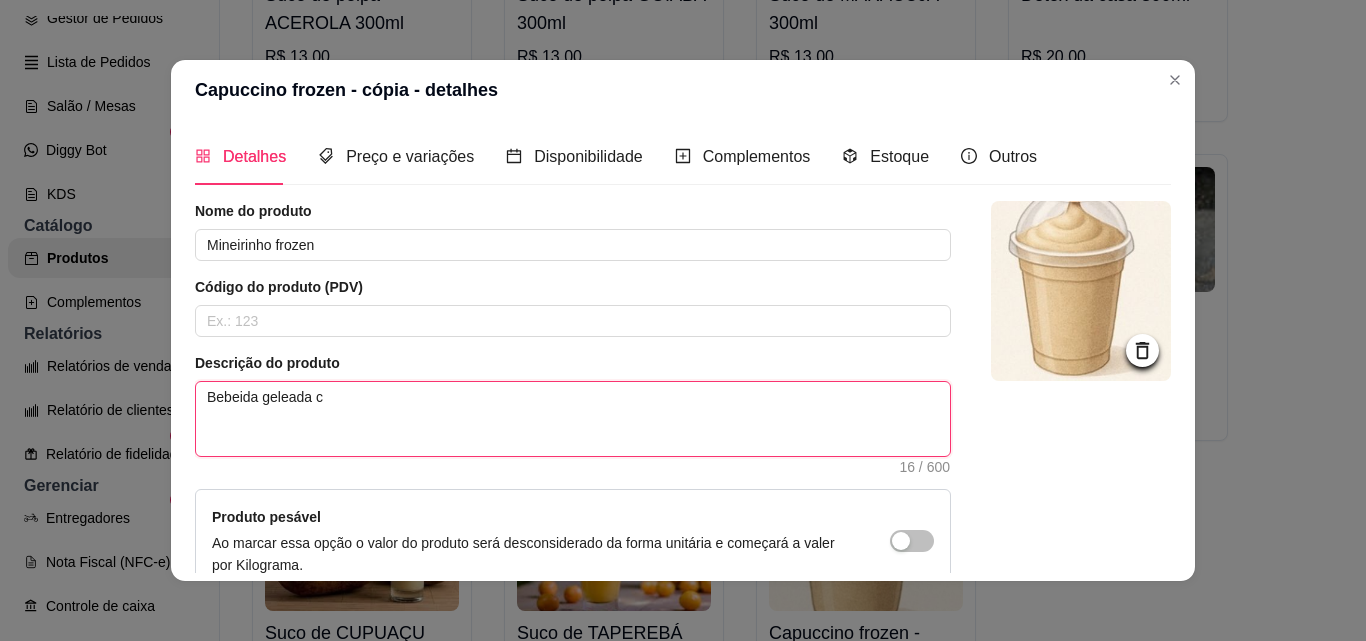 type 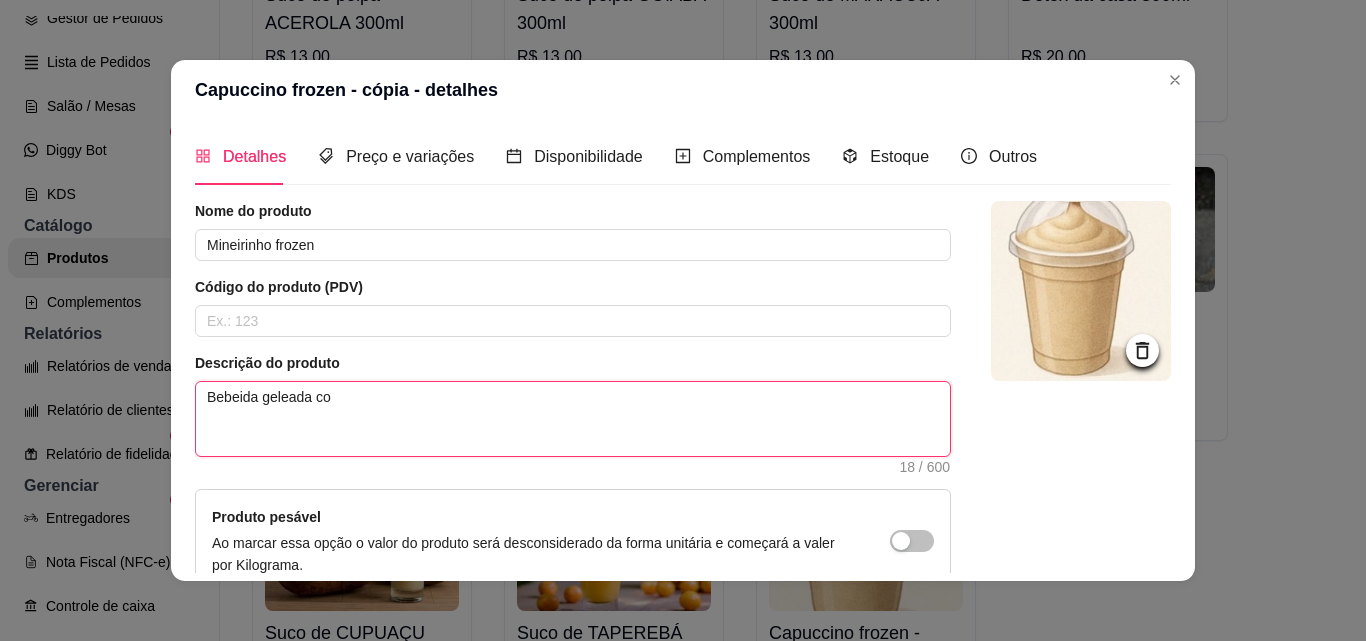 type 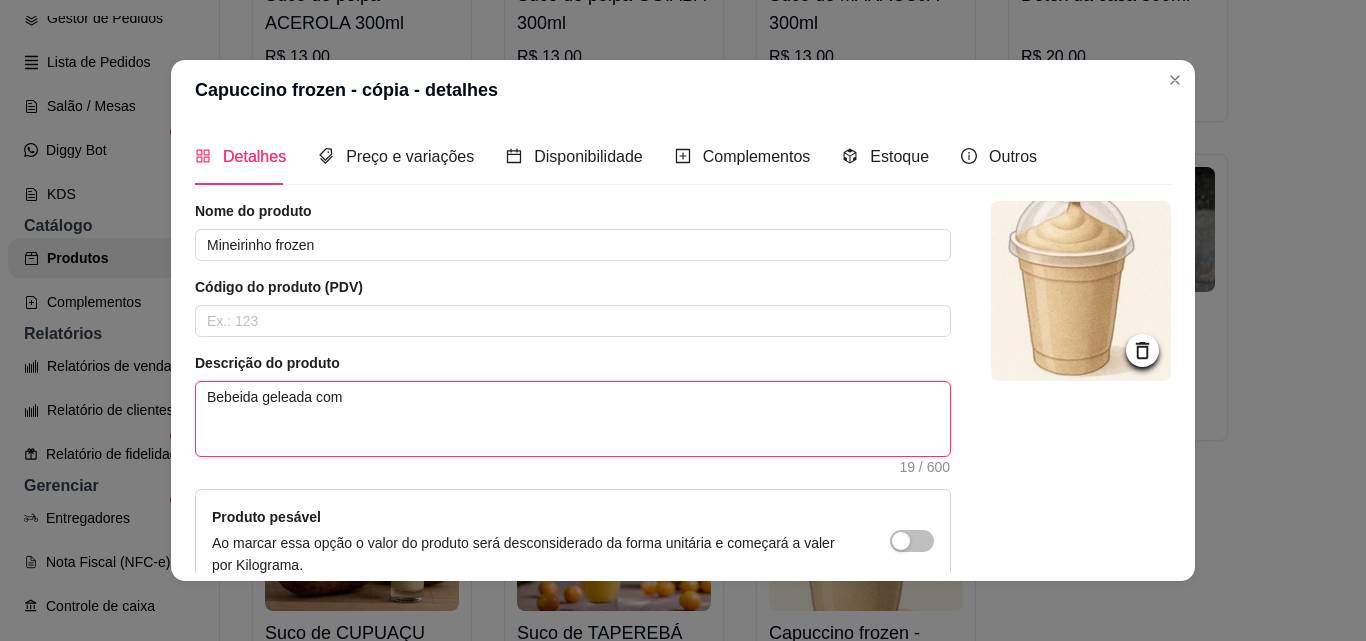 type 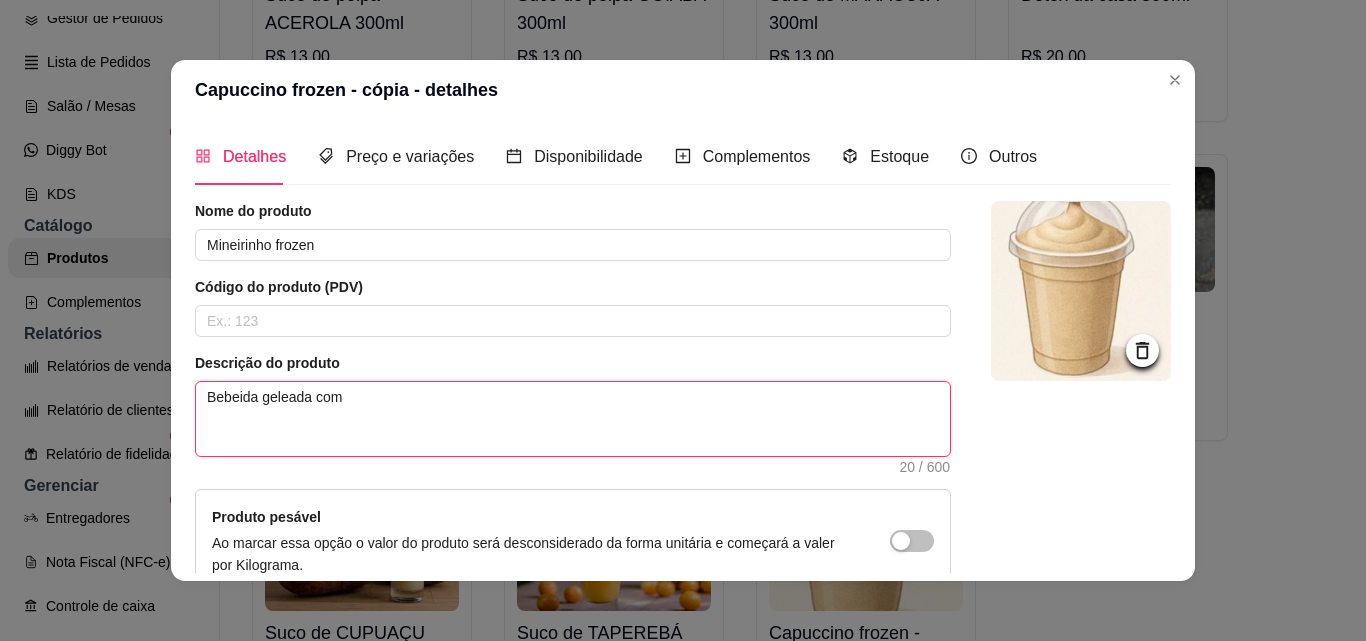 type 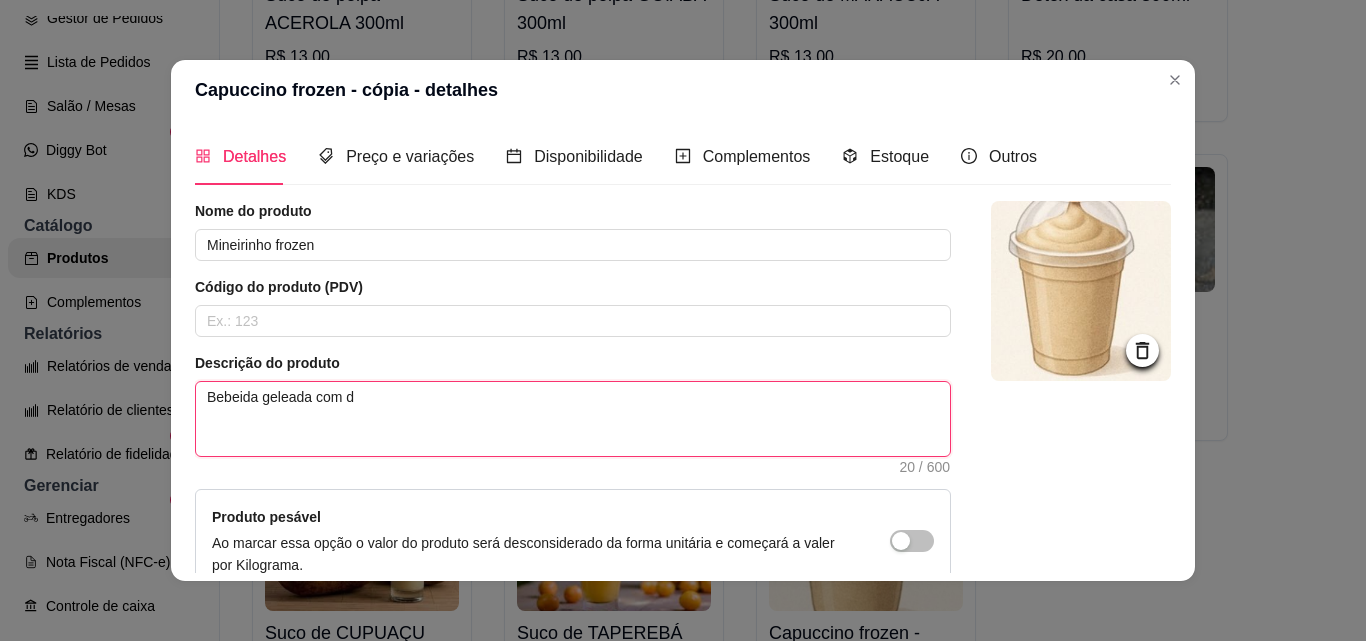type 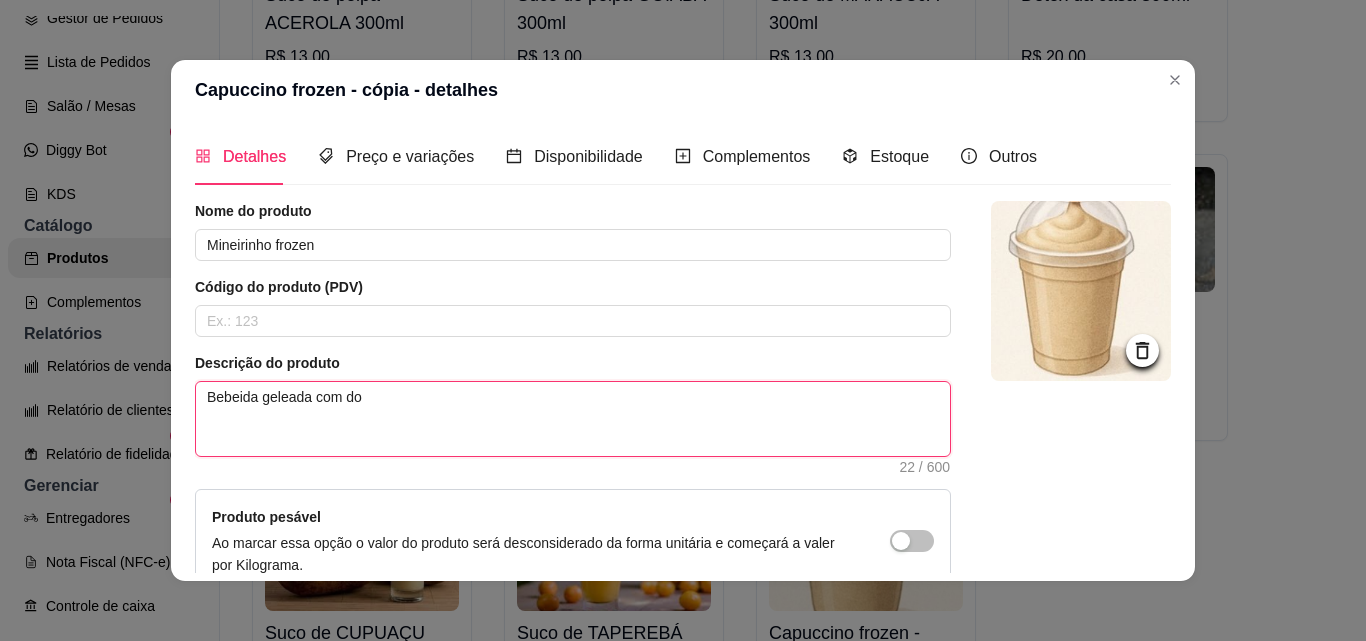 type 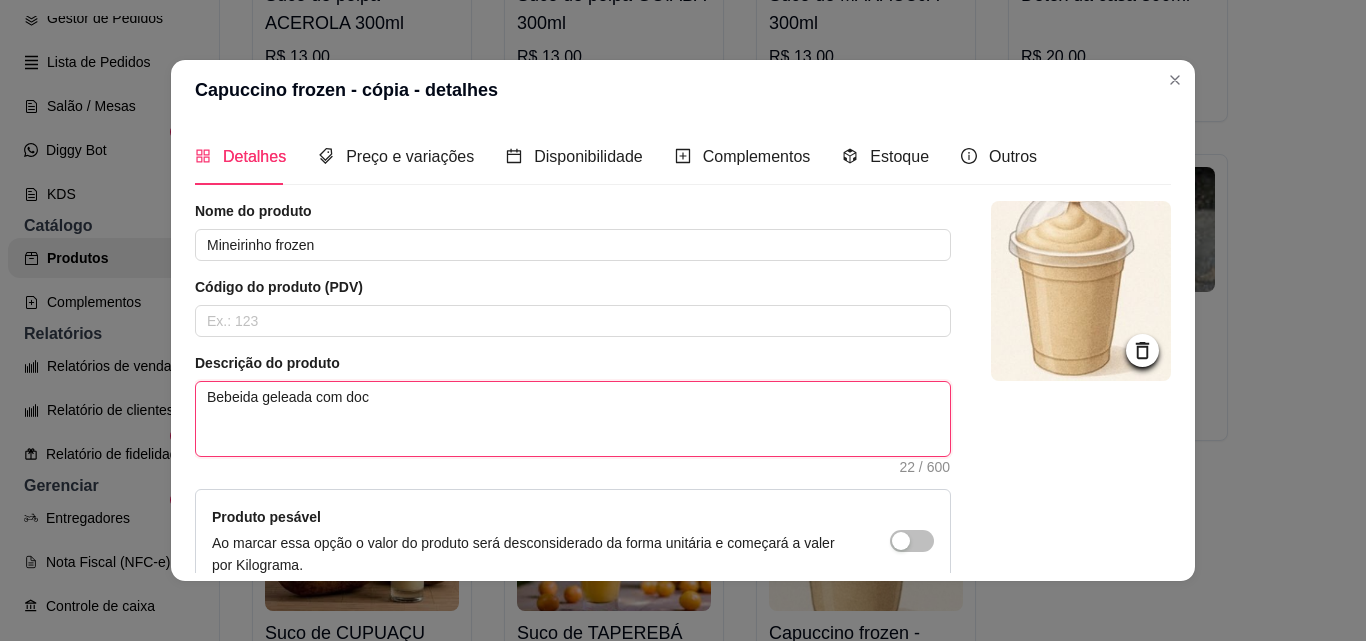 type 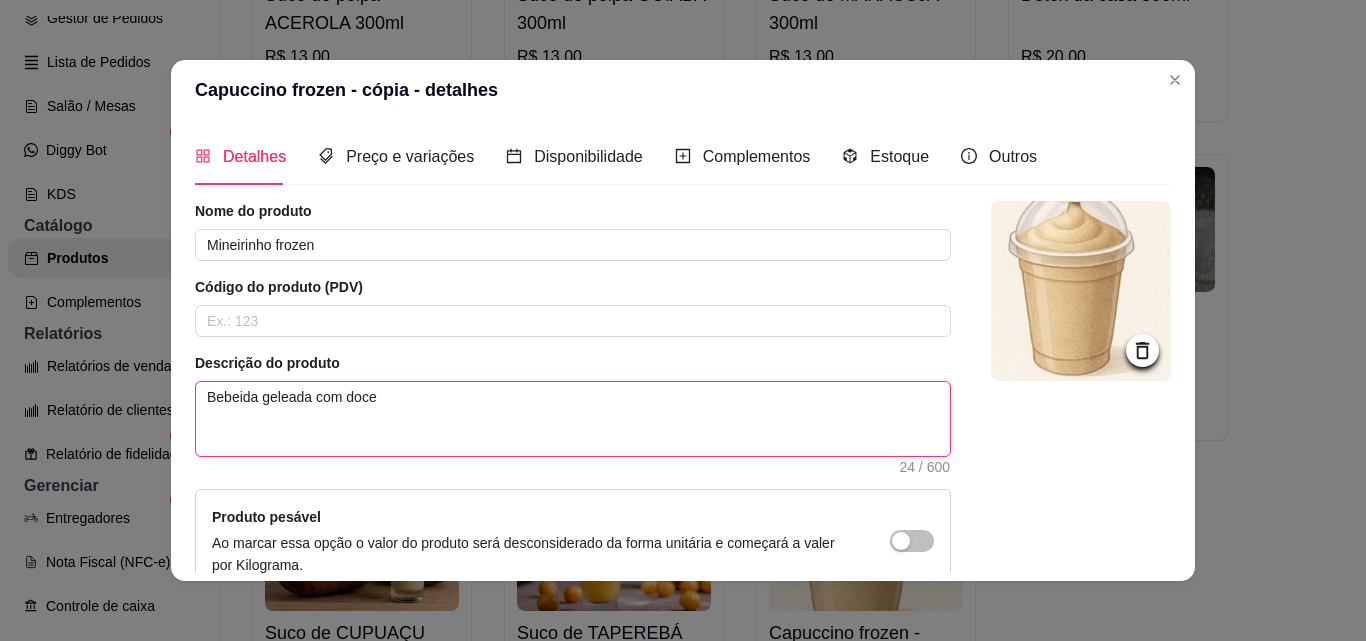 type 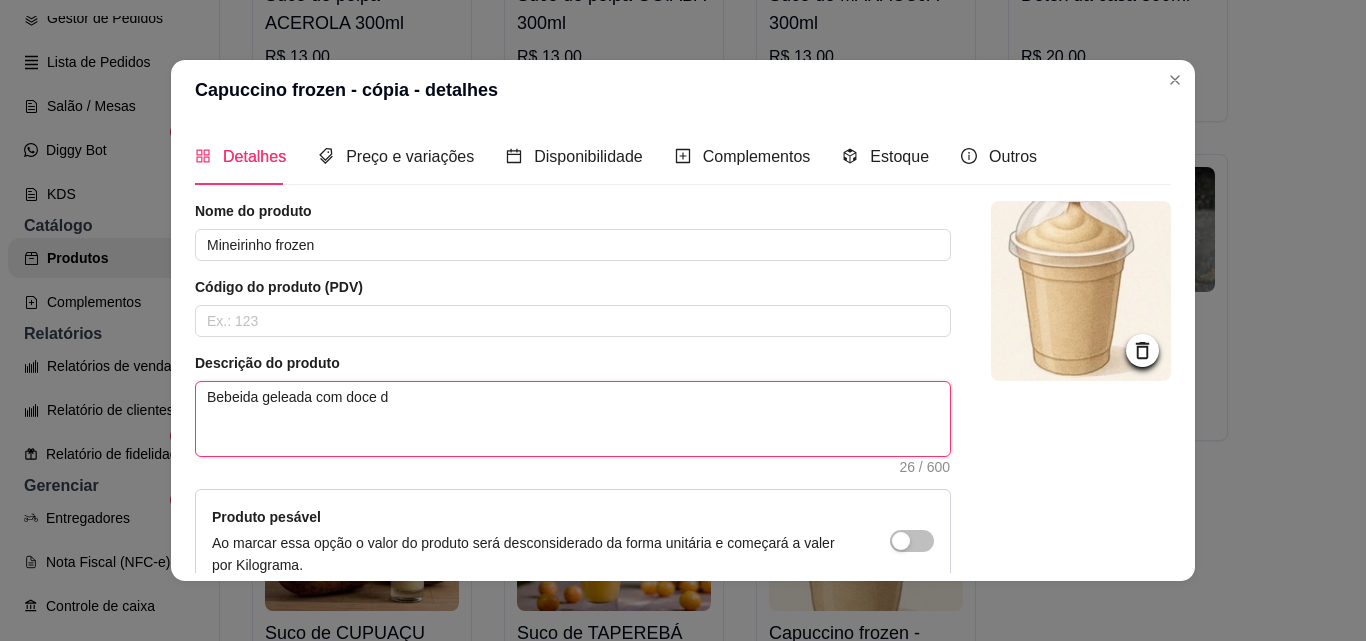 type 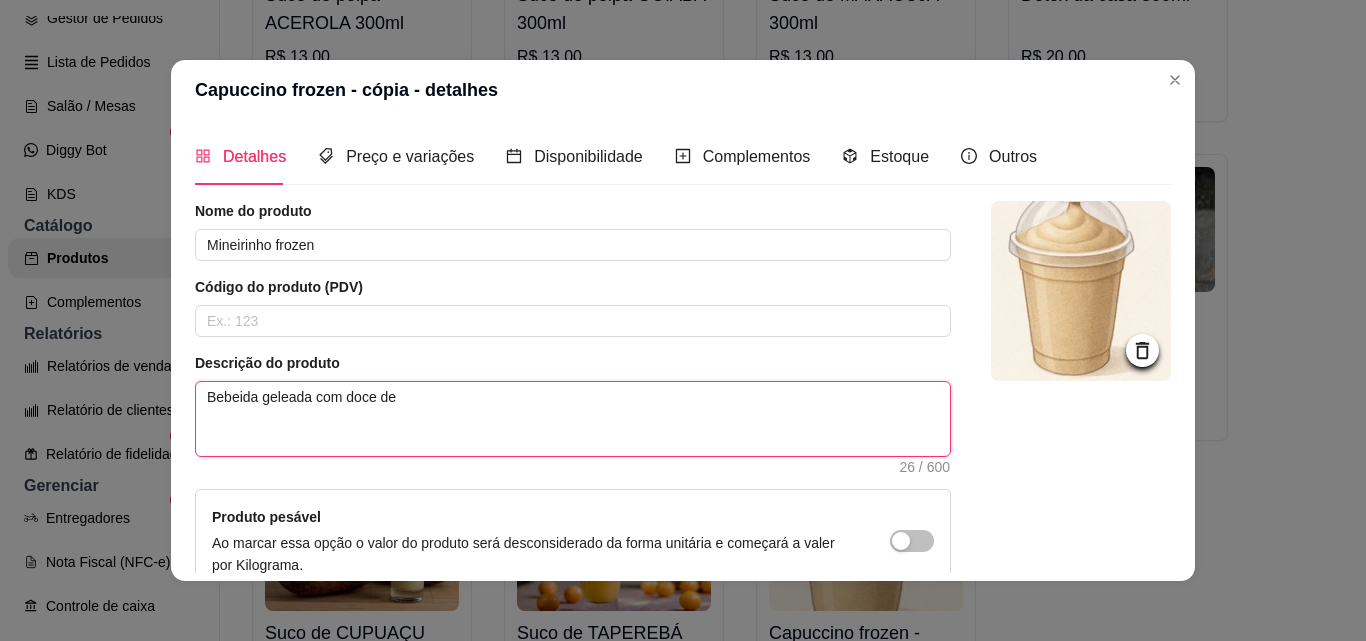 type 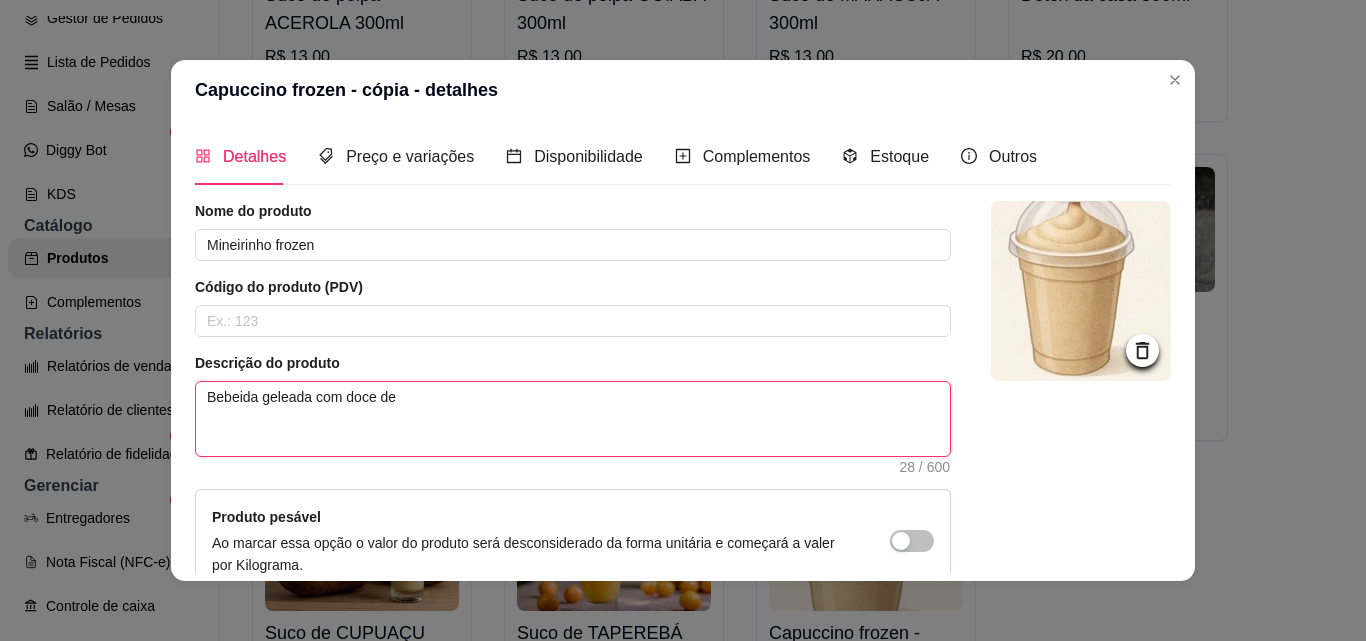 type 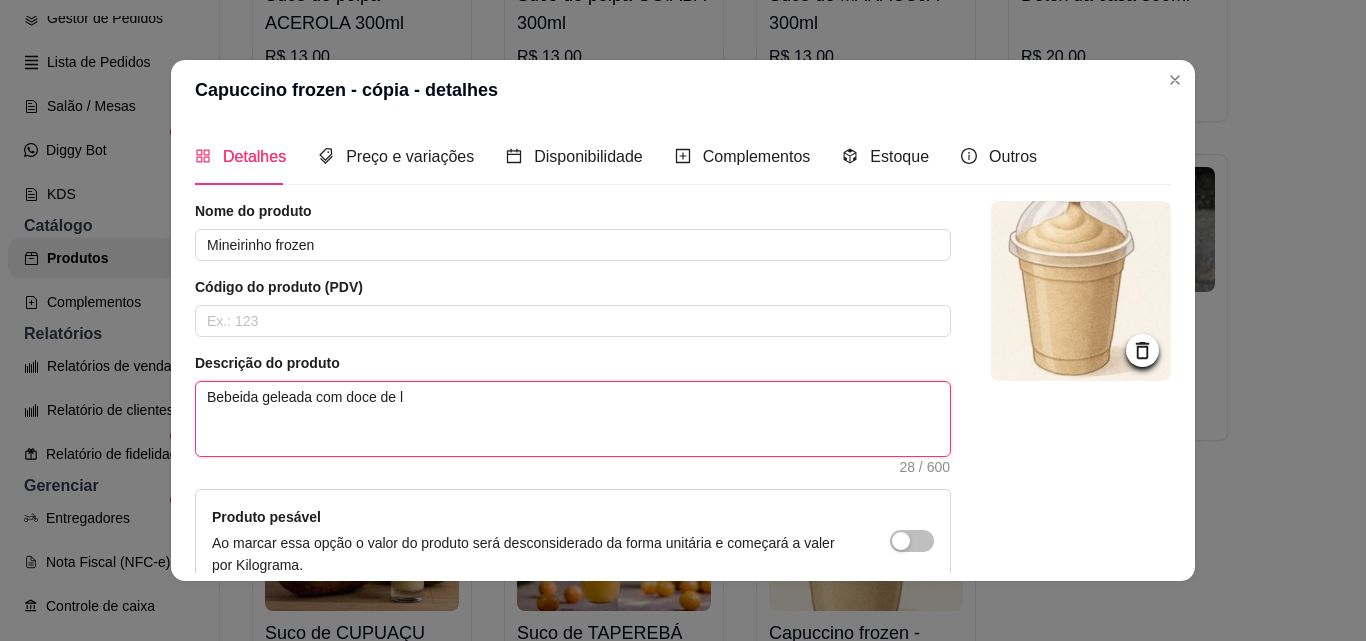 type 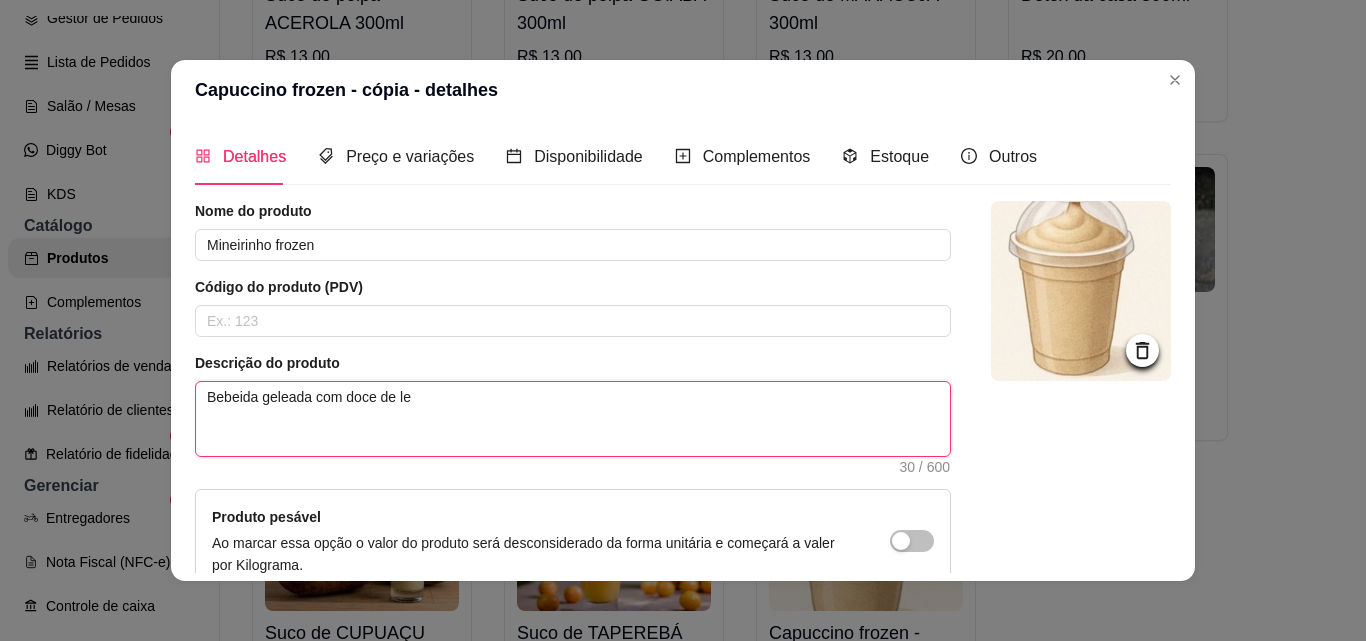 type 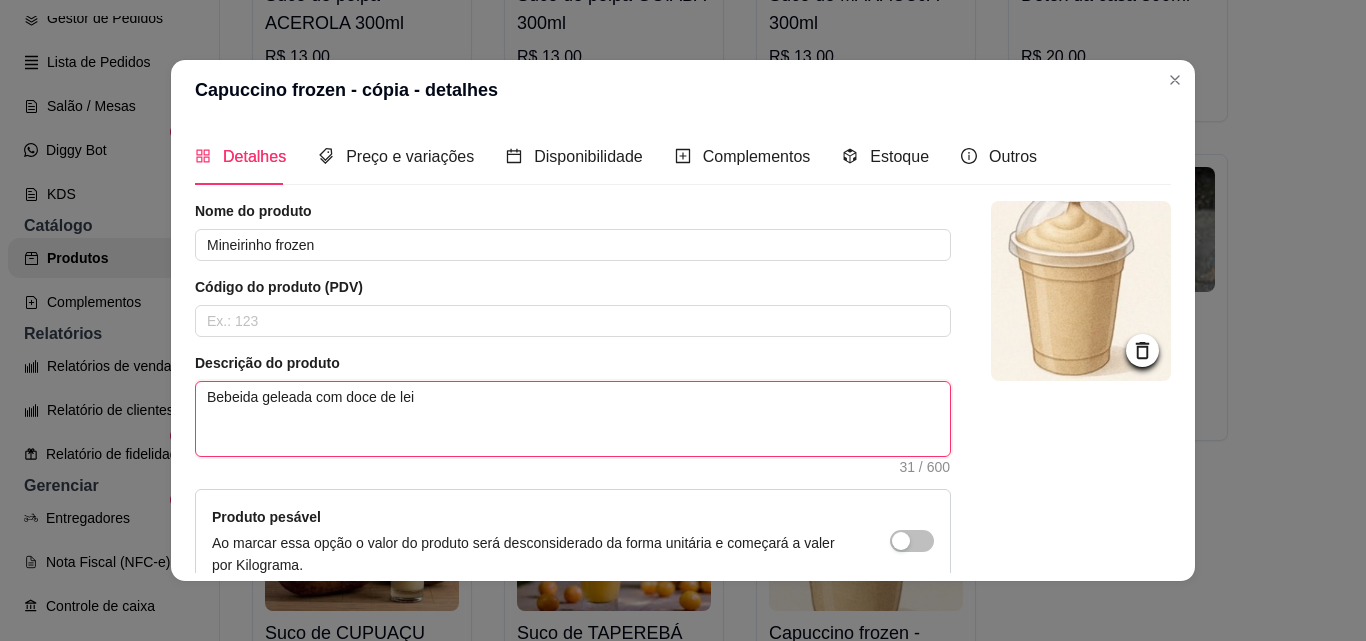 type 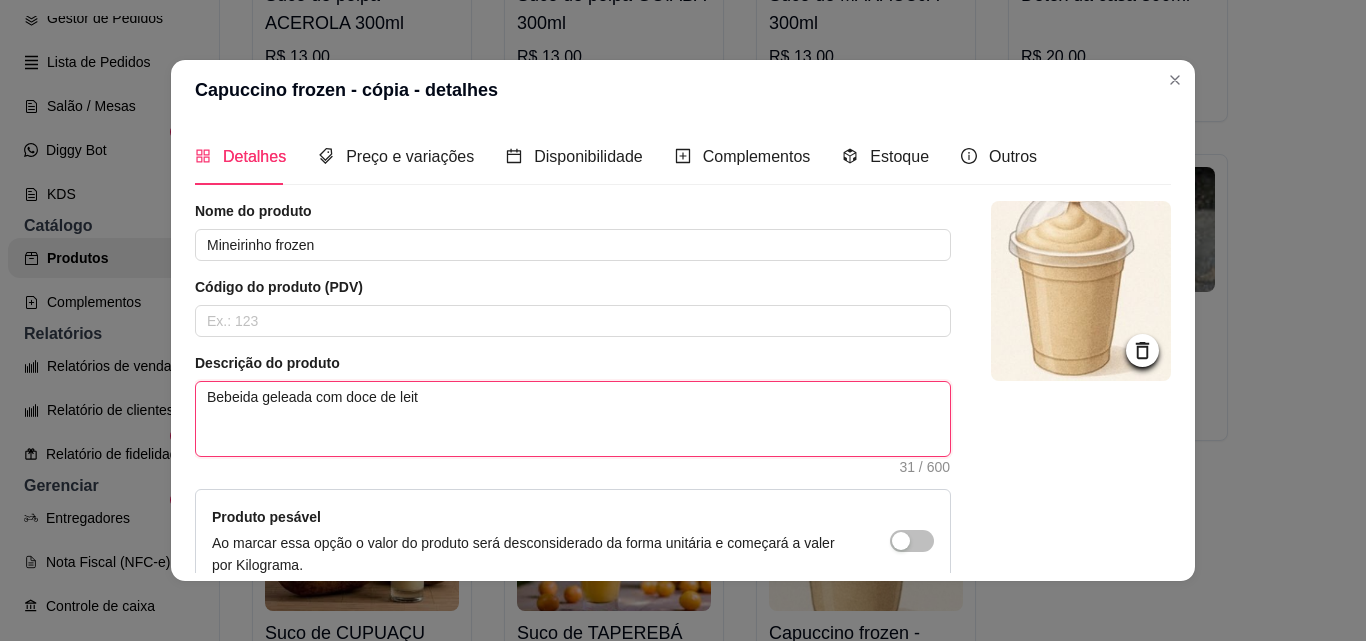 type 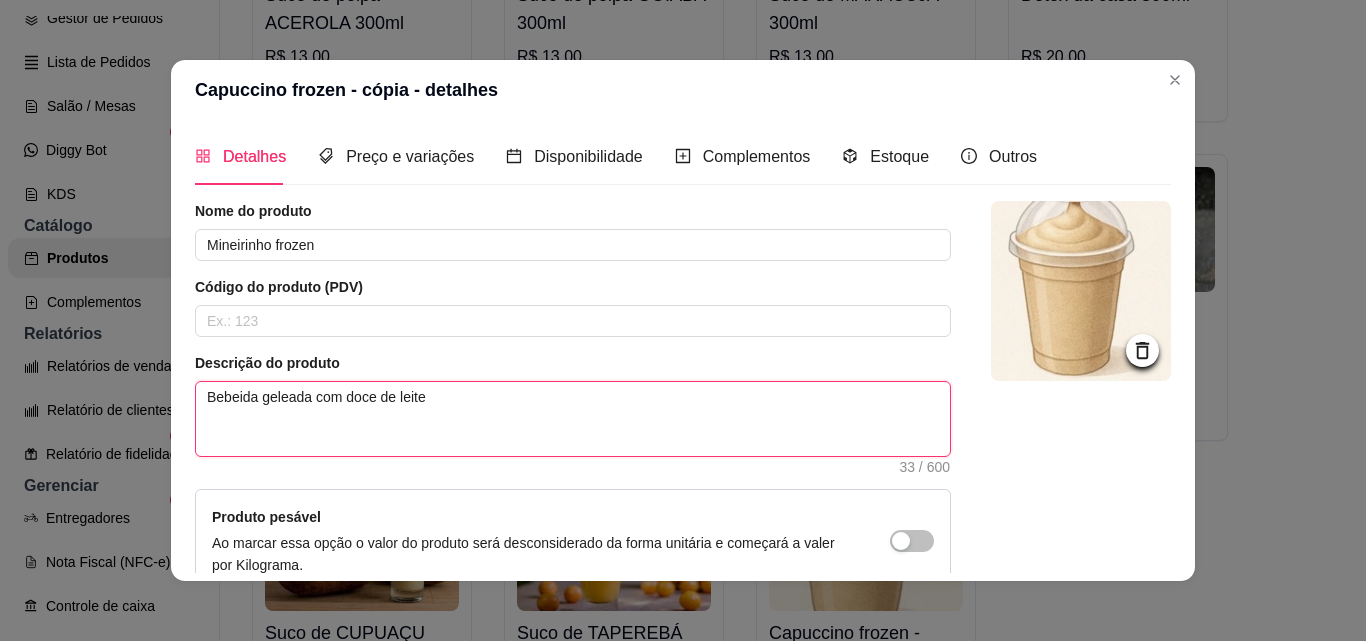 type 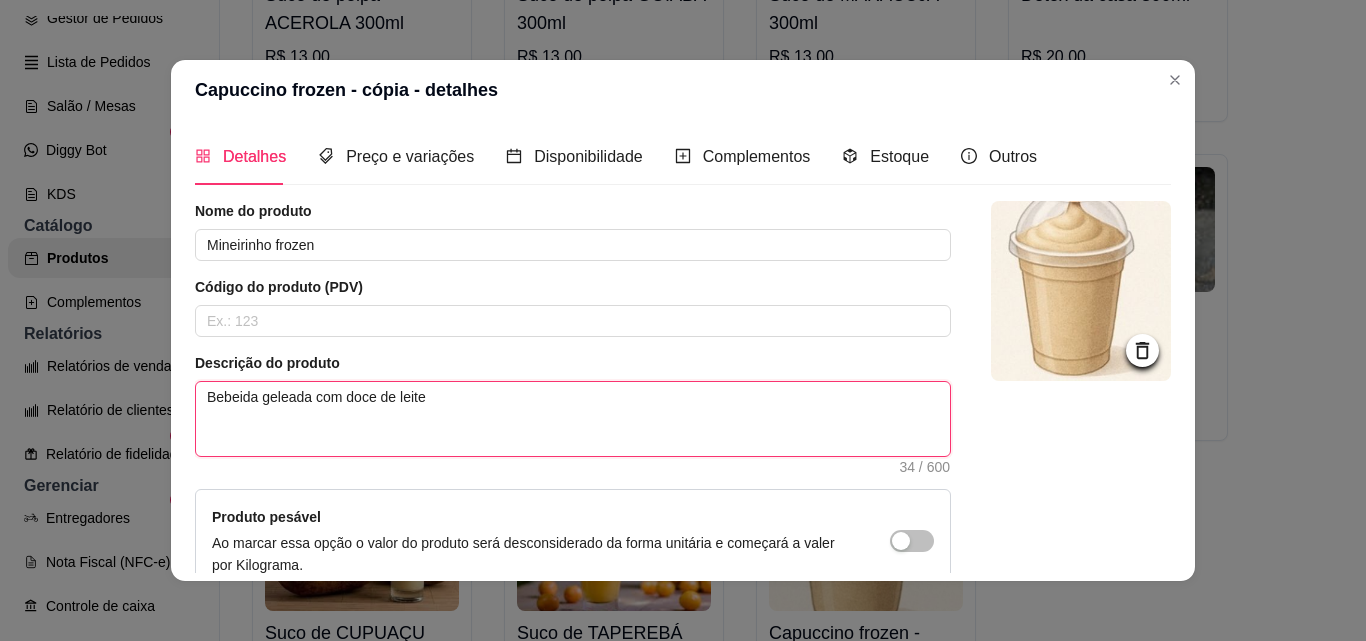 type 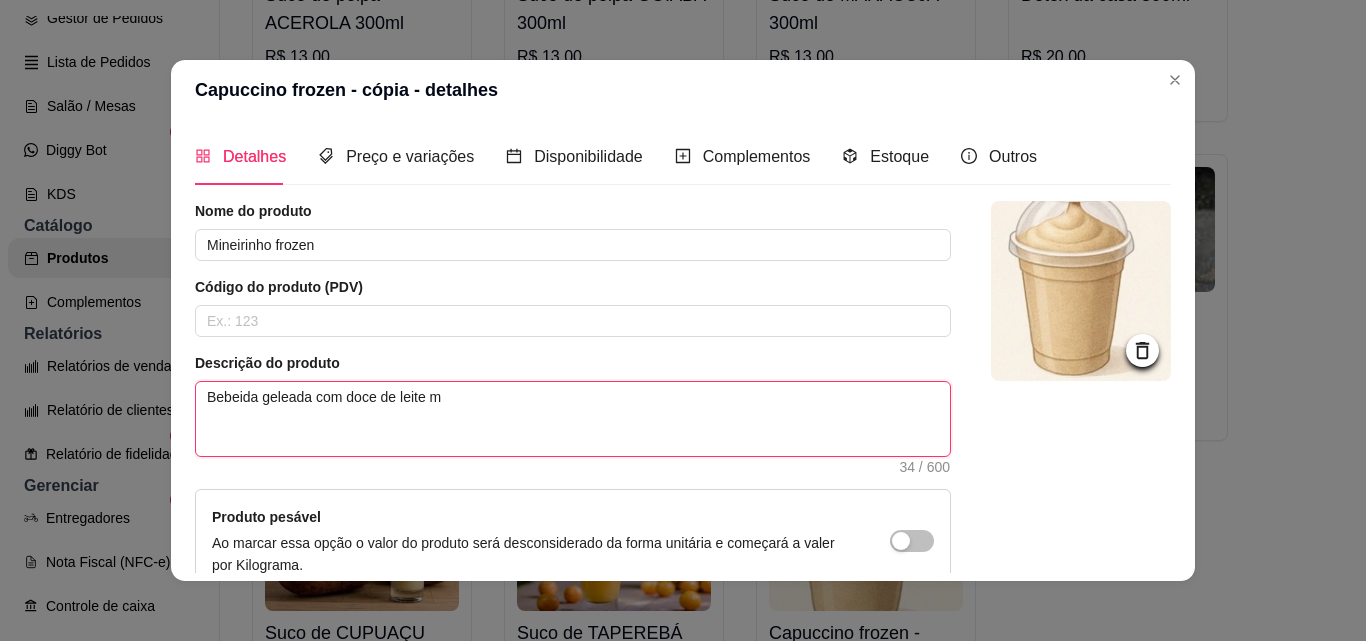 type 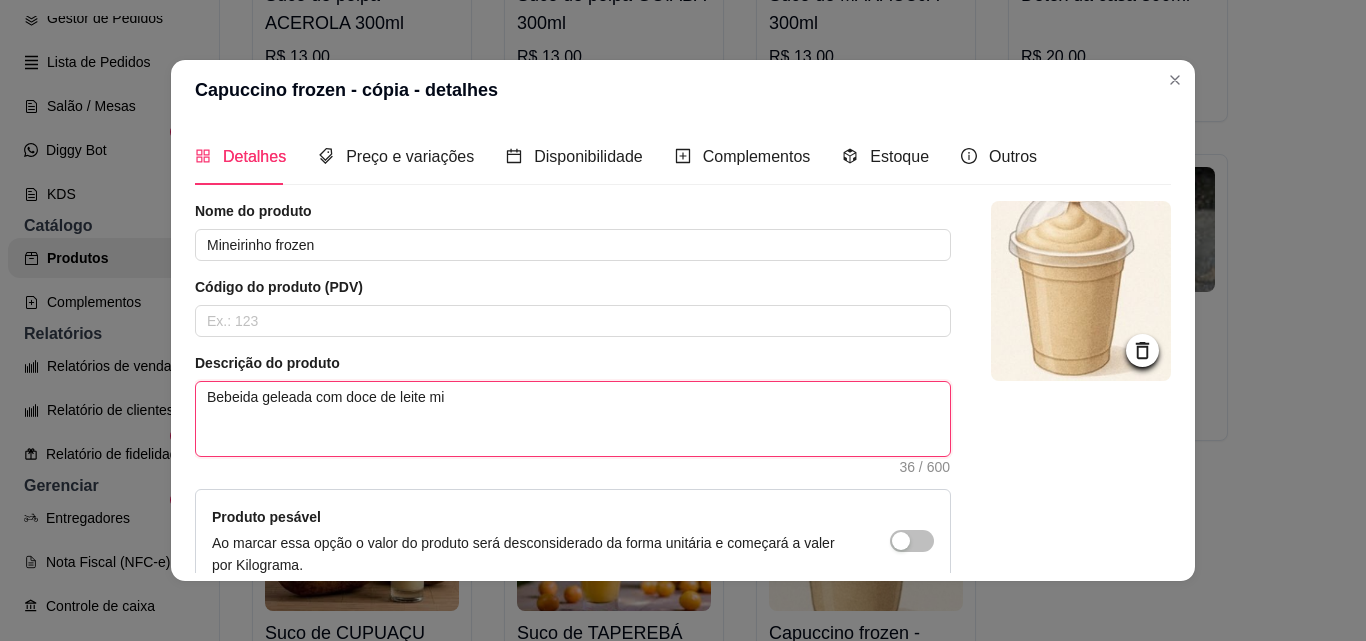 type 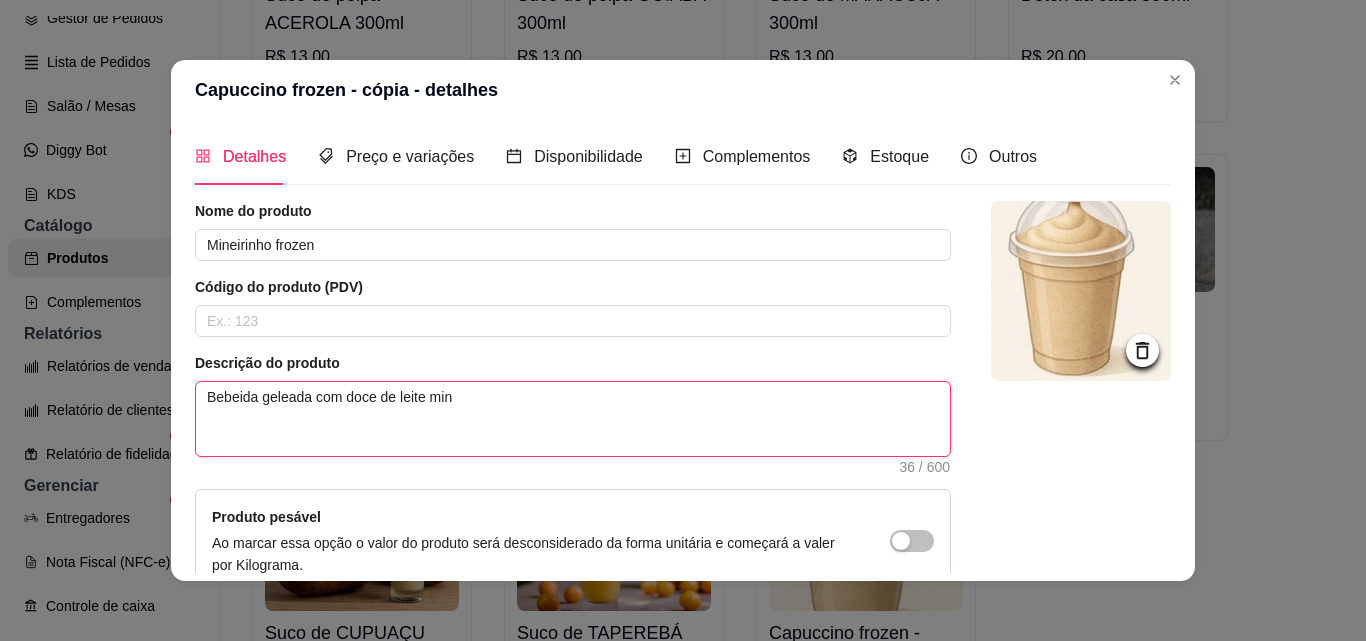 type 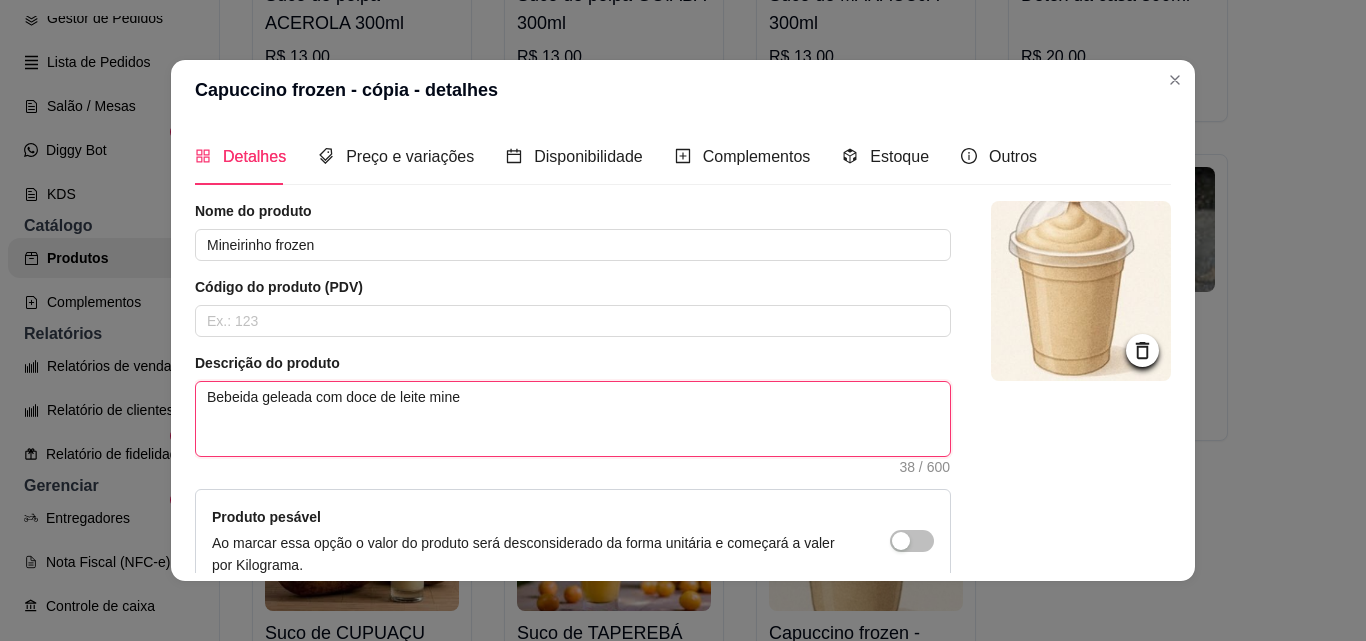 type 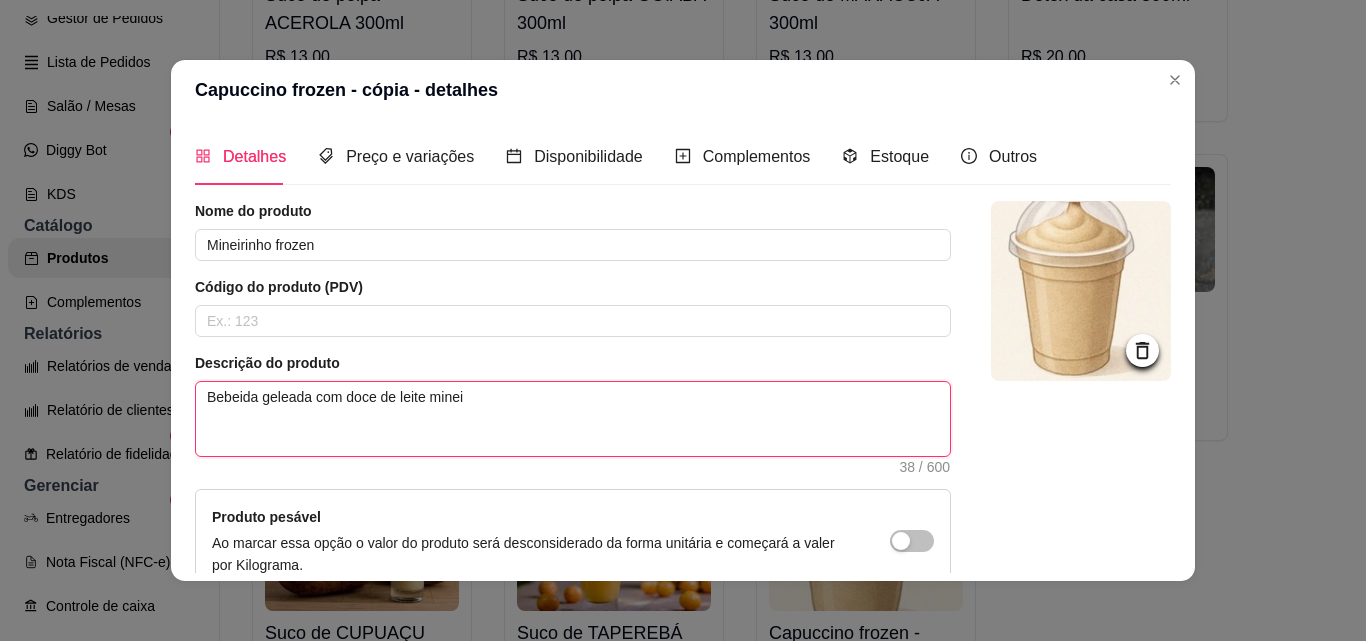 type 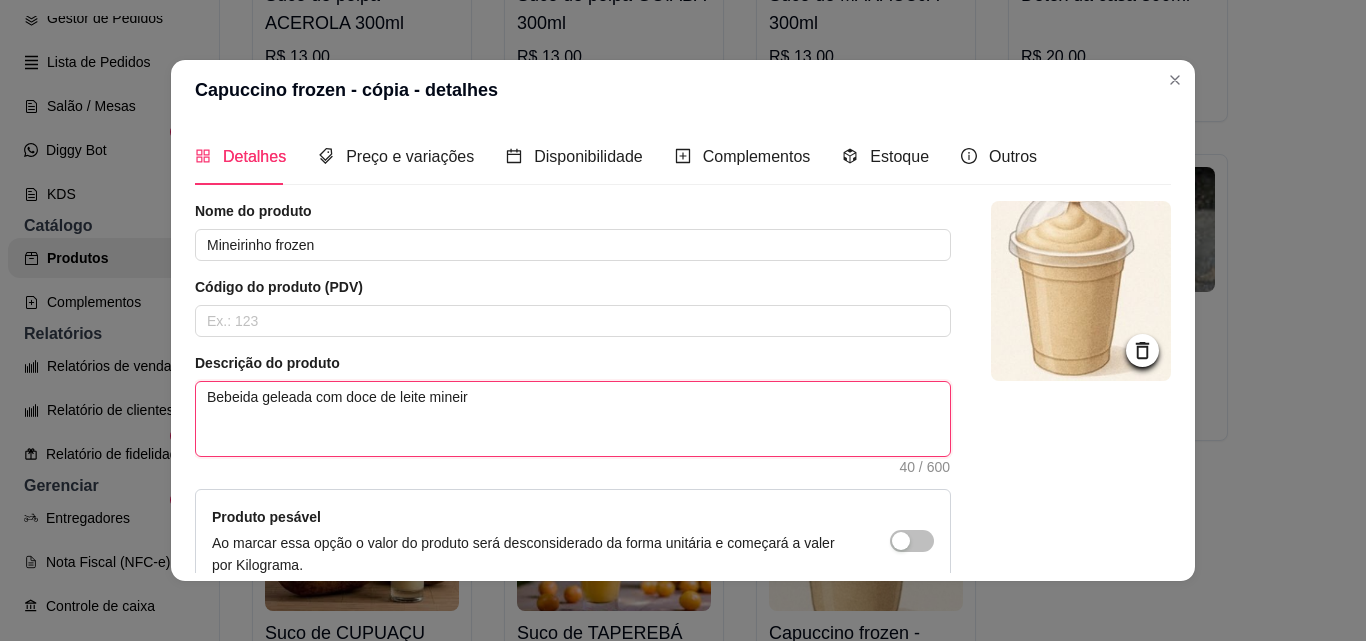 type 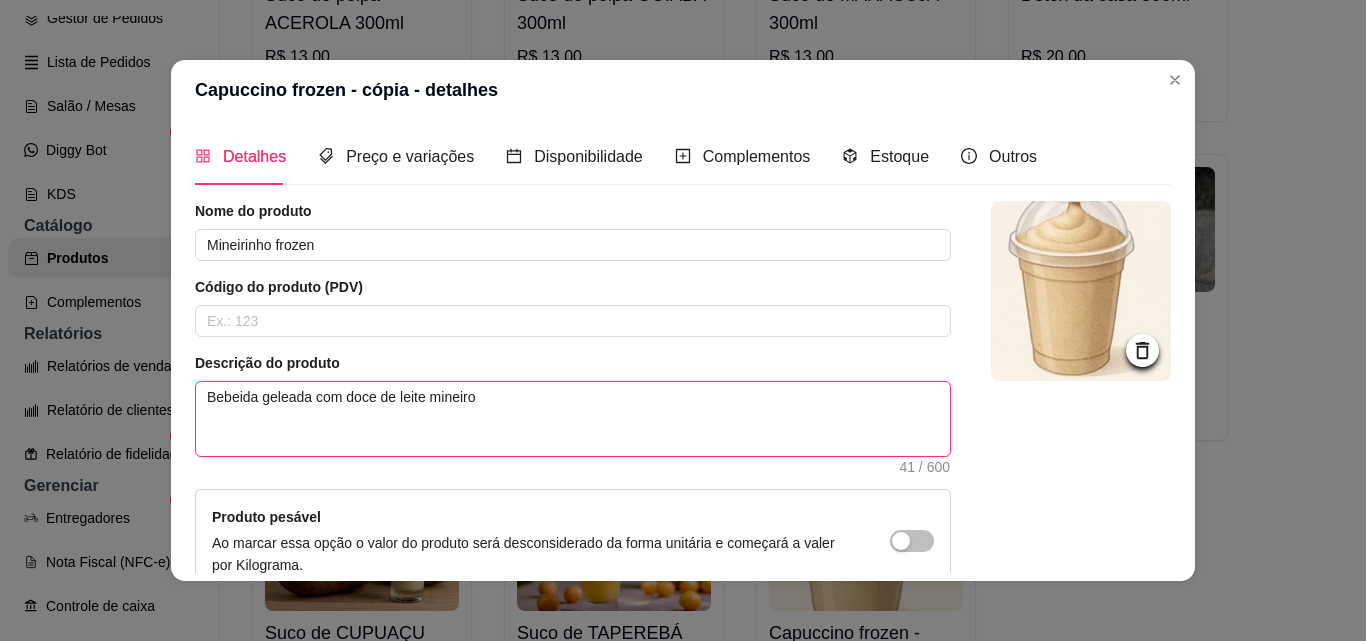 type 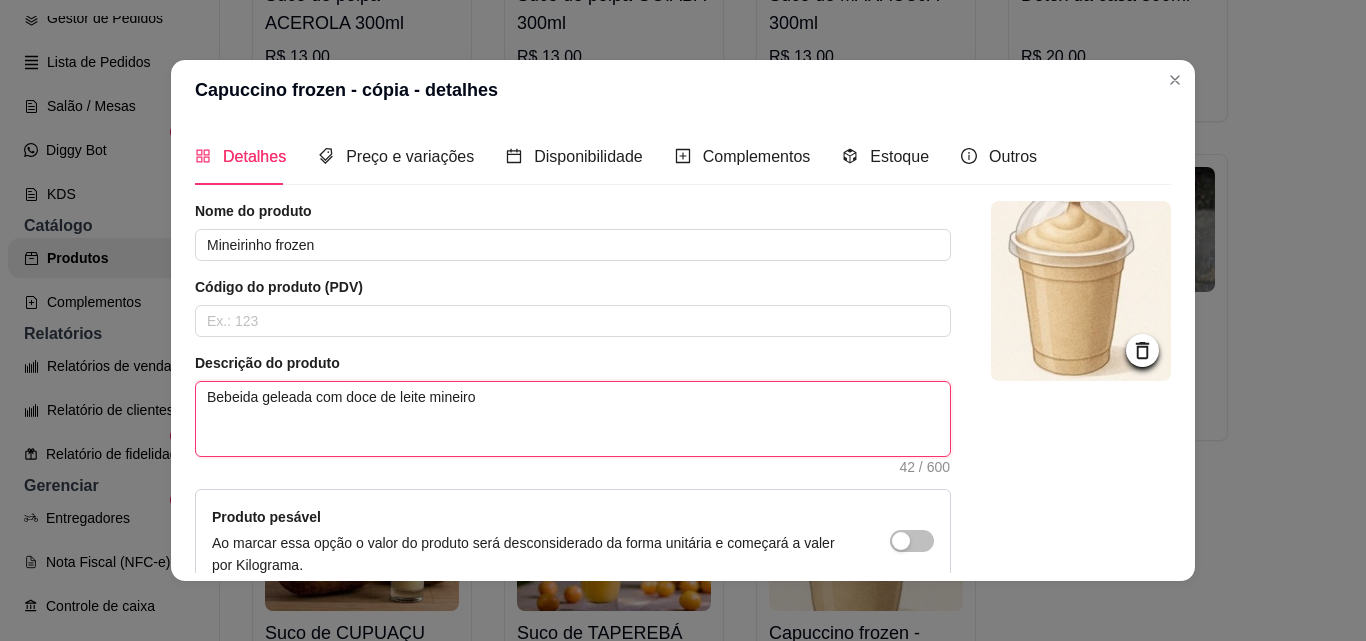 type 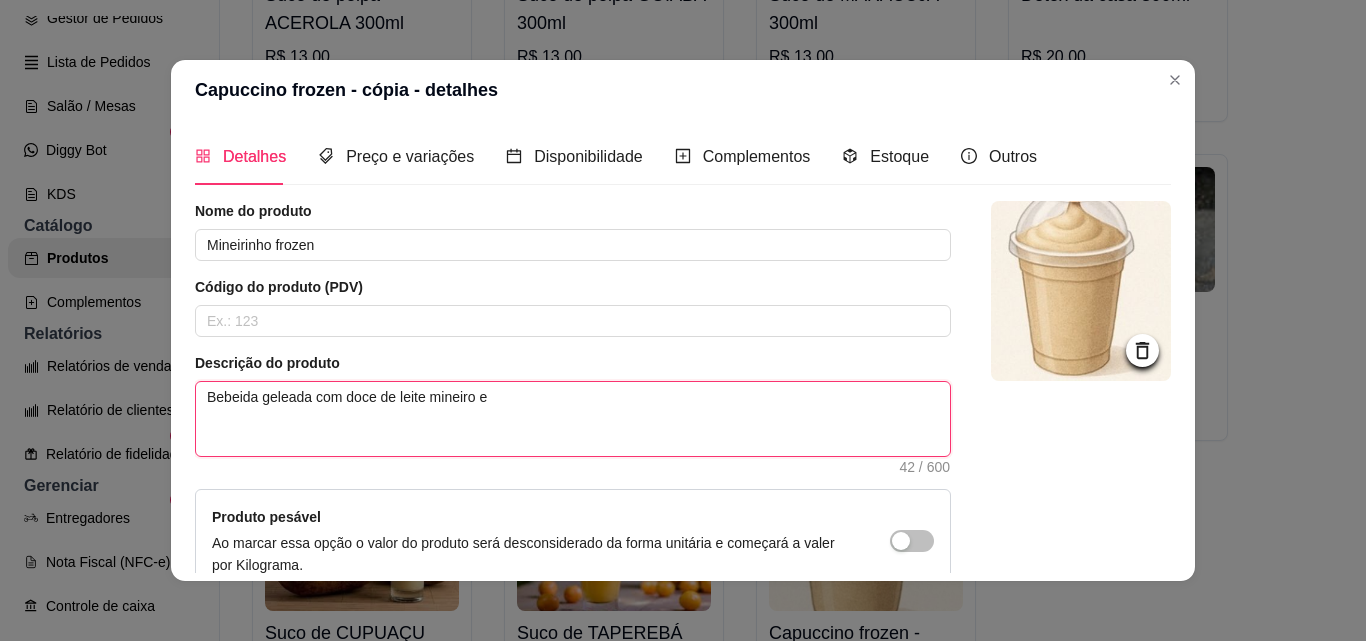 type 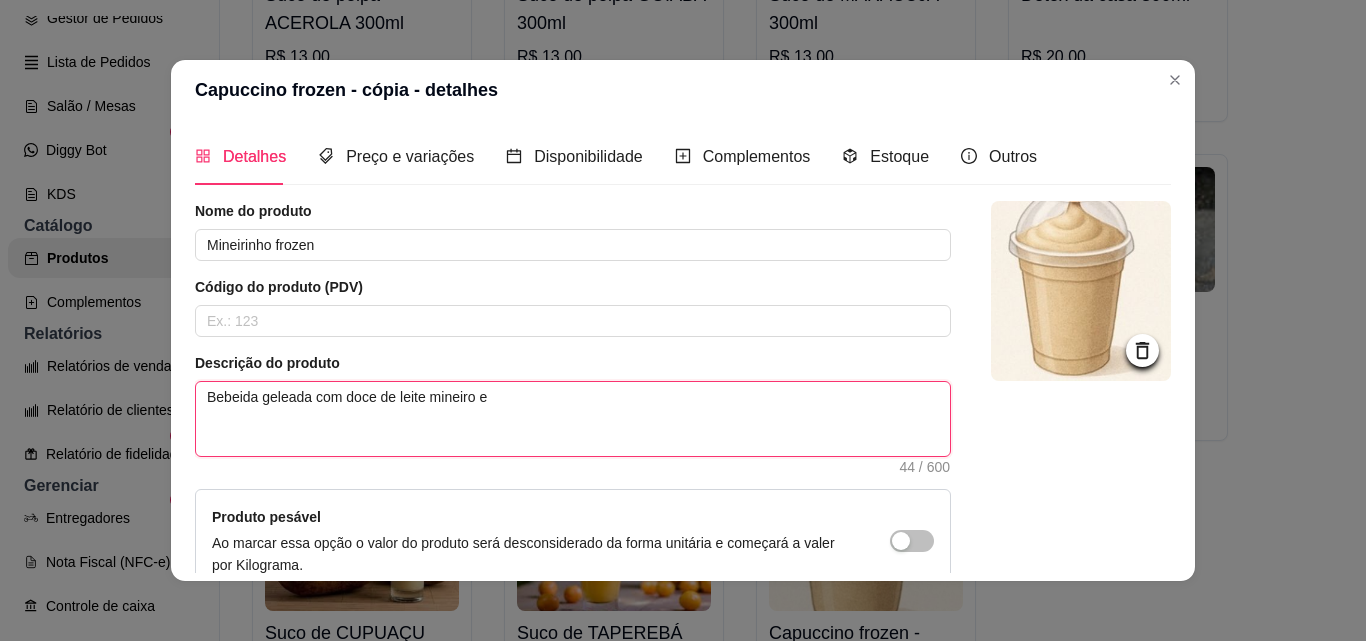 type 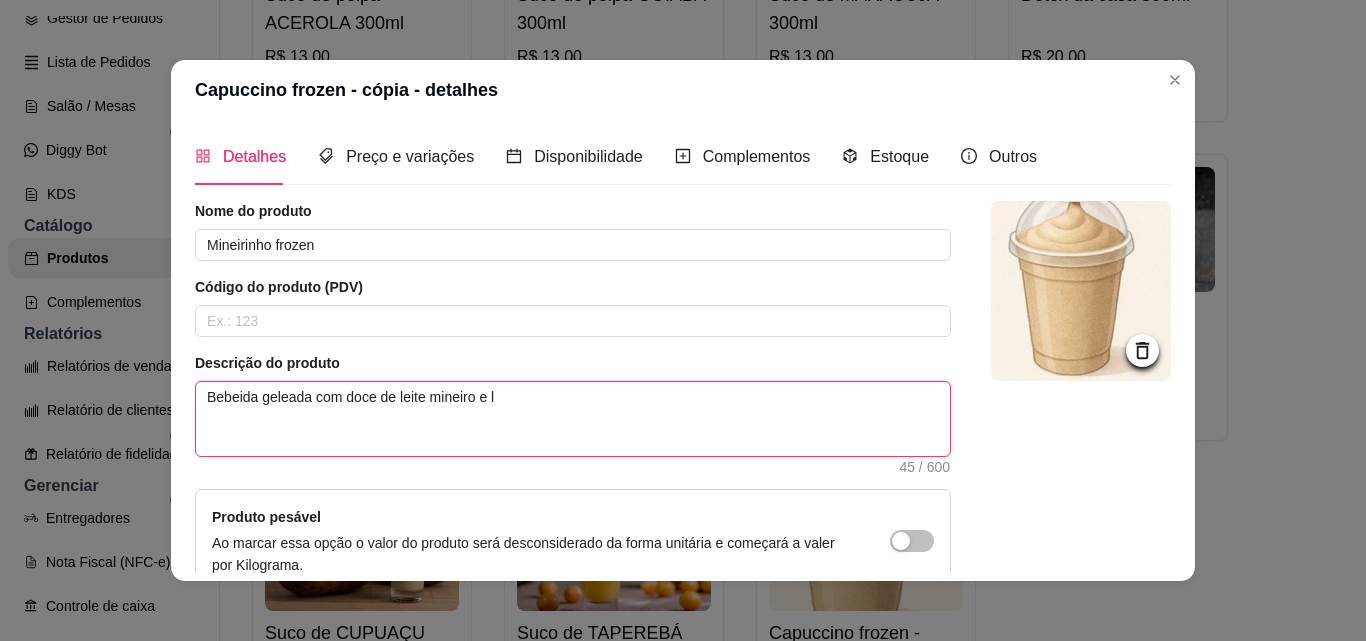 type 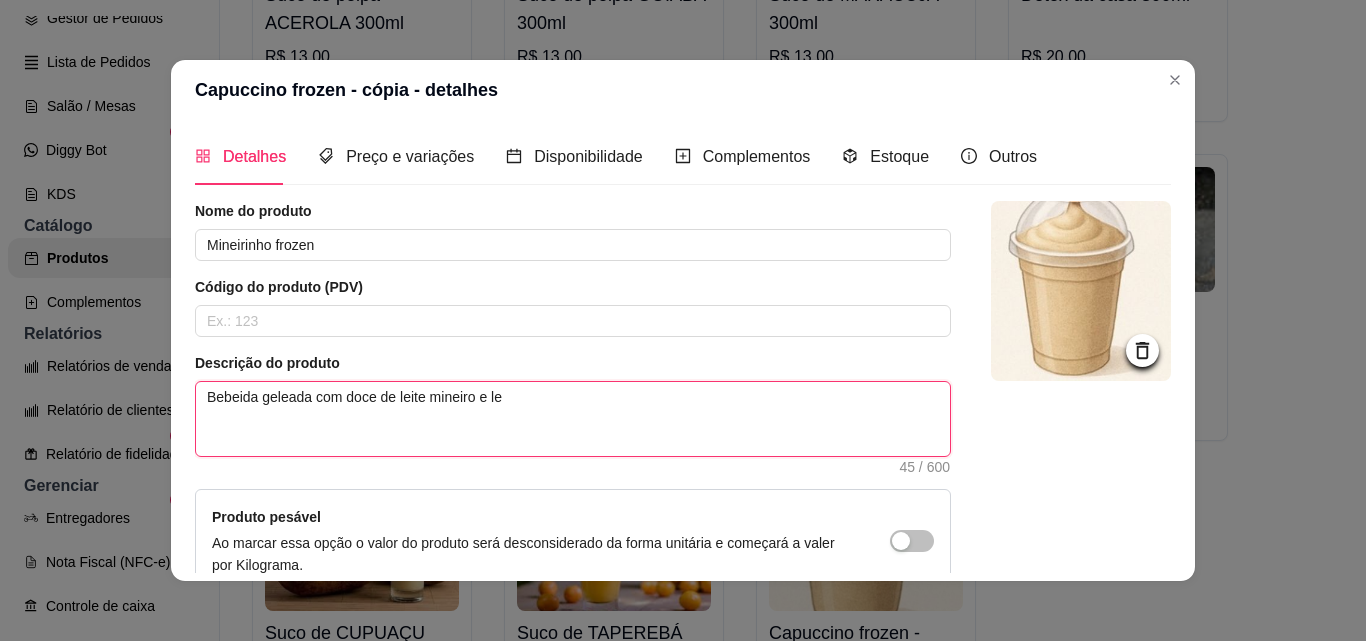 type 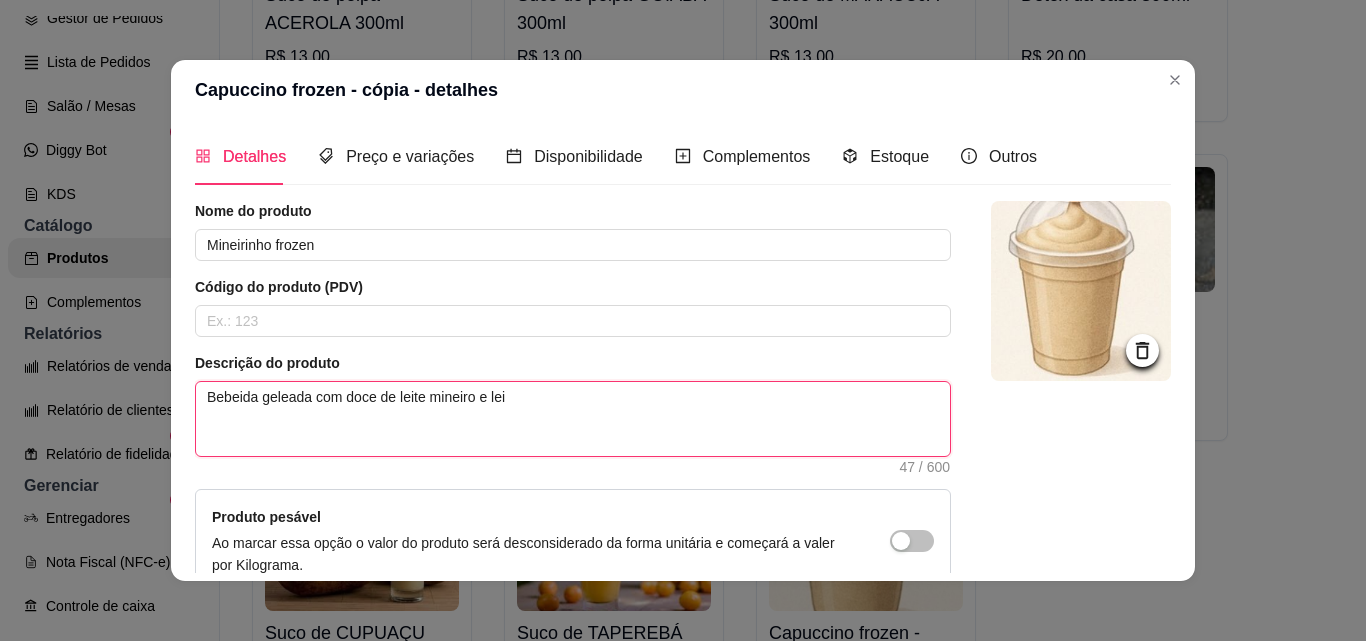 type 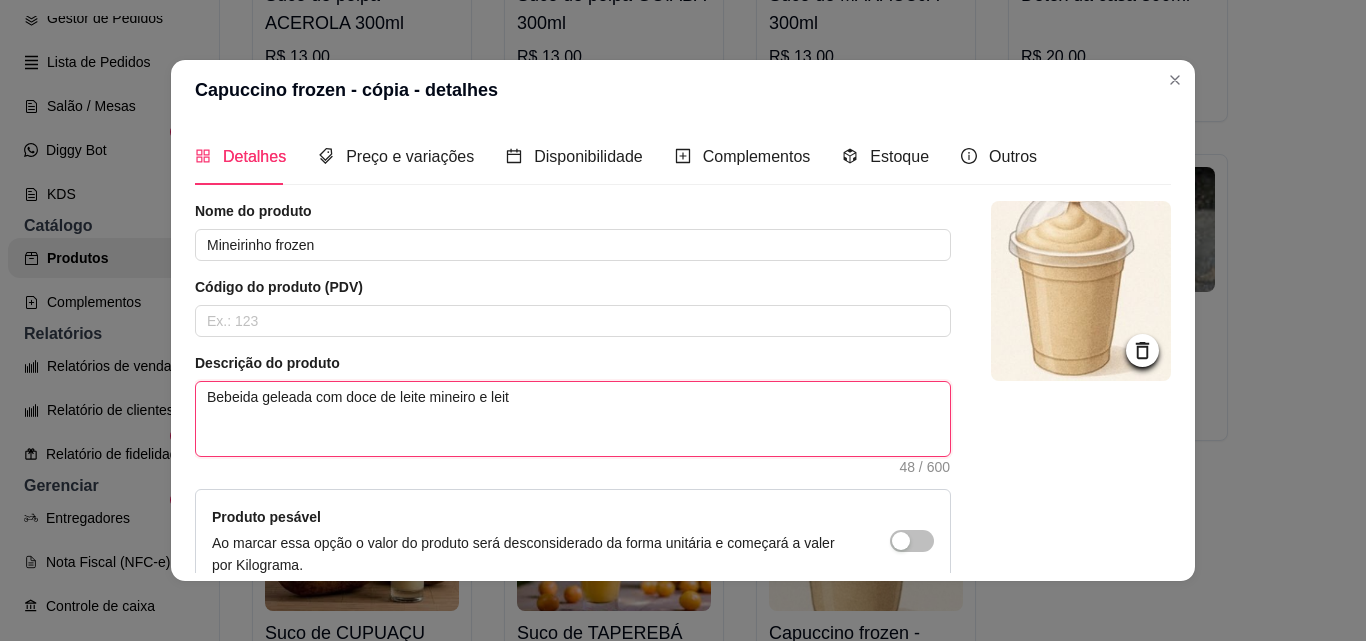 type 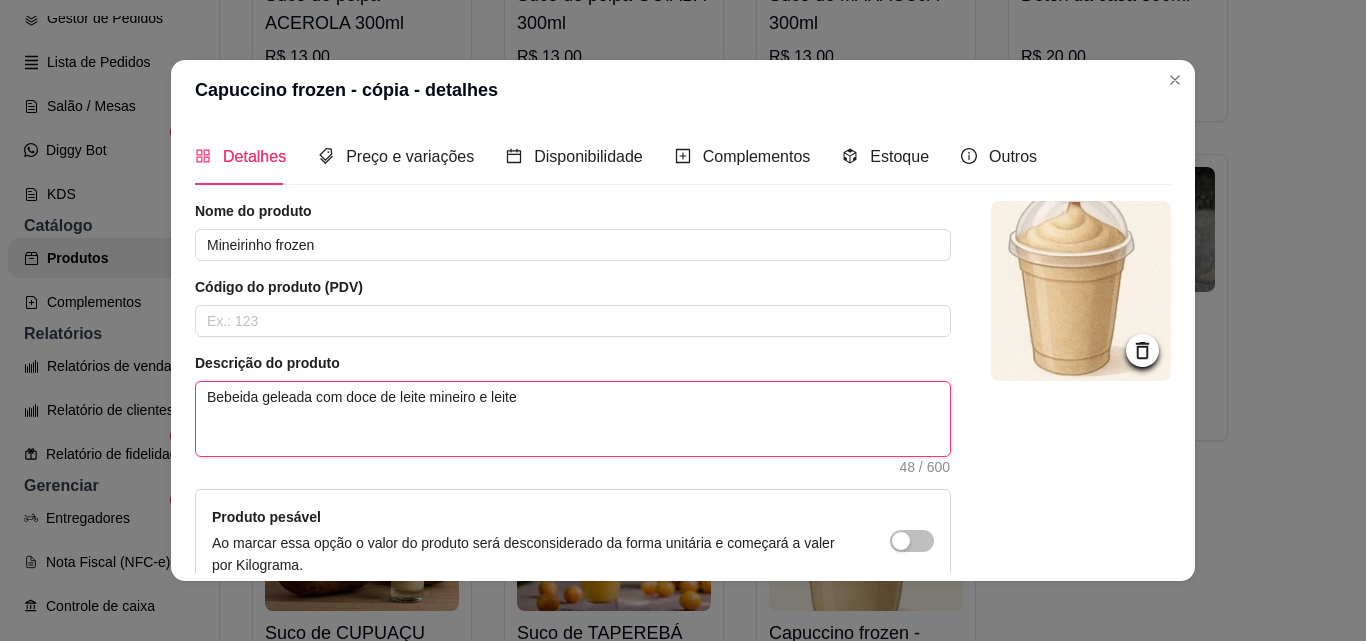 type 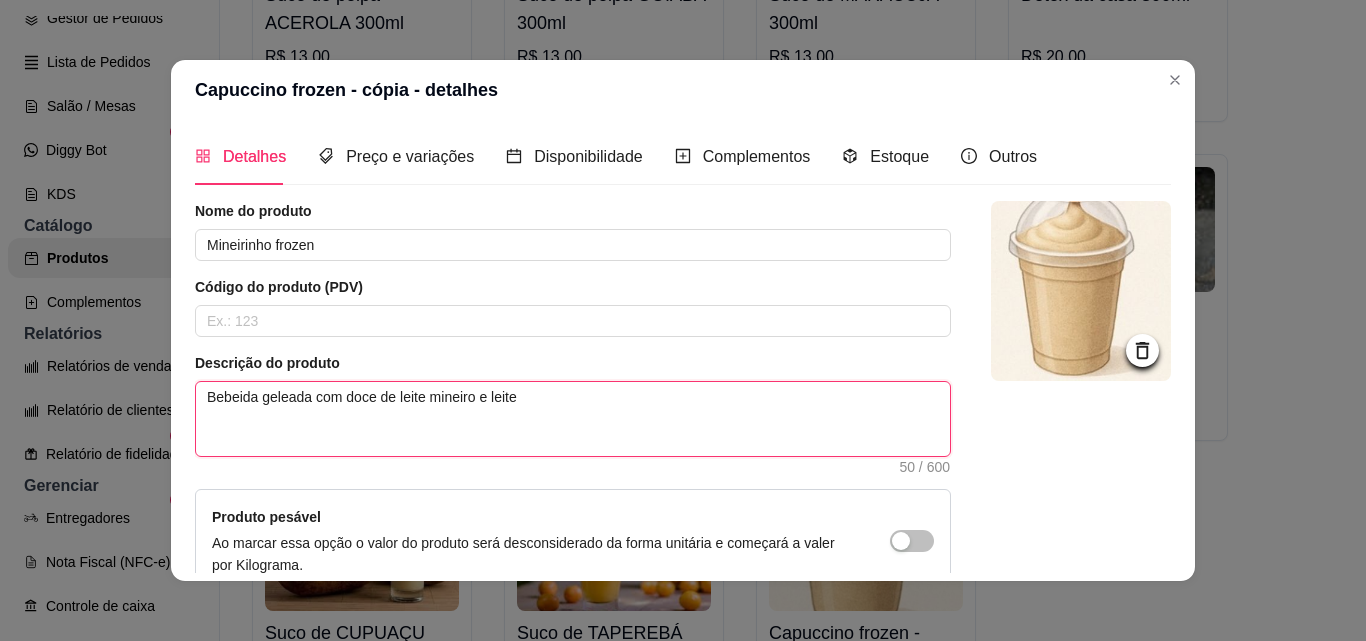 type 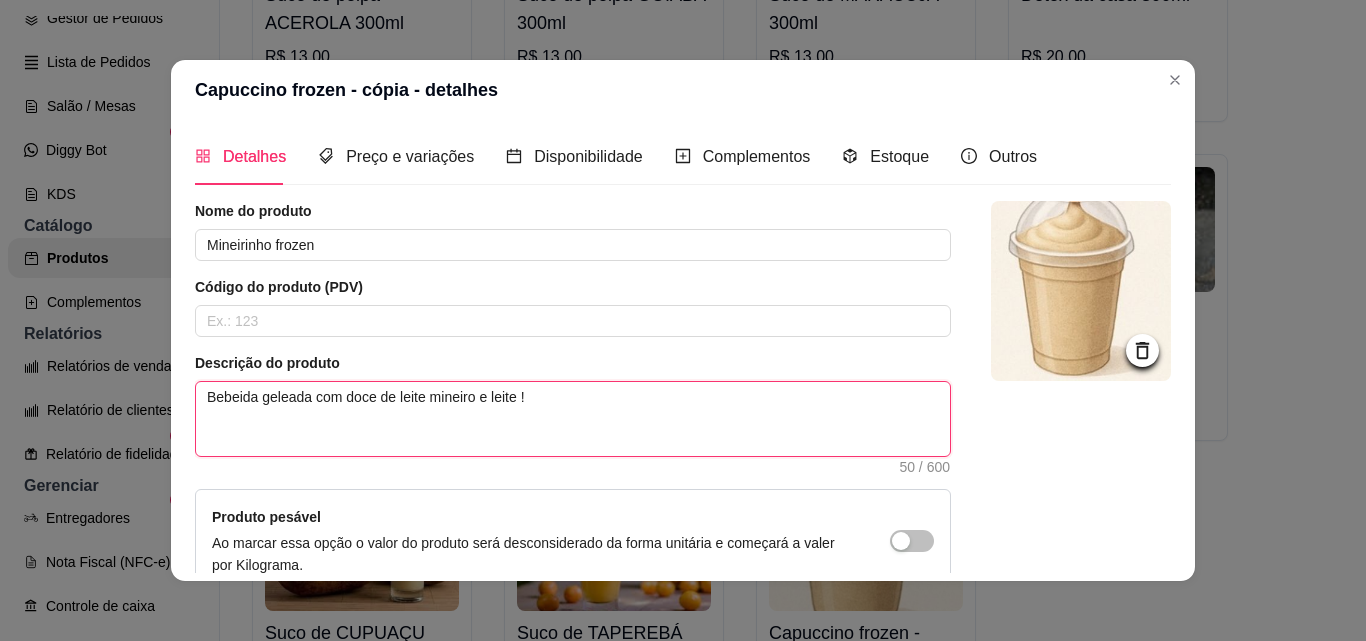 type 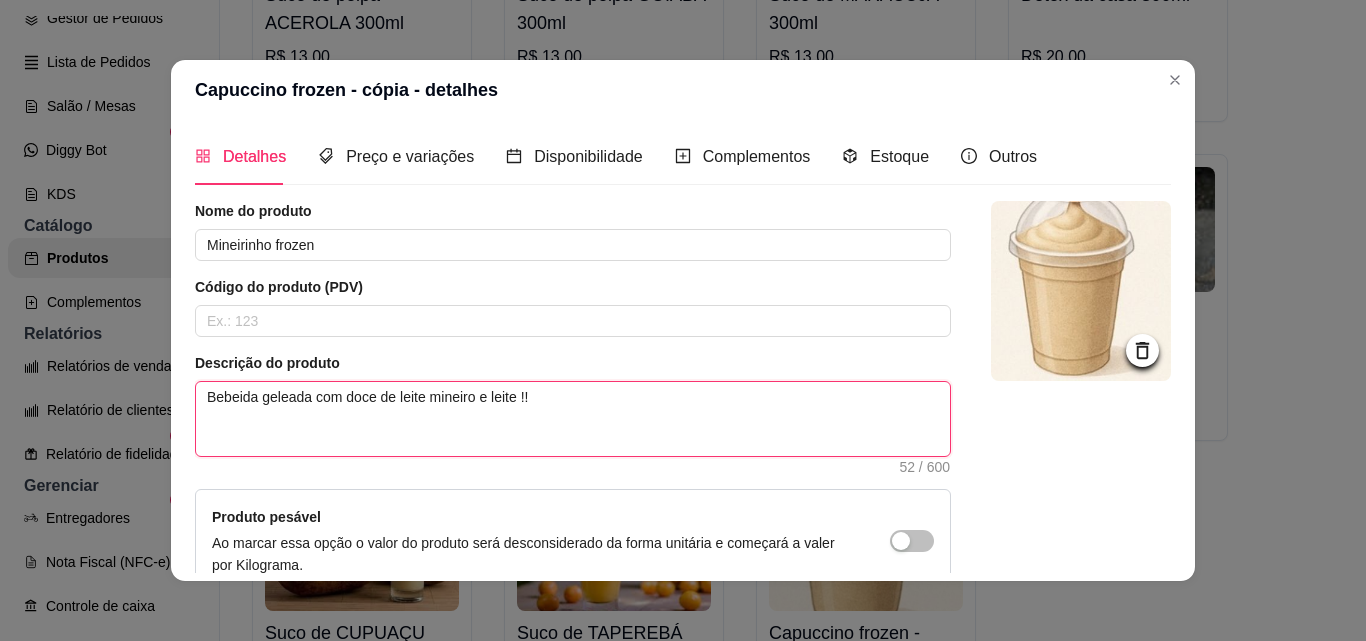 type 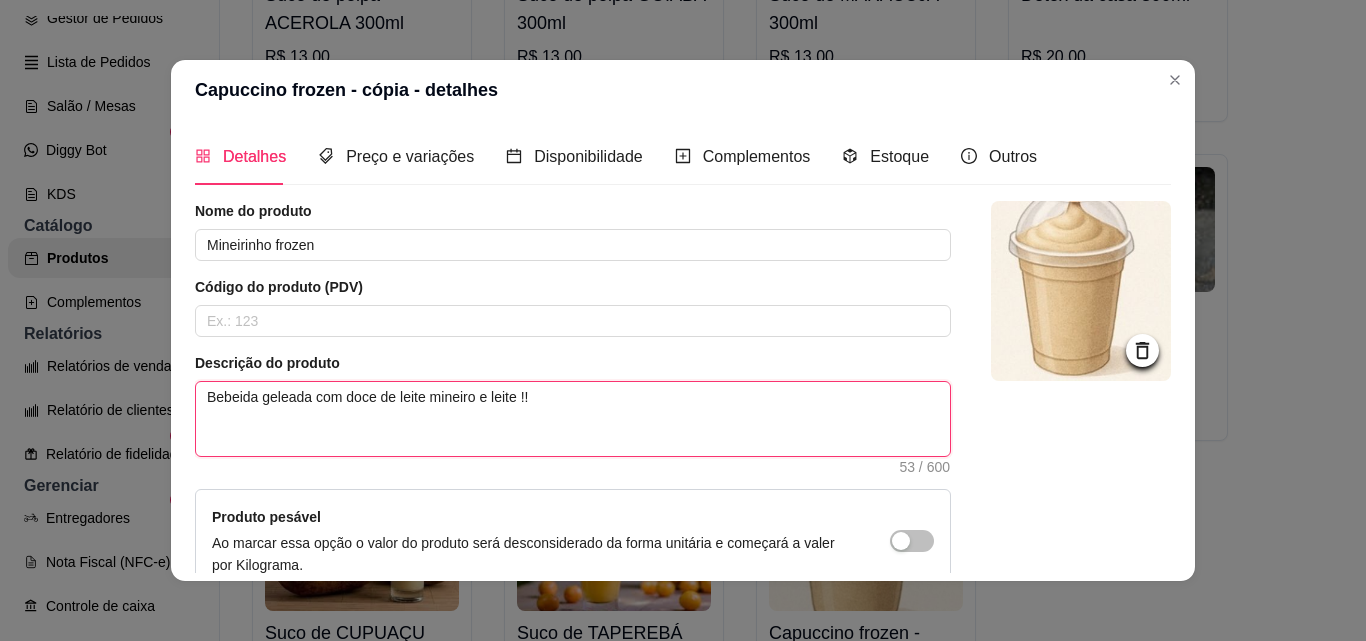 type 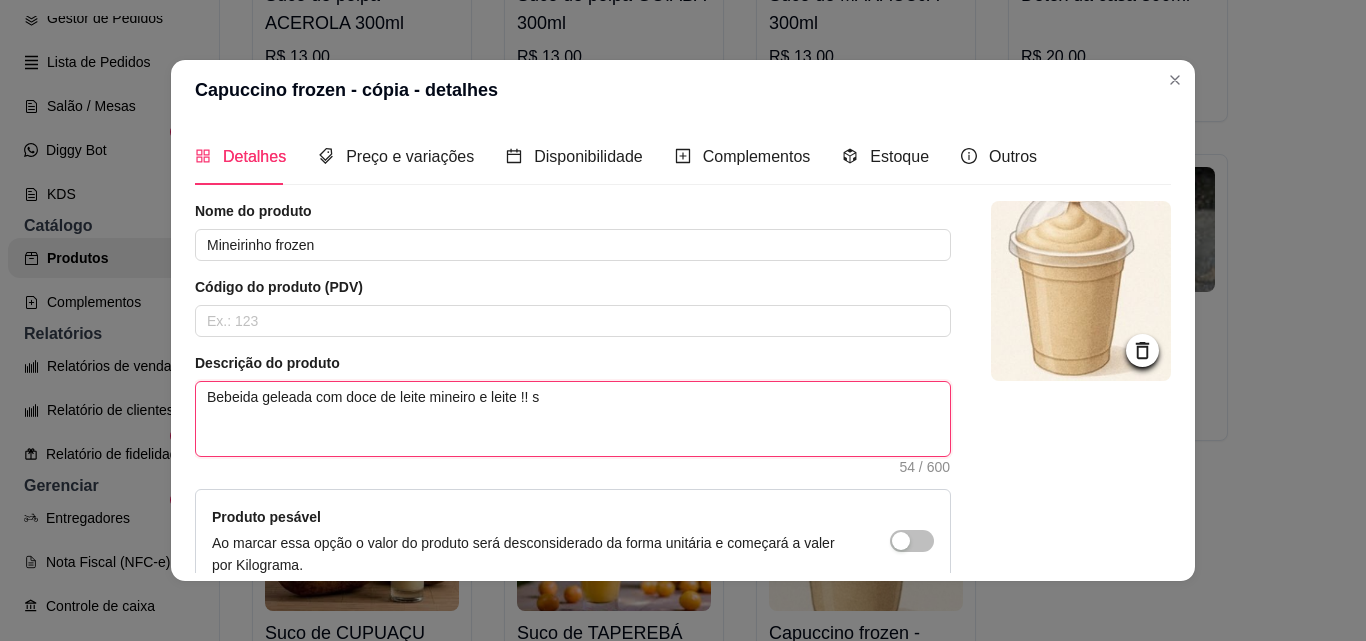 type 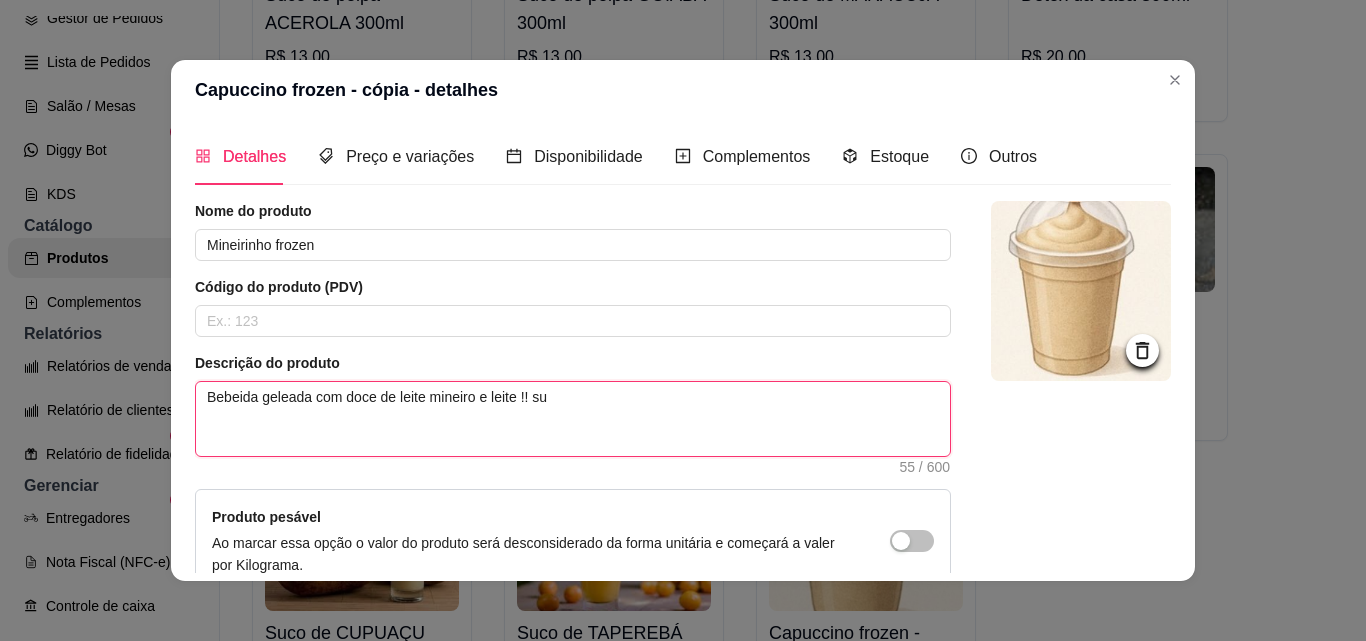 type 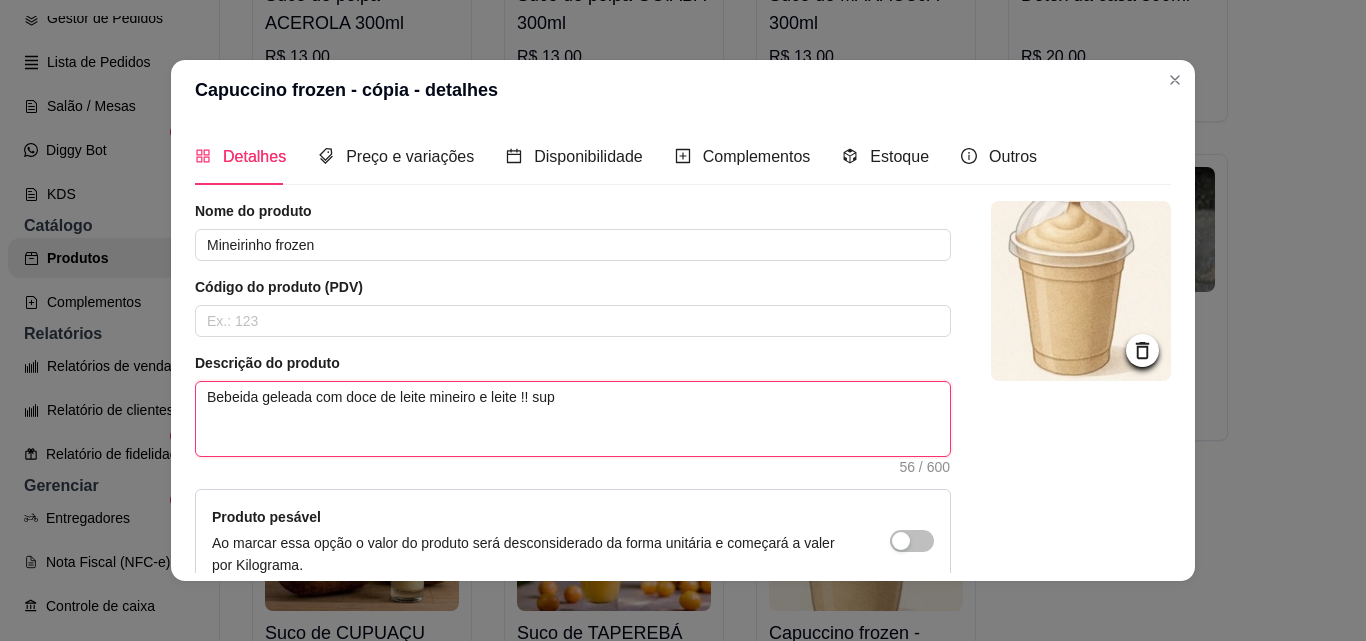 type 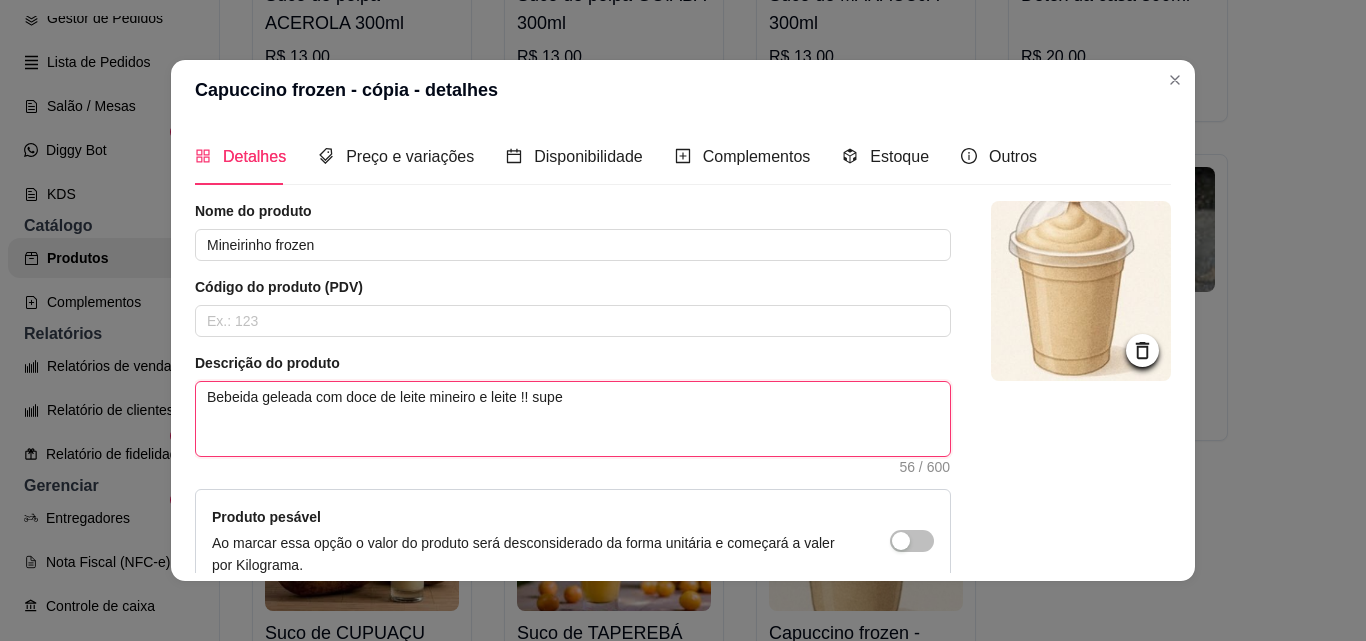 type 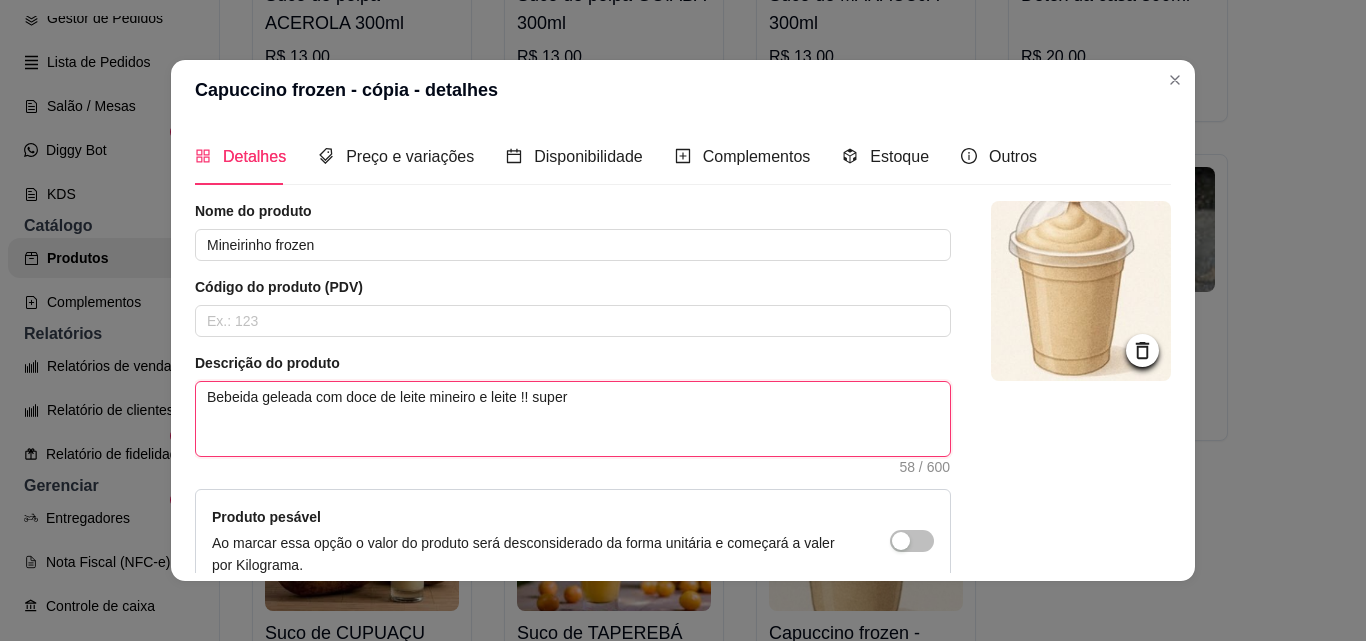 type 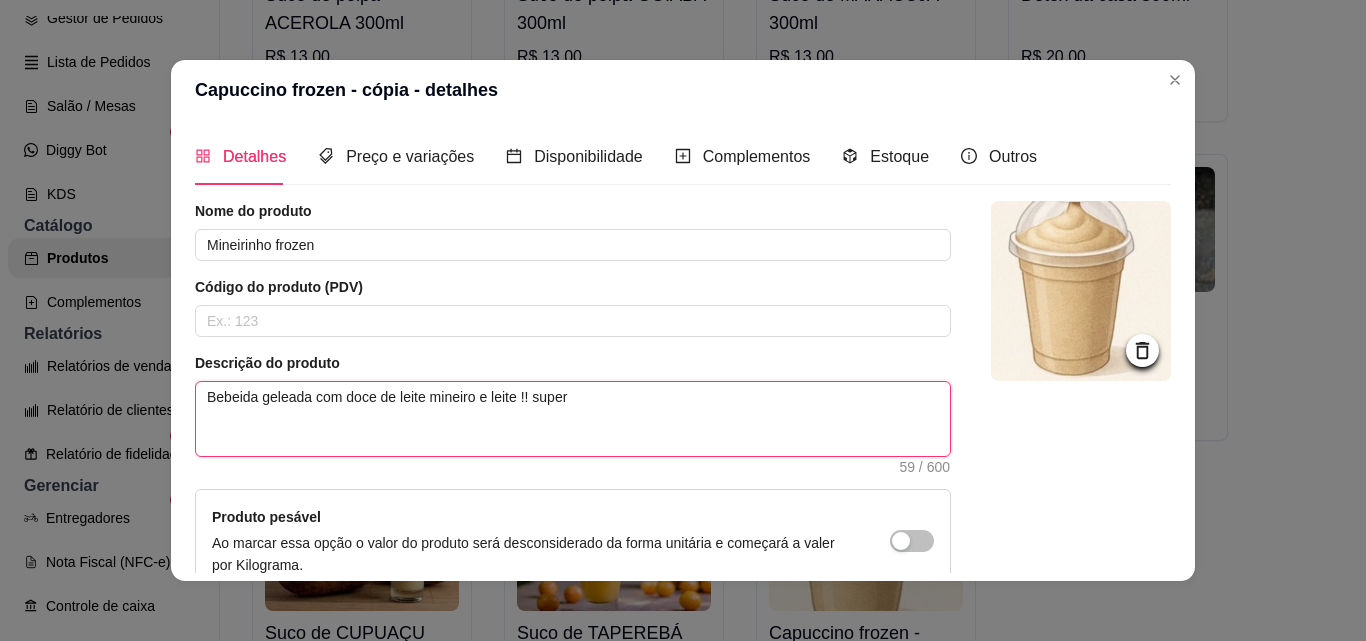 type on "Bebeida geleada com doce de leite mineiro e leite !! super c" 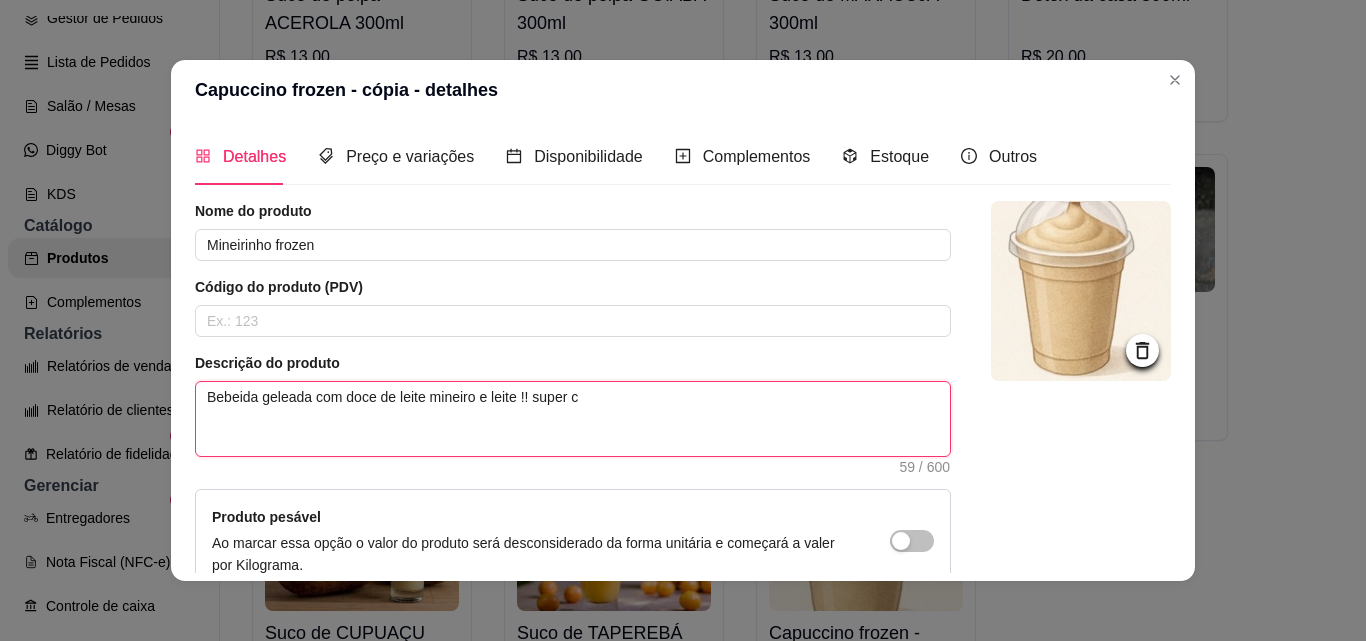 type 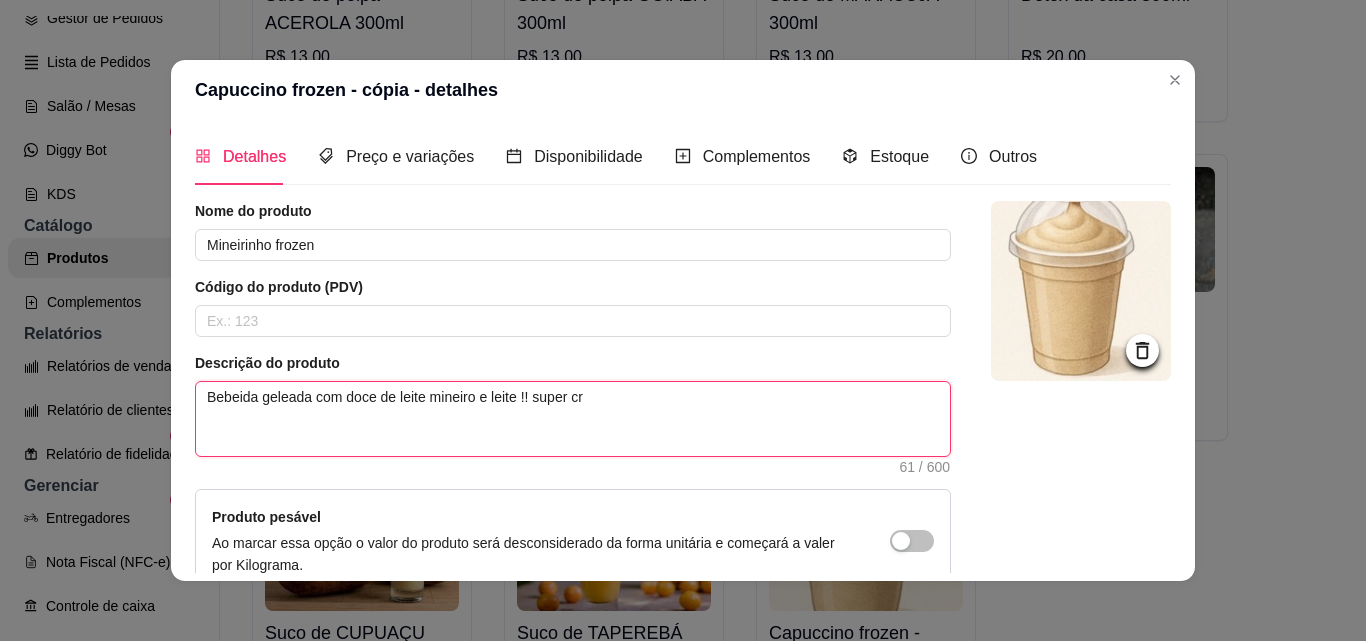 type 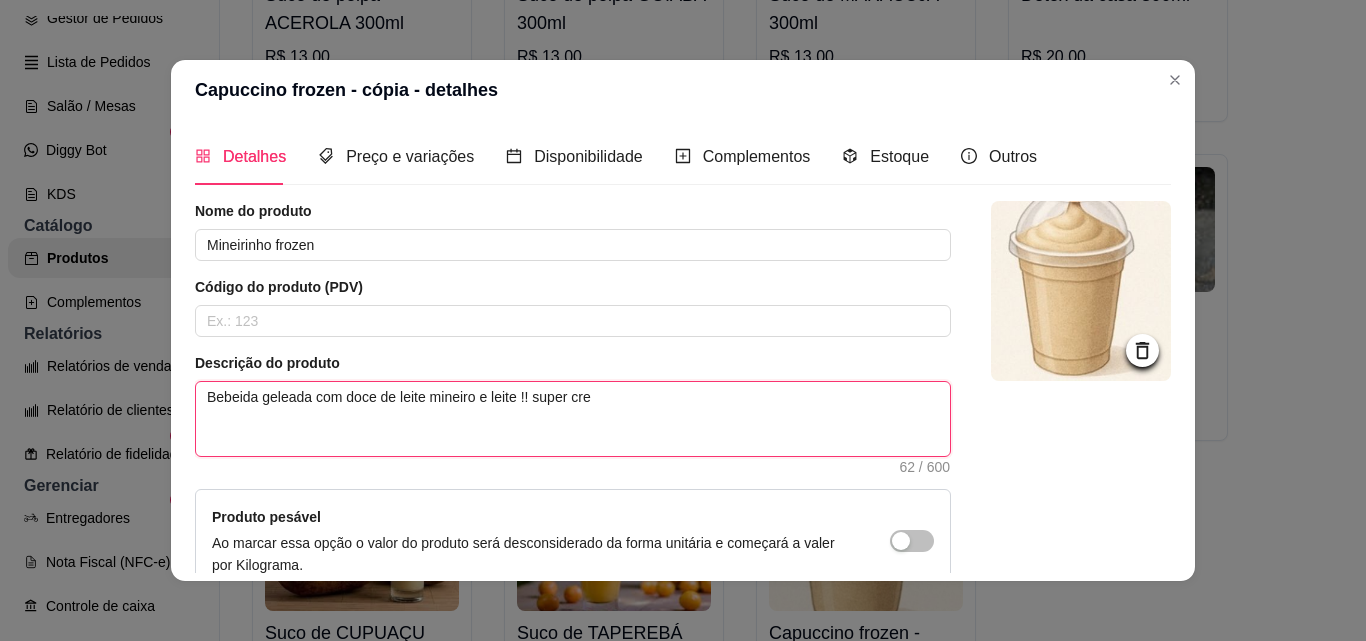 type 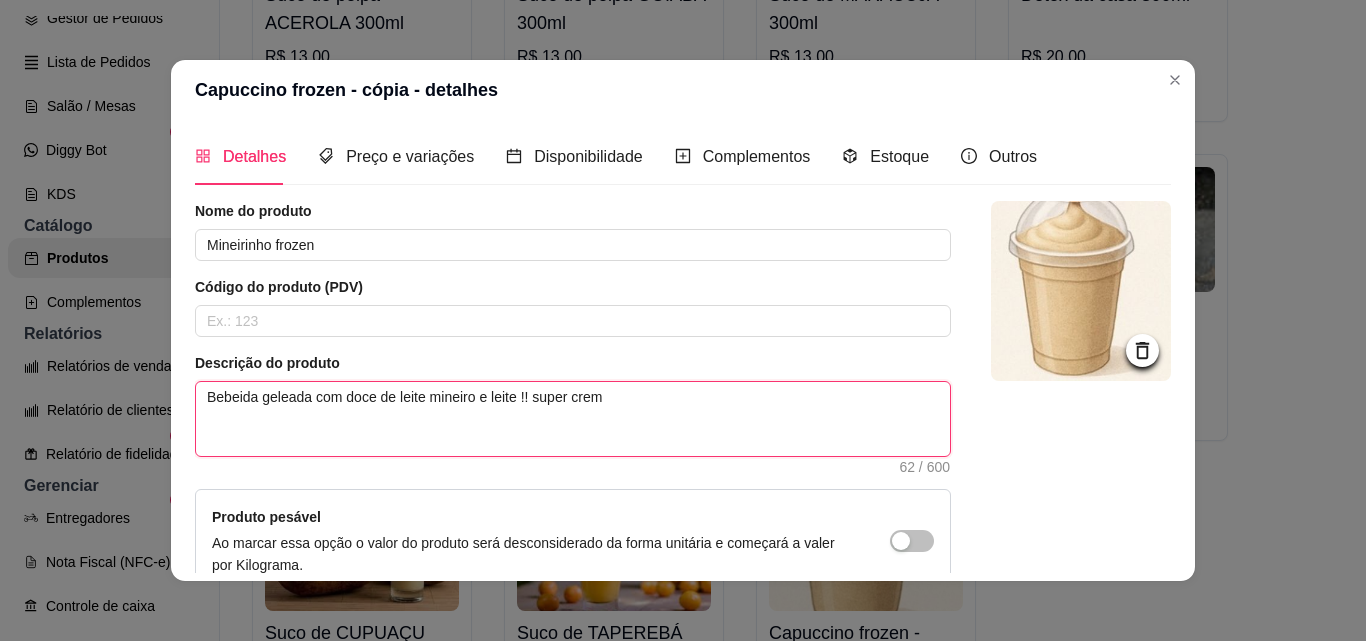 type 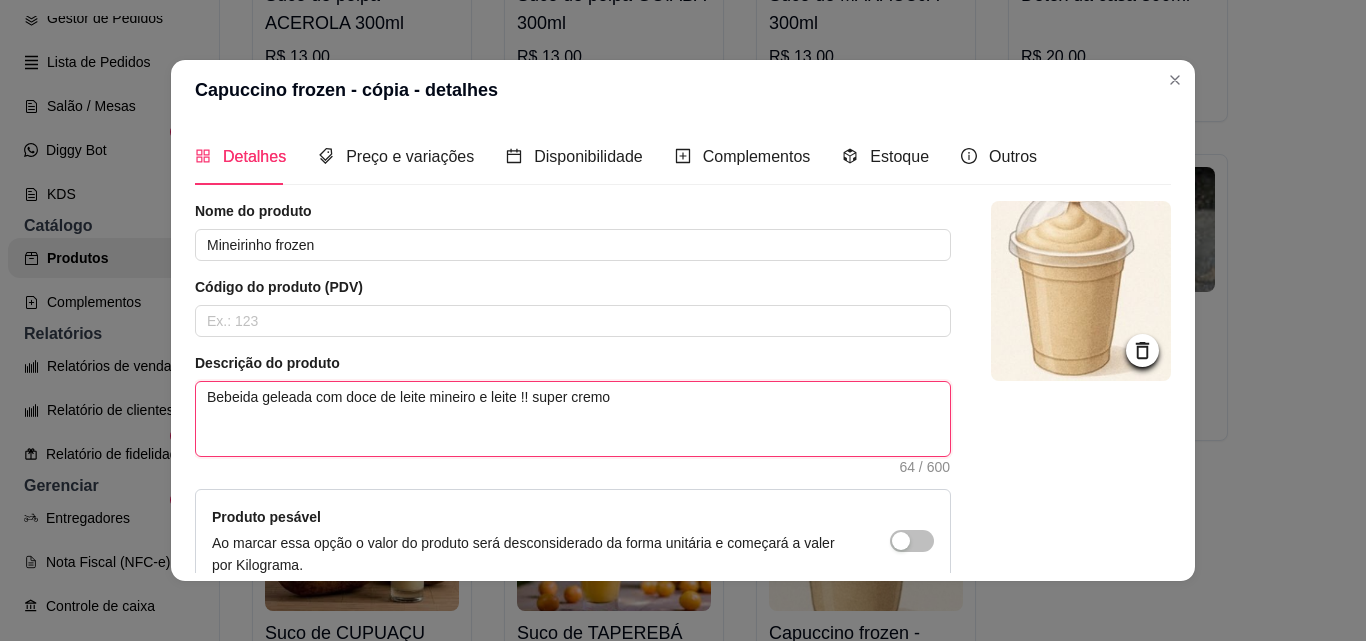 type 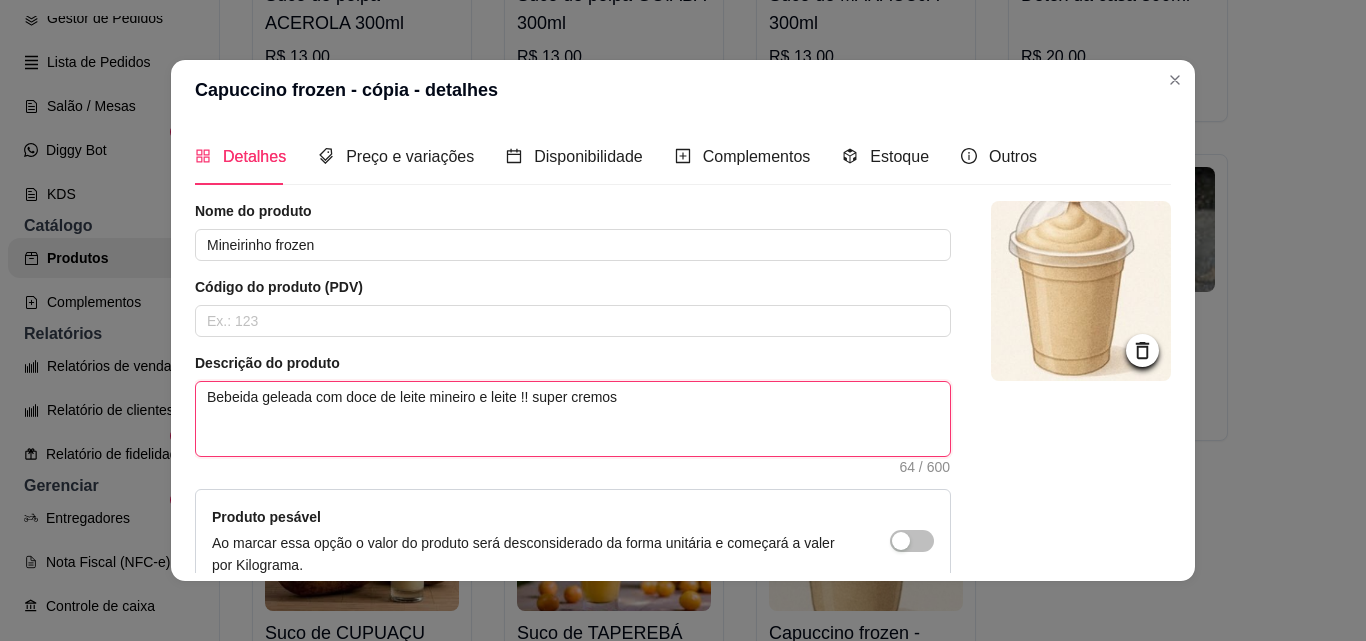 type 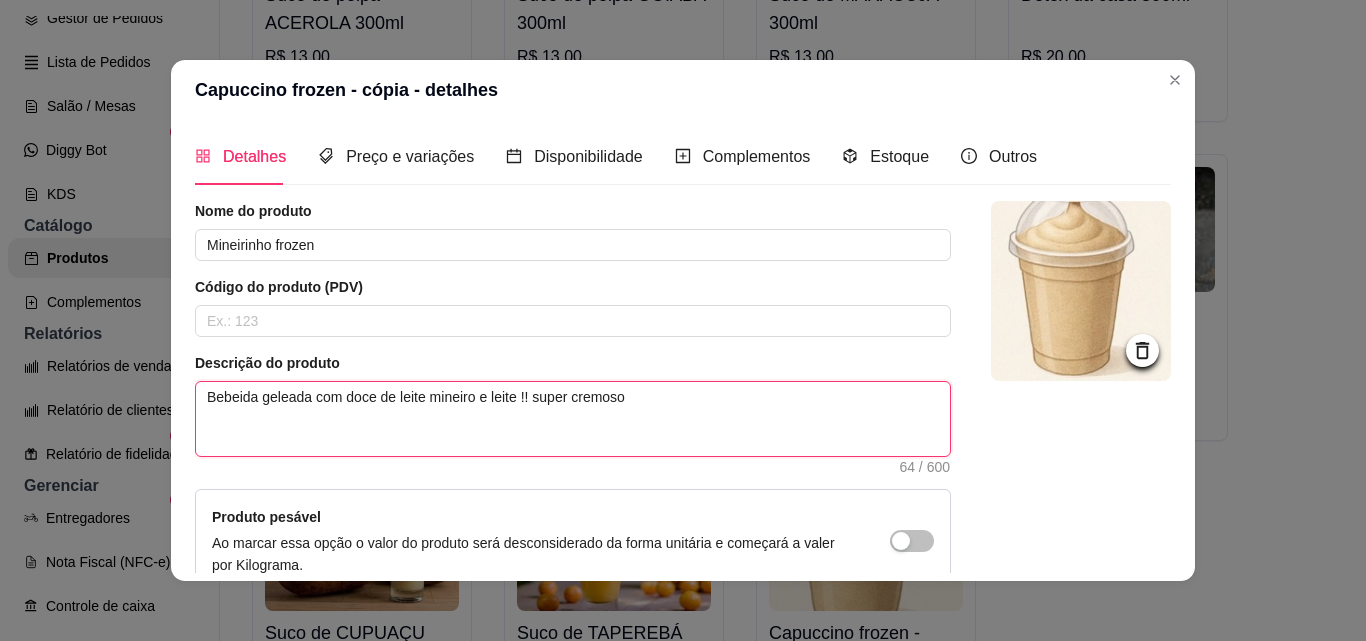 type 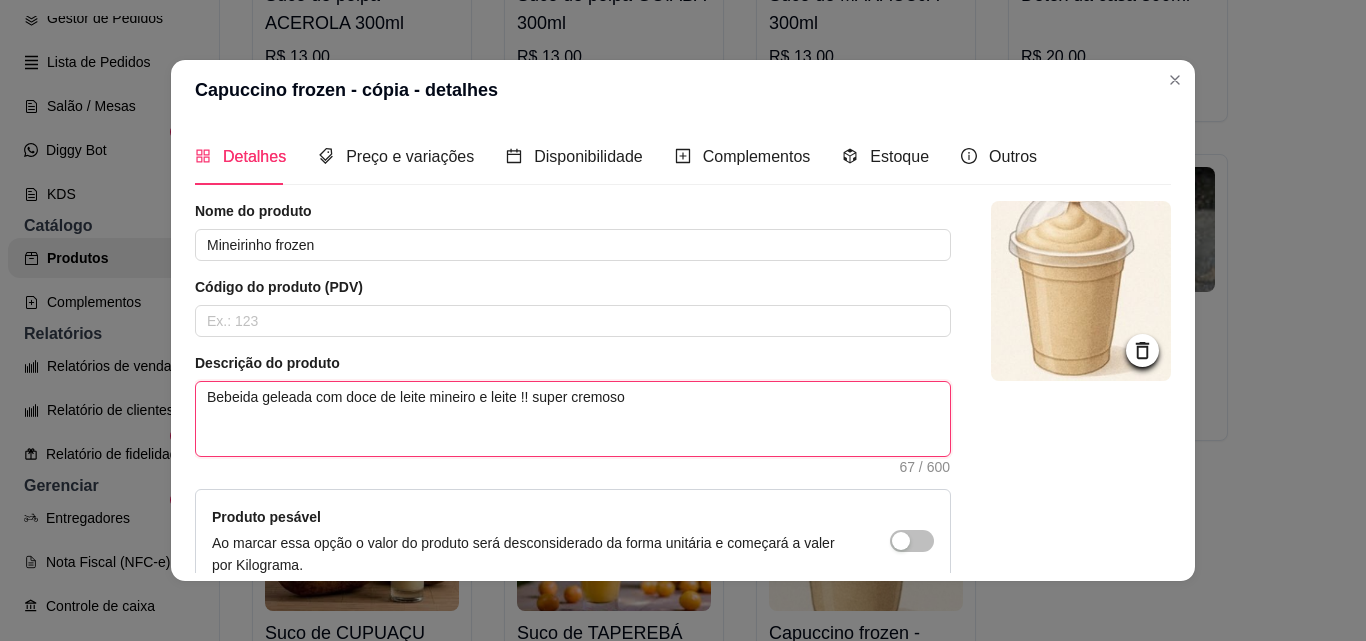 type 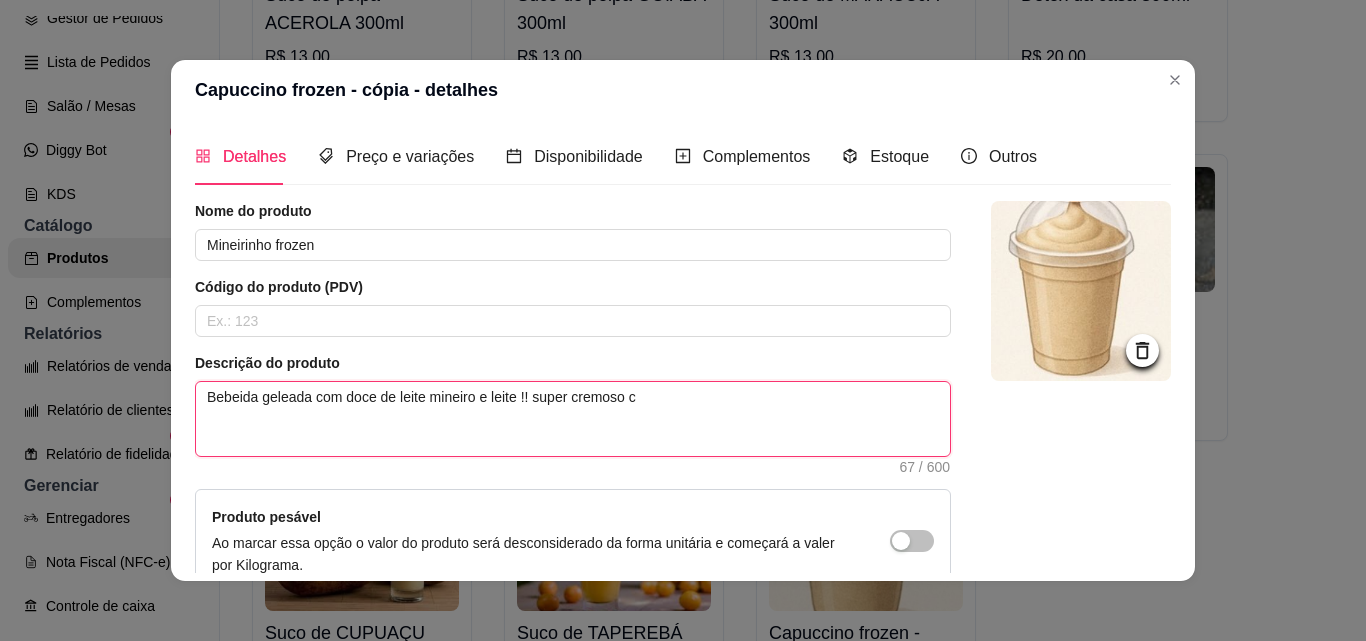 type on "Bebeida geleada com doce de leite mineiro e leite !! super cremoso co" 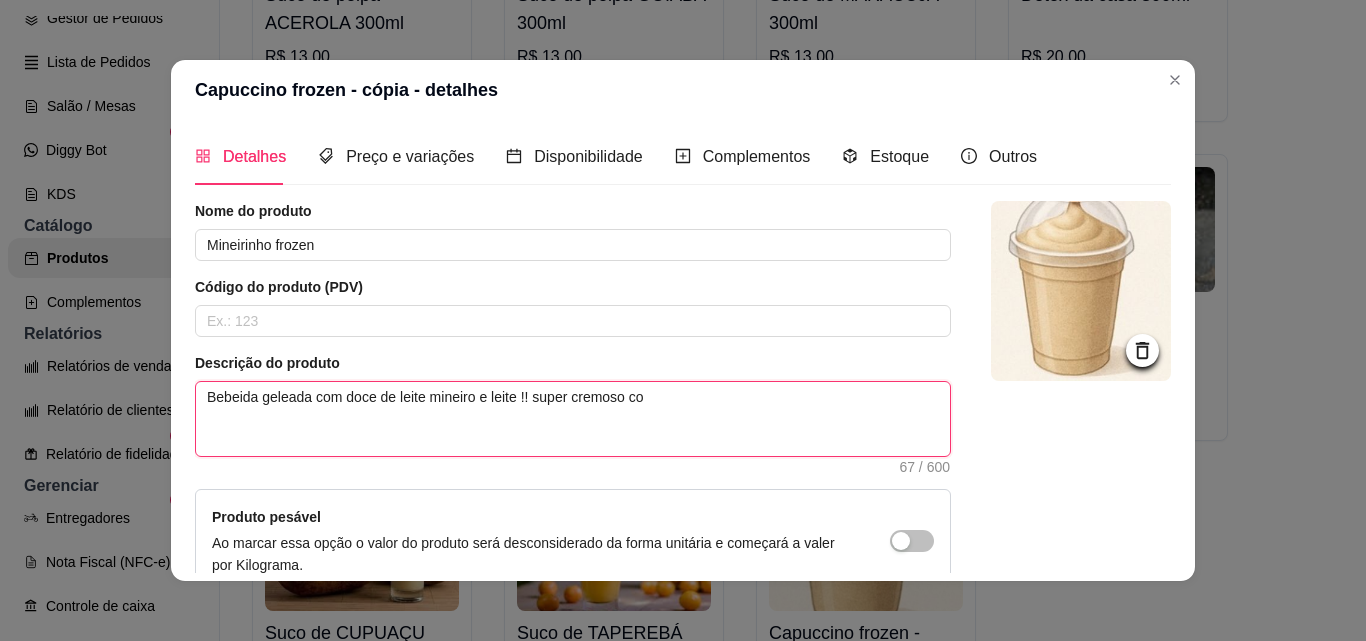 type 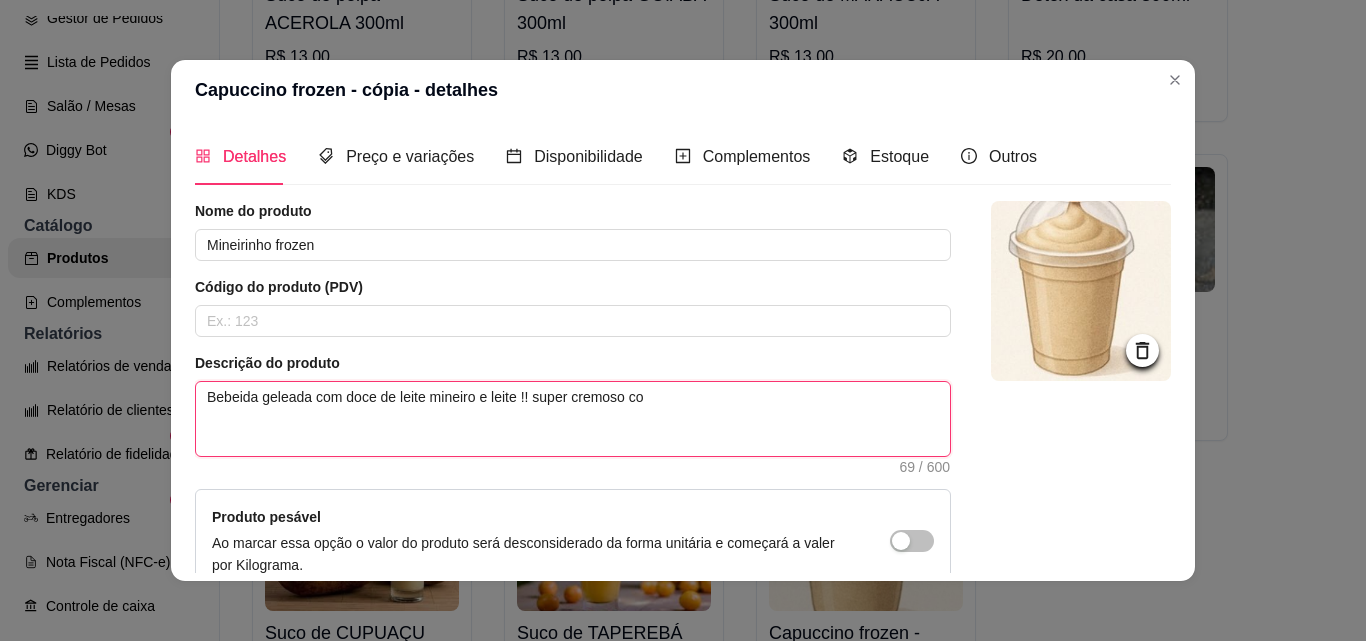type on "Bebeida geleada com doce de leite mineiro e leite !! super cremoso com" 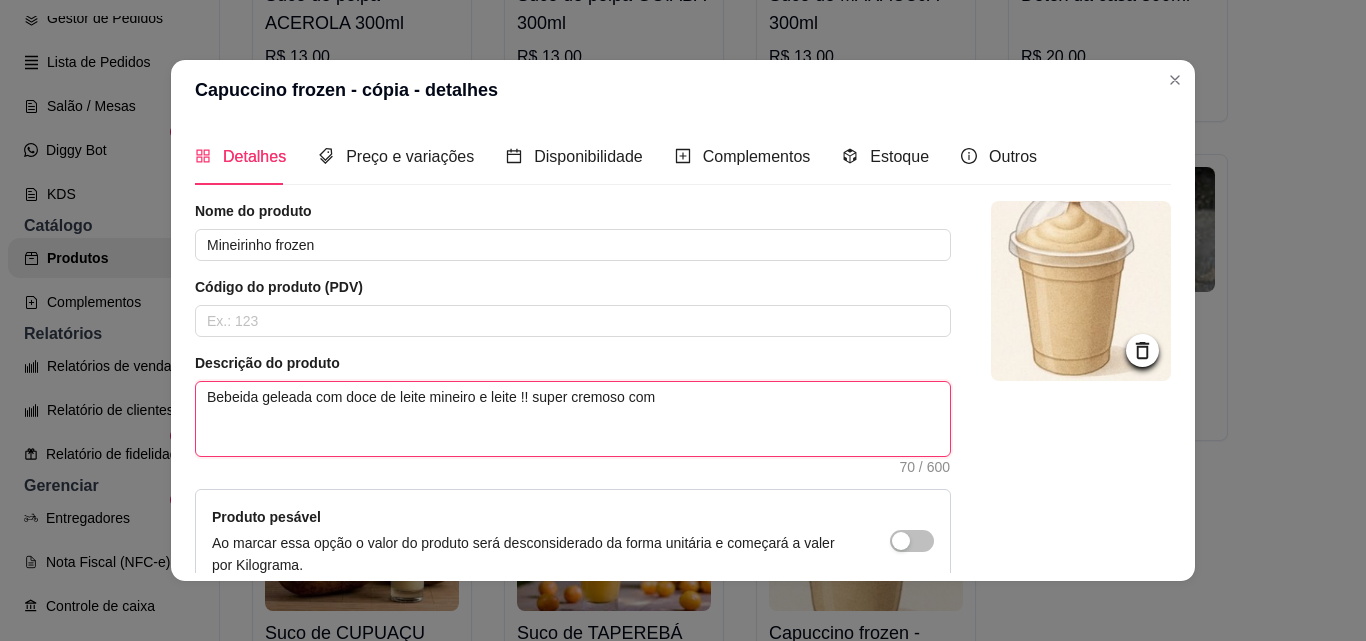 type 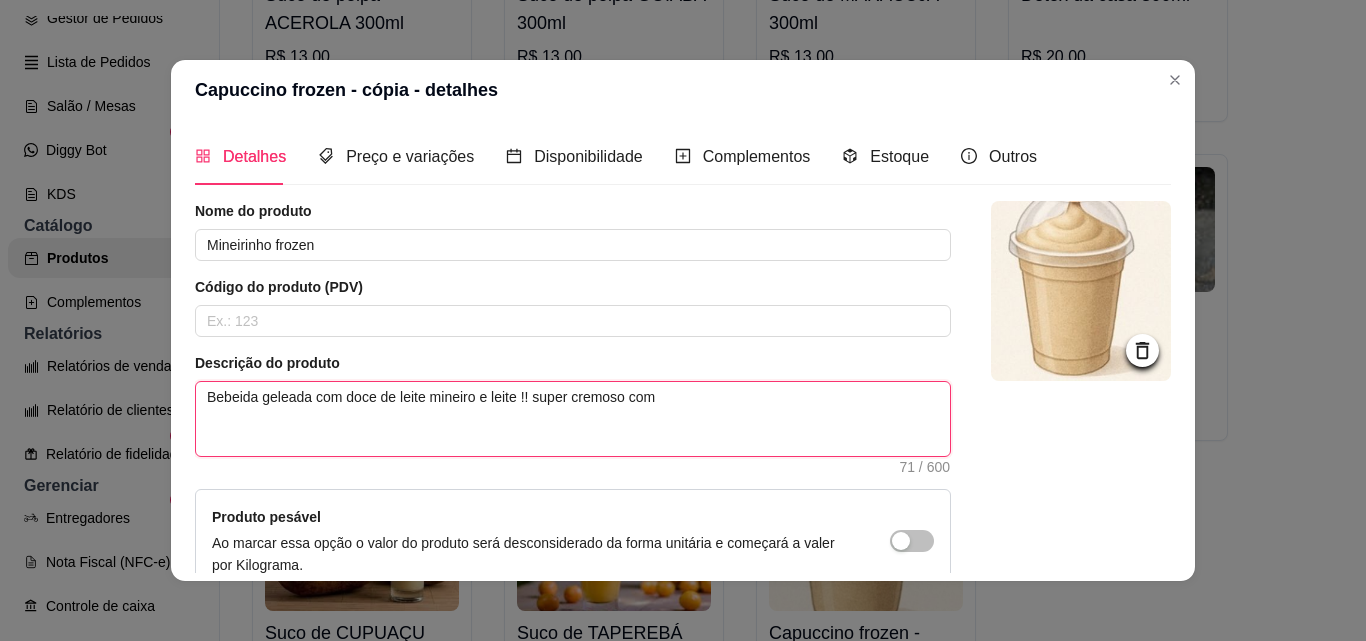 type 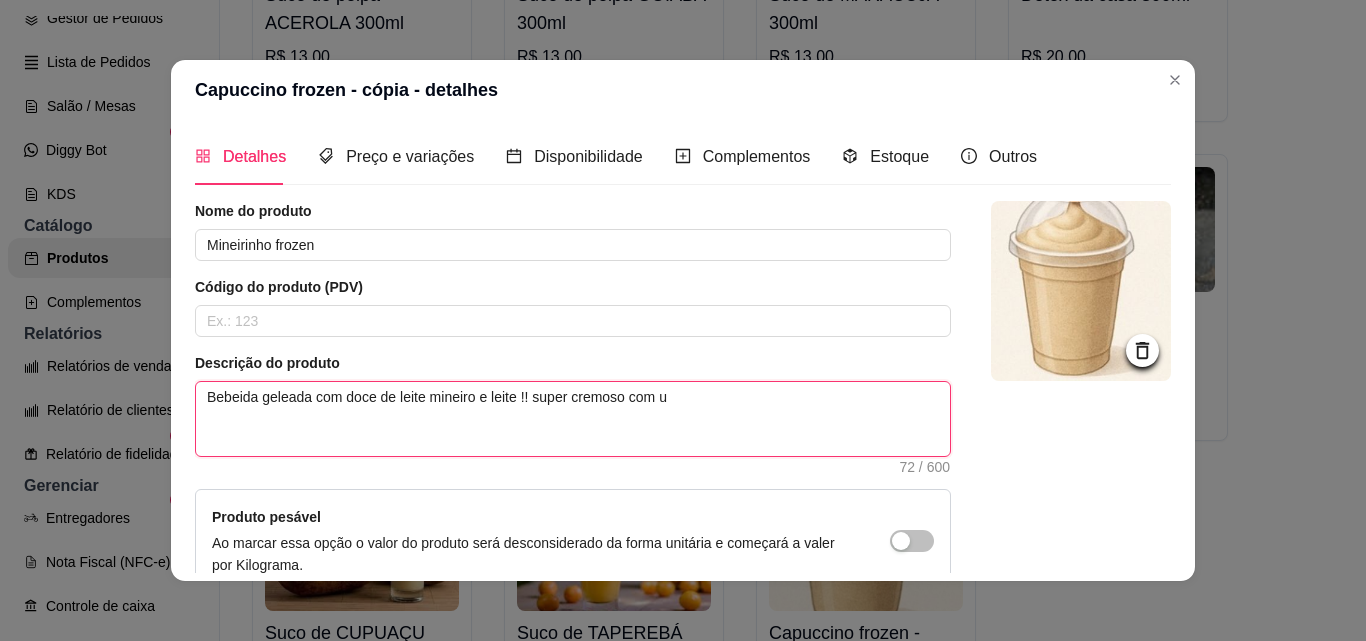 type 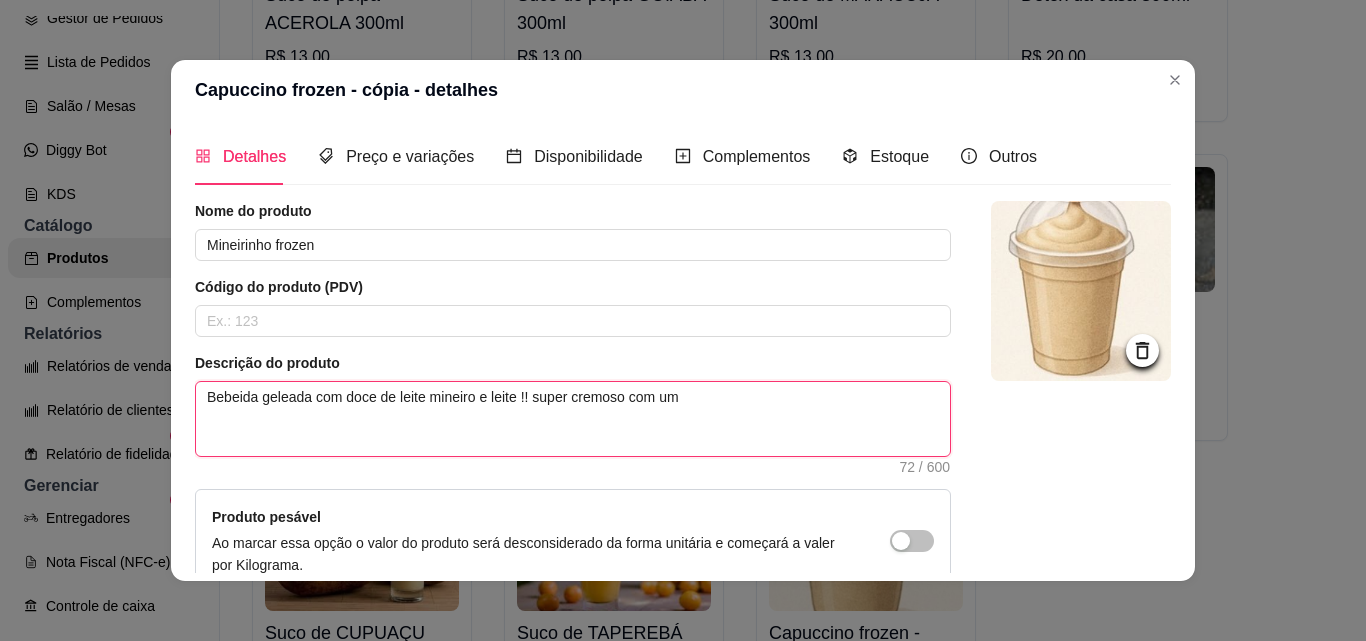 type 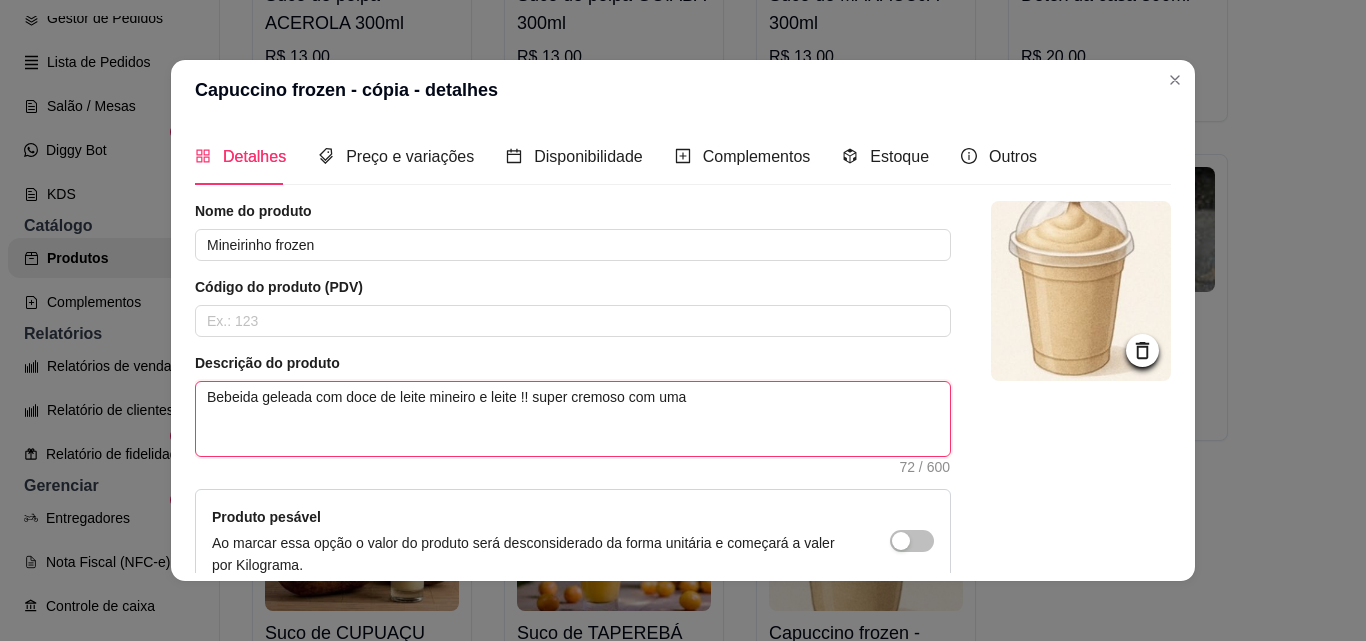 type on "Bebeida geleada com doce de leite mineiro e leite !! super cremoso com uma" 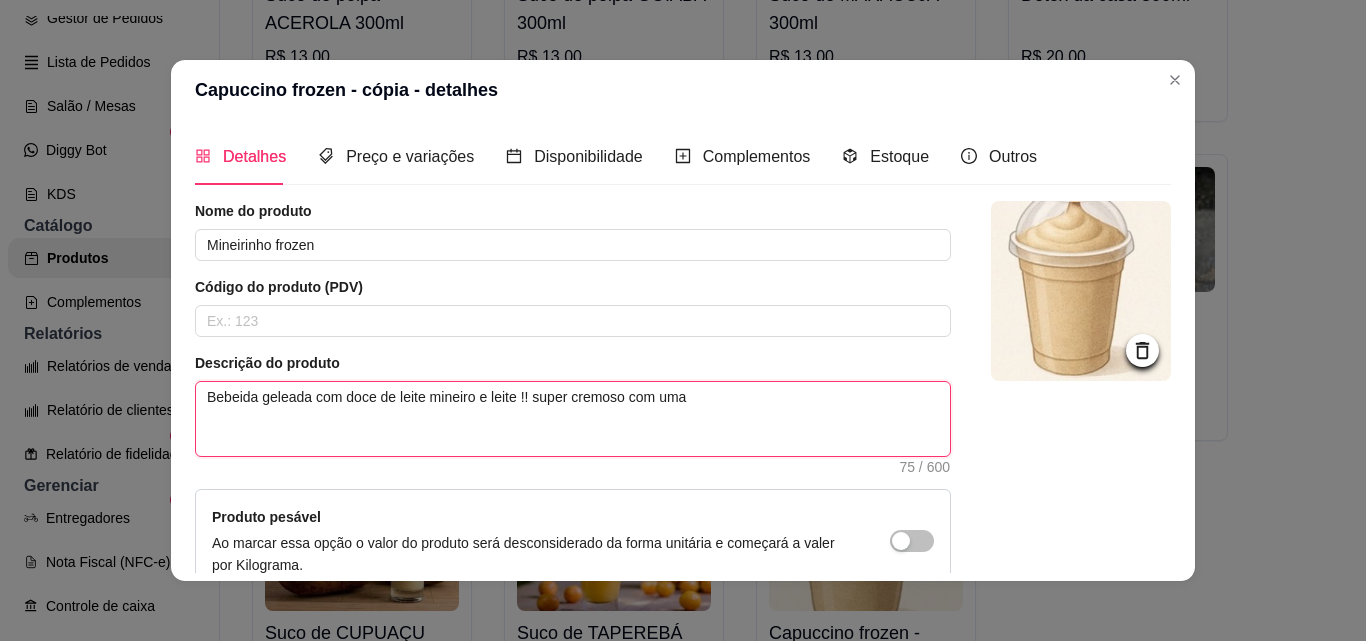 type 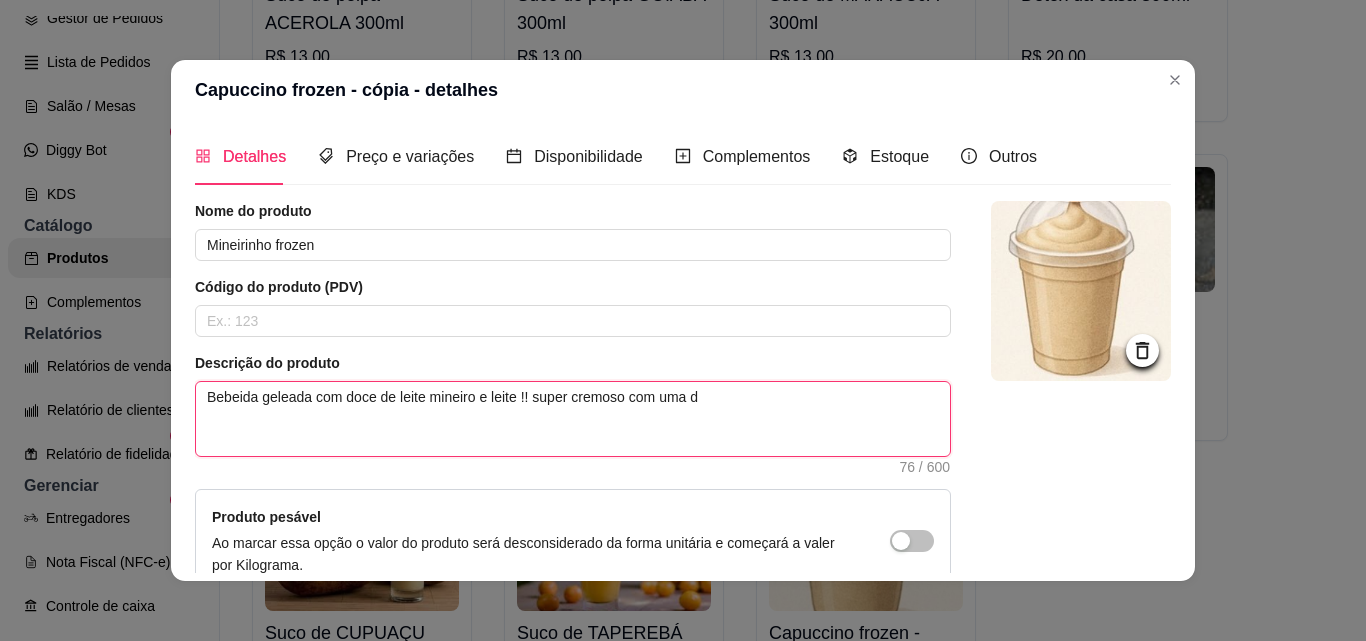 type 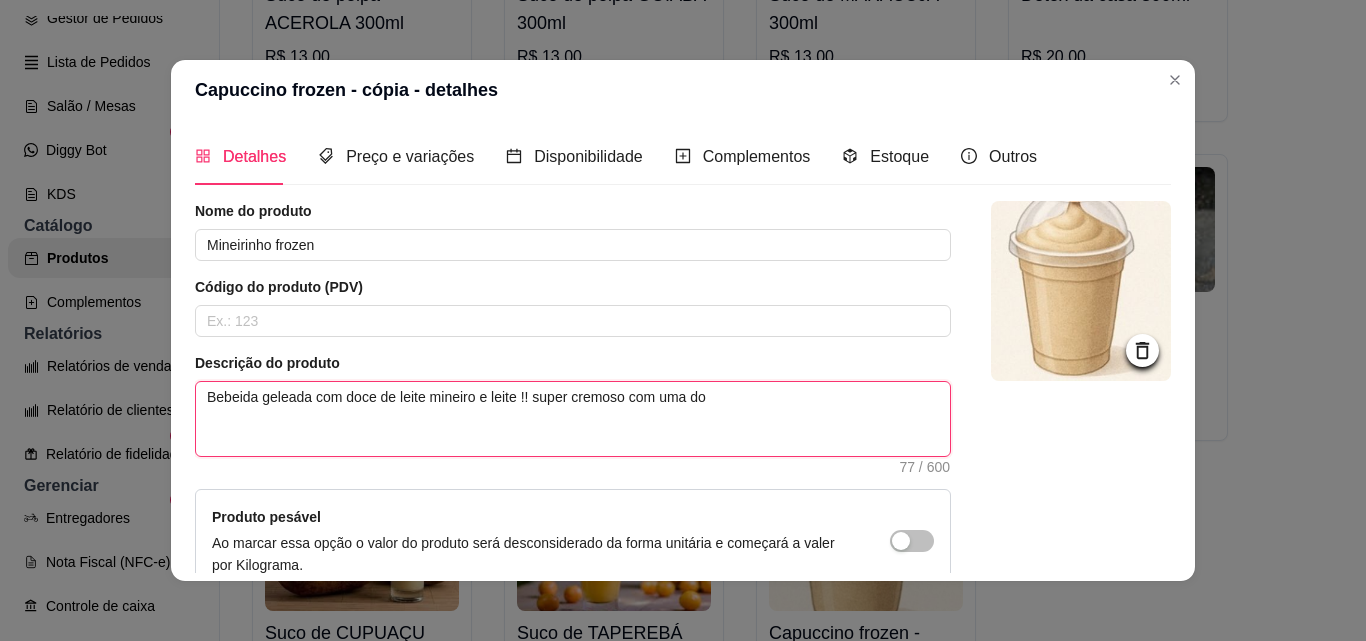 type 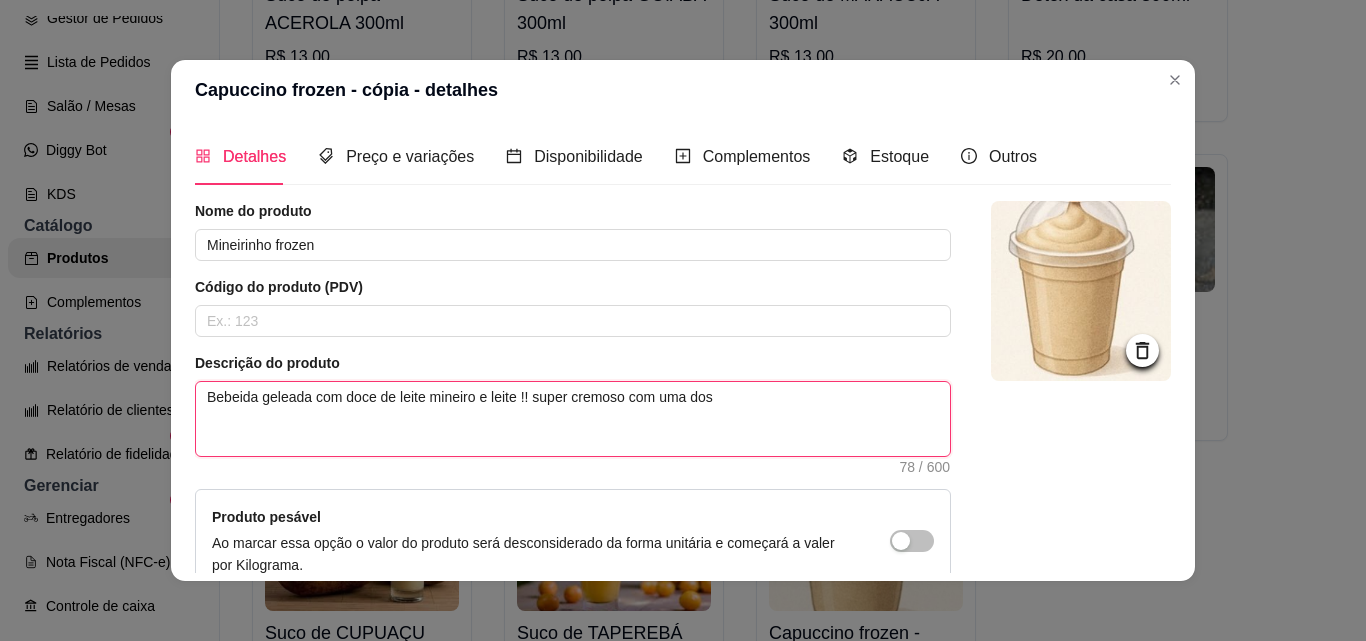 type 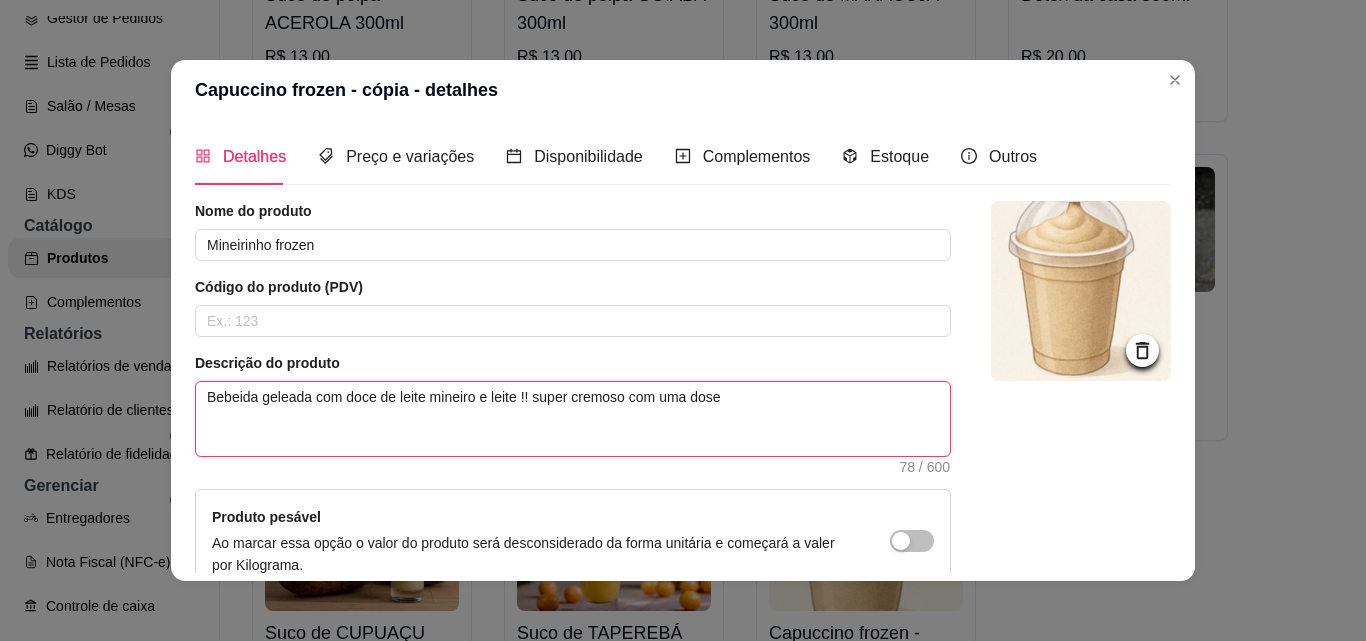 type 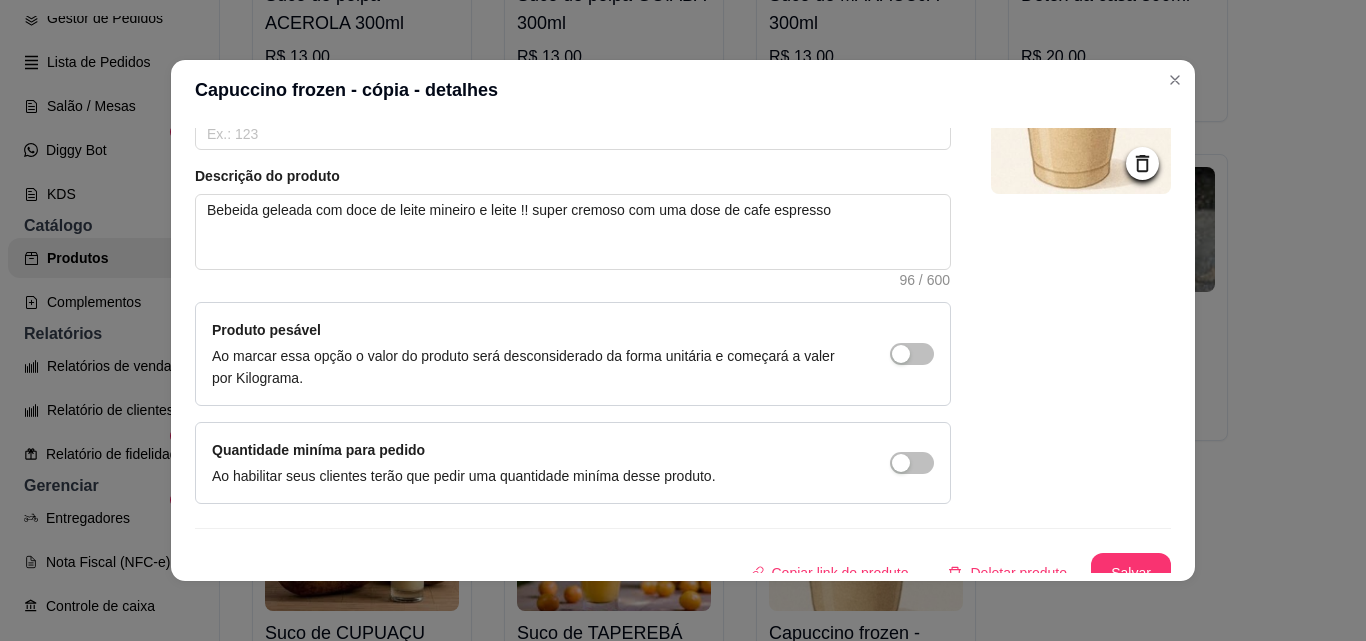 scroll, scrollTop: 207, scrollLeft: 0, axis: vertical 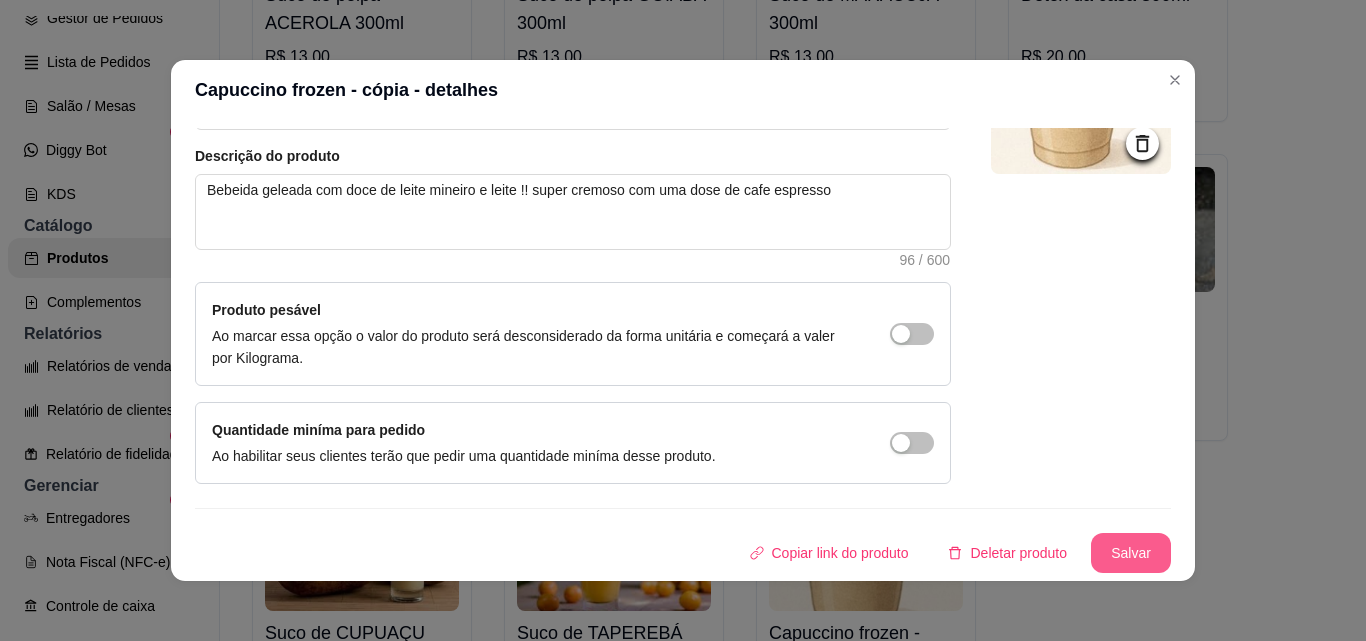 click on "Salvar" at bounding box center (1131, 553) 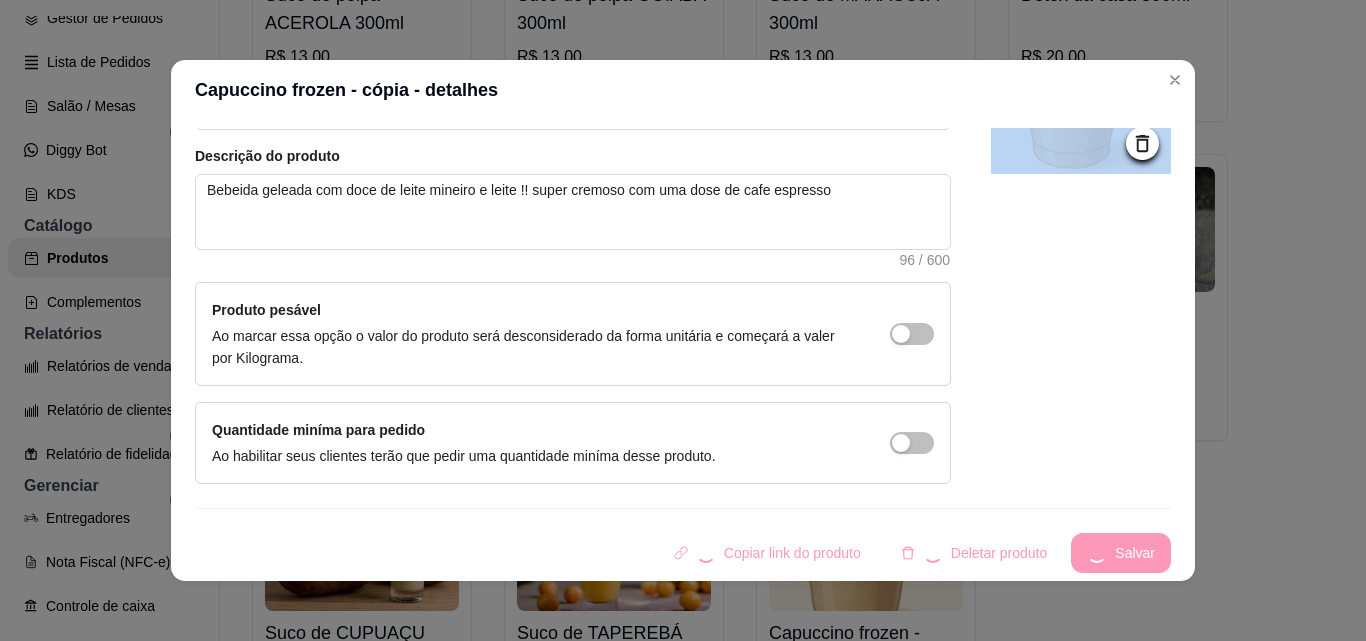 click on "Copiar link do produto Deletar produto Salvar" at bounding box center (683, 553) 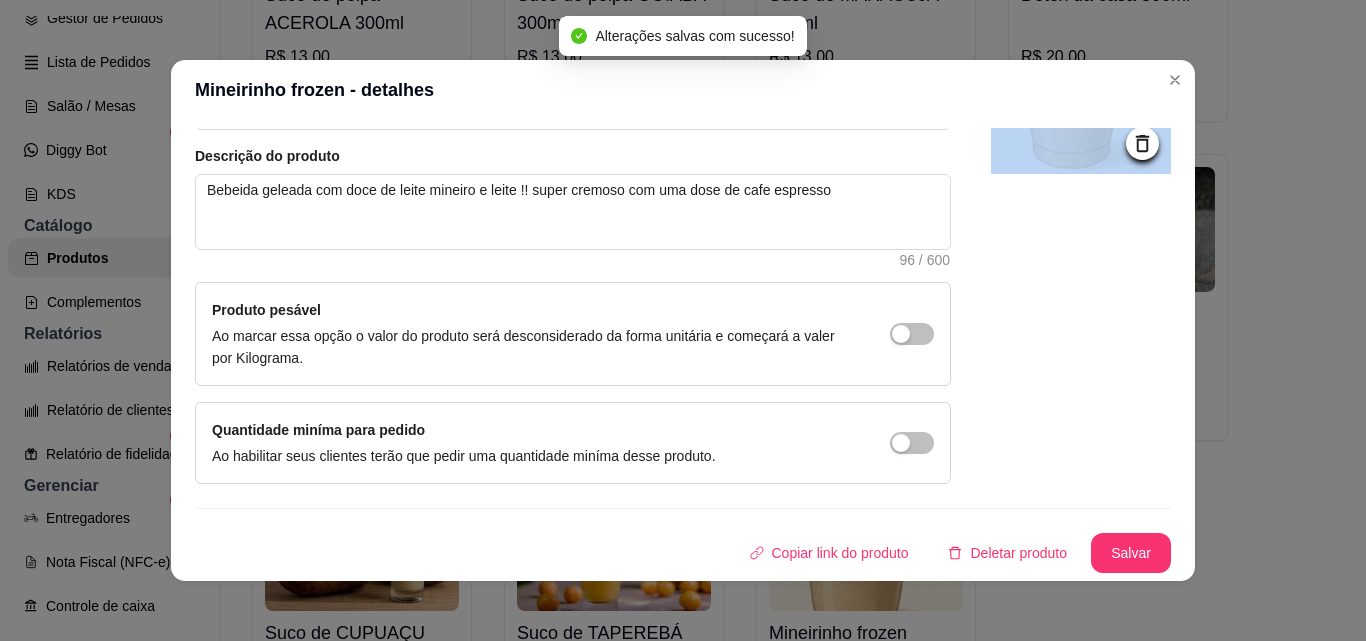 click at bounding box center [1081, 239] 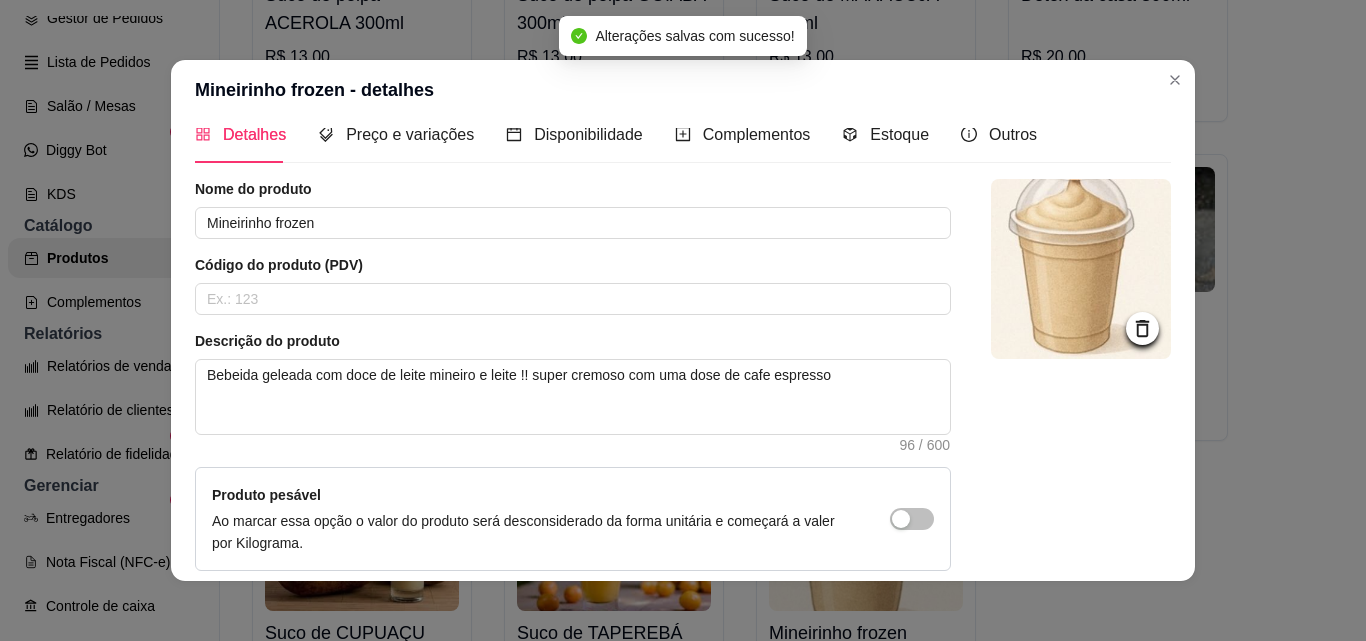 scroll, scrollTop: 0, scrollLeft: 0, axis: both 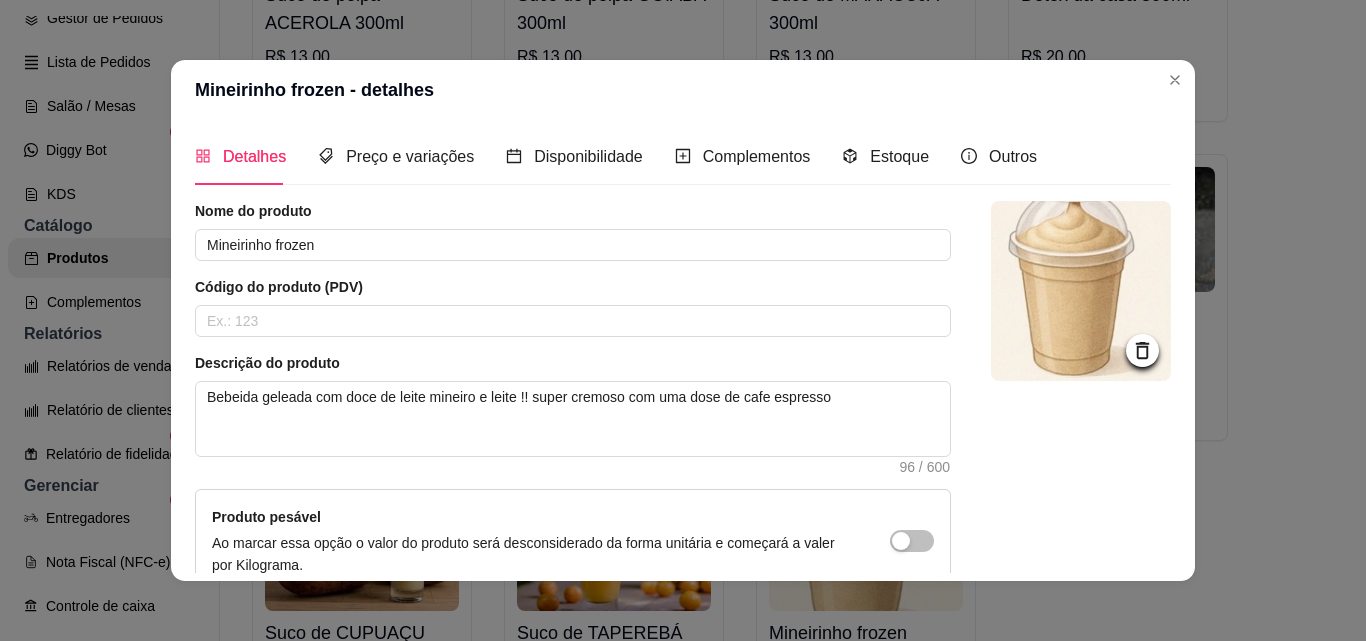 click on "Detalhes Preço e variações Disponibilidade Complementos Estoque Outros Nome do produto Mineirinho frozen Código do produto (PDV) Descrição do produto Bebeida geleada com doce de leite mineiro e leite !! super cremoso com uma dose de cafe espresso 96 / 600 Produto pesável Ao marcar essa opção o valor do produto será desconsiderado da forma unitária e começará a valer por Kilograma. Quantidade miníma para pedido Ao habilitar seus clientes terão que pedir uma quantidade miníma desse produto. Copiar link do produto Deletar produto Salvar" at bounding box center (683, 350) 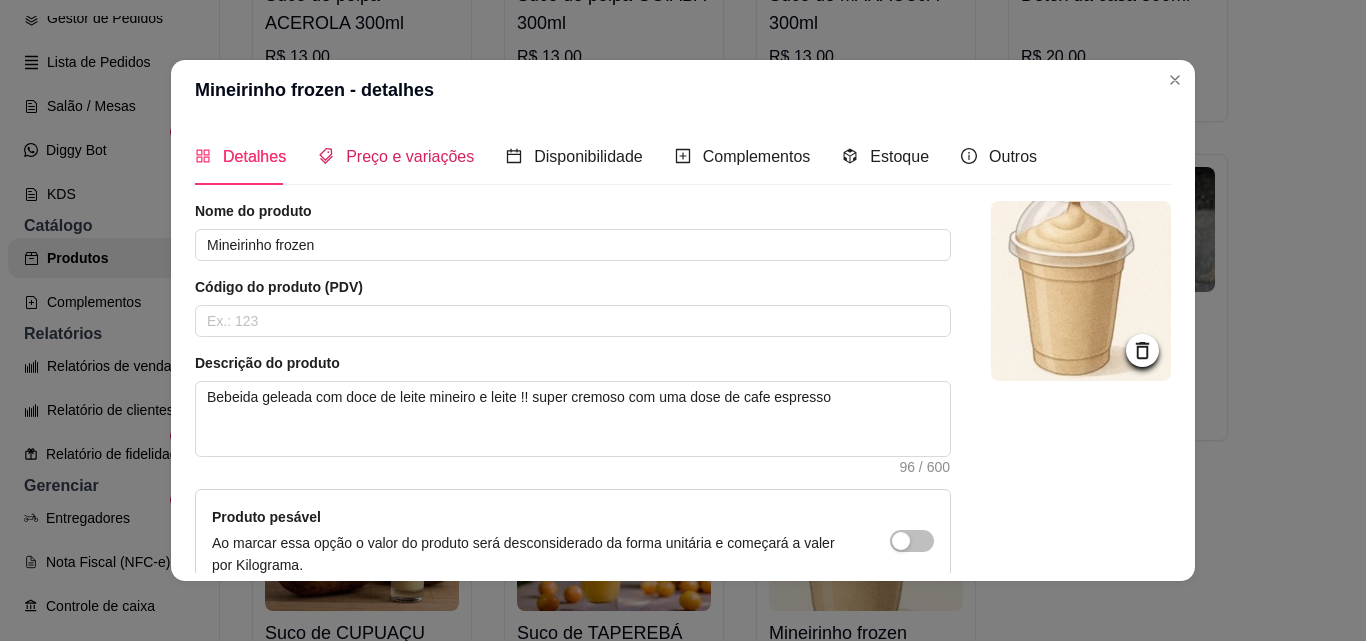 click on "Preço e variações" at bounding box center (410, 156) 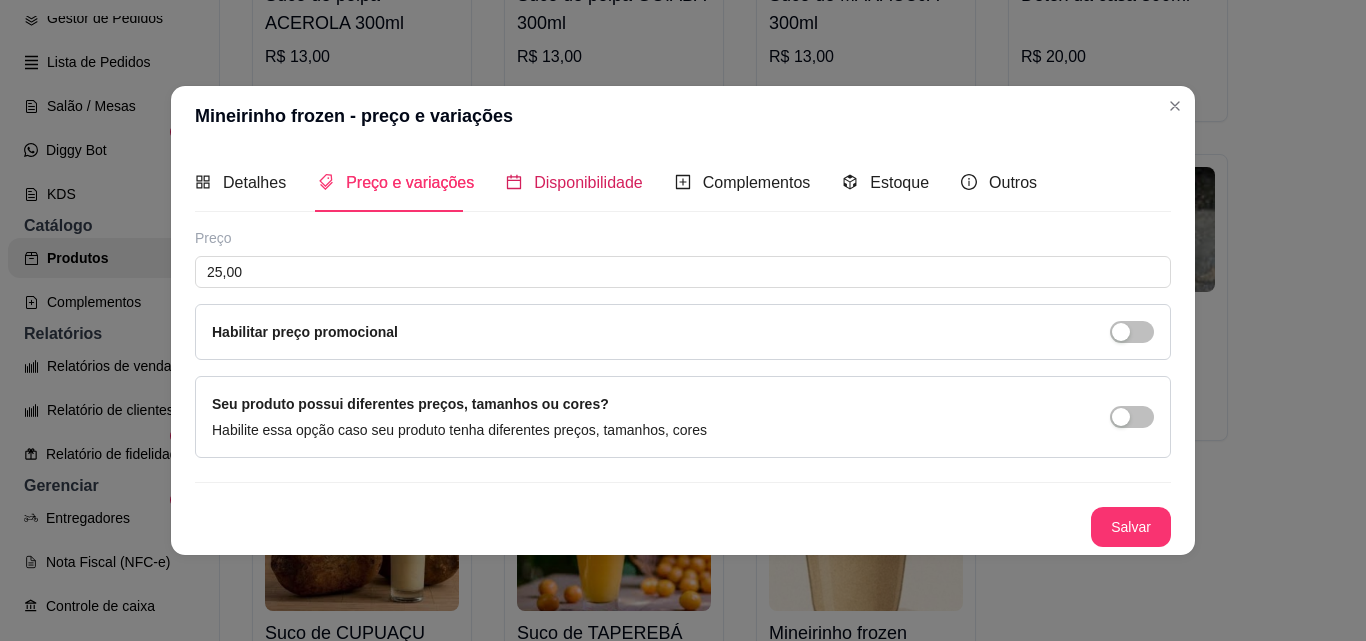 click on "Disponibilidade" at bounding box center [588, 182] 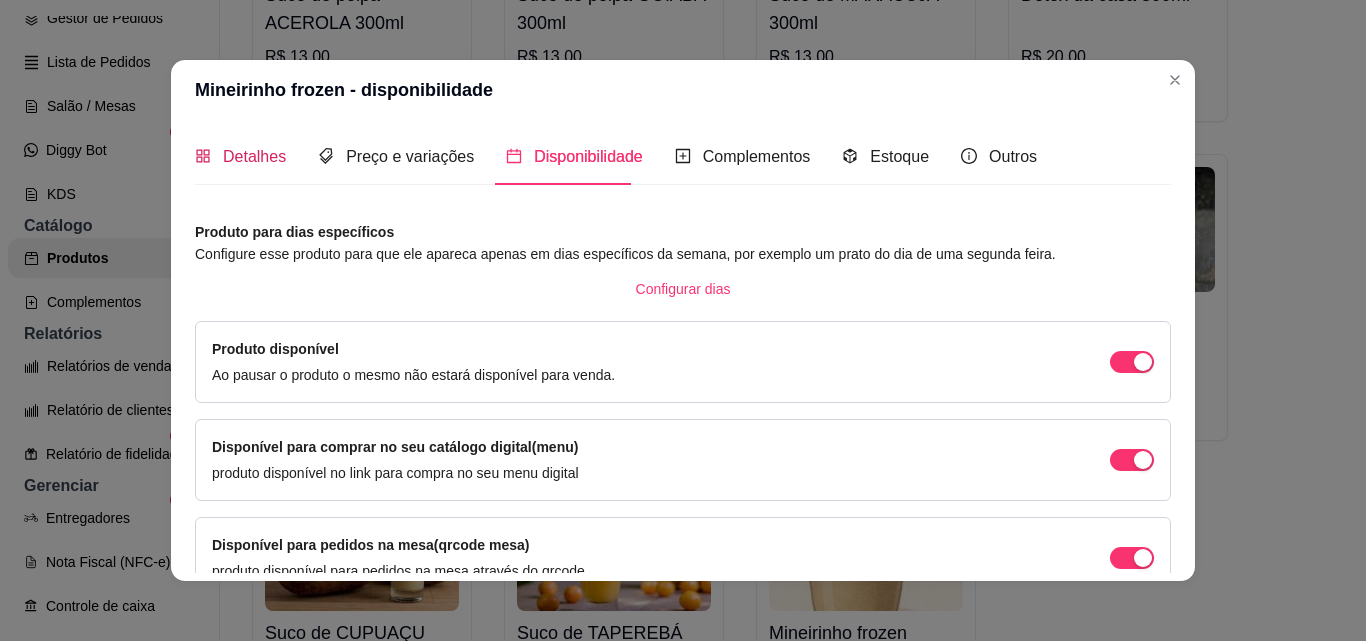 click on "Detalhes" at bounding box center (254, 156) 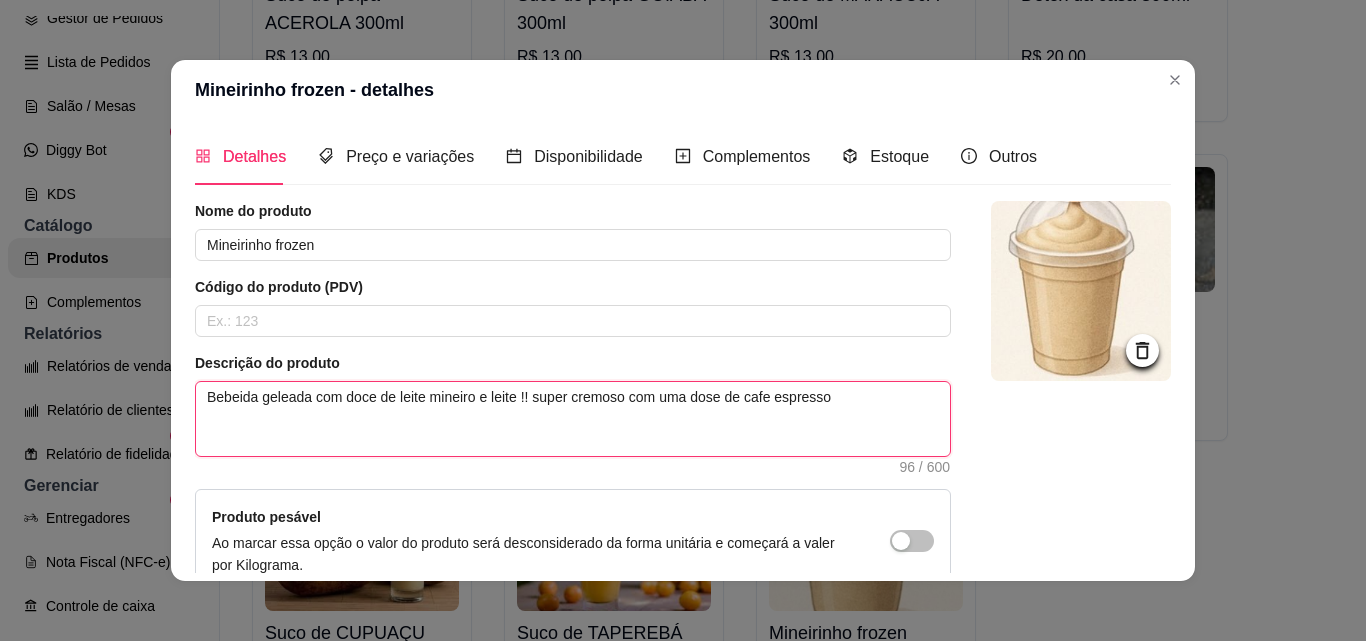 click on "Bebeida geleada com doce de leite mineiro e leite !! super cremoso com uma dose de cafe espresso" at bounding box center (573, 419) 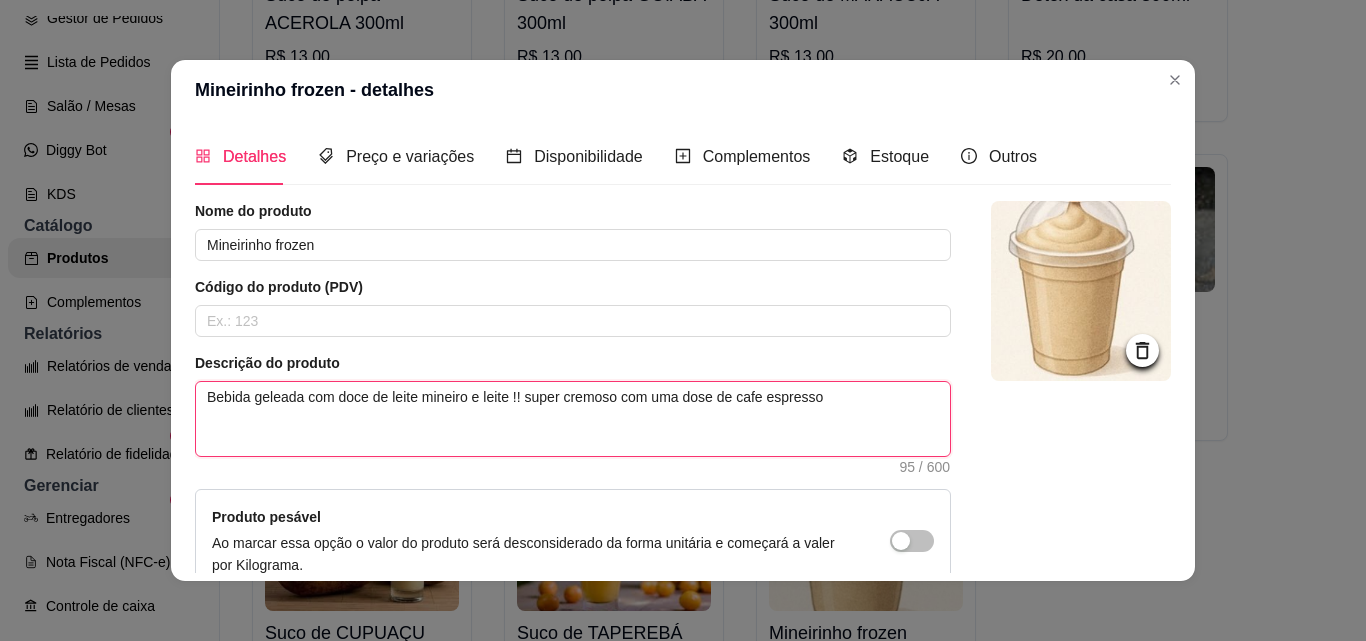 click on "Bebida geleada com doce de leite mineiro e leite !! super cremoso com uma dose de cafe espresso" at bounding box center (573, 419) 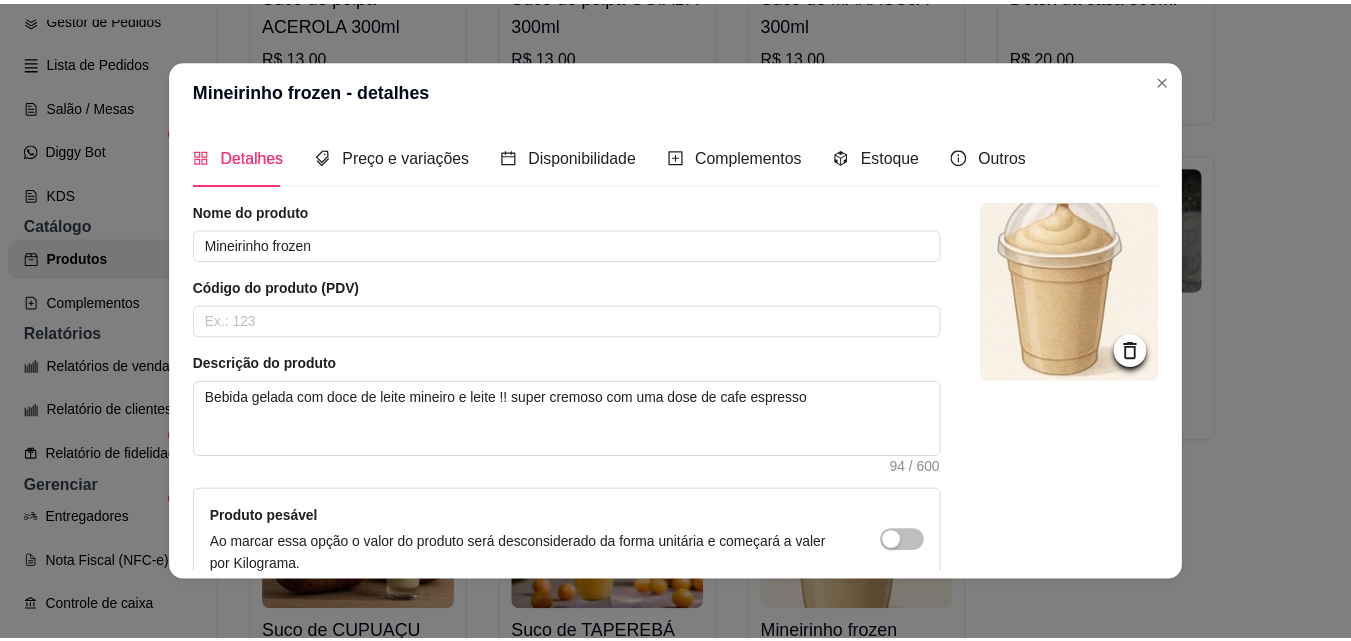 scroll, scrollTop: 207, scrollLeft: 0, axis: vertical 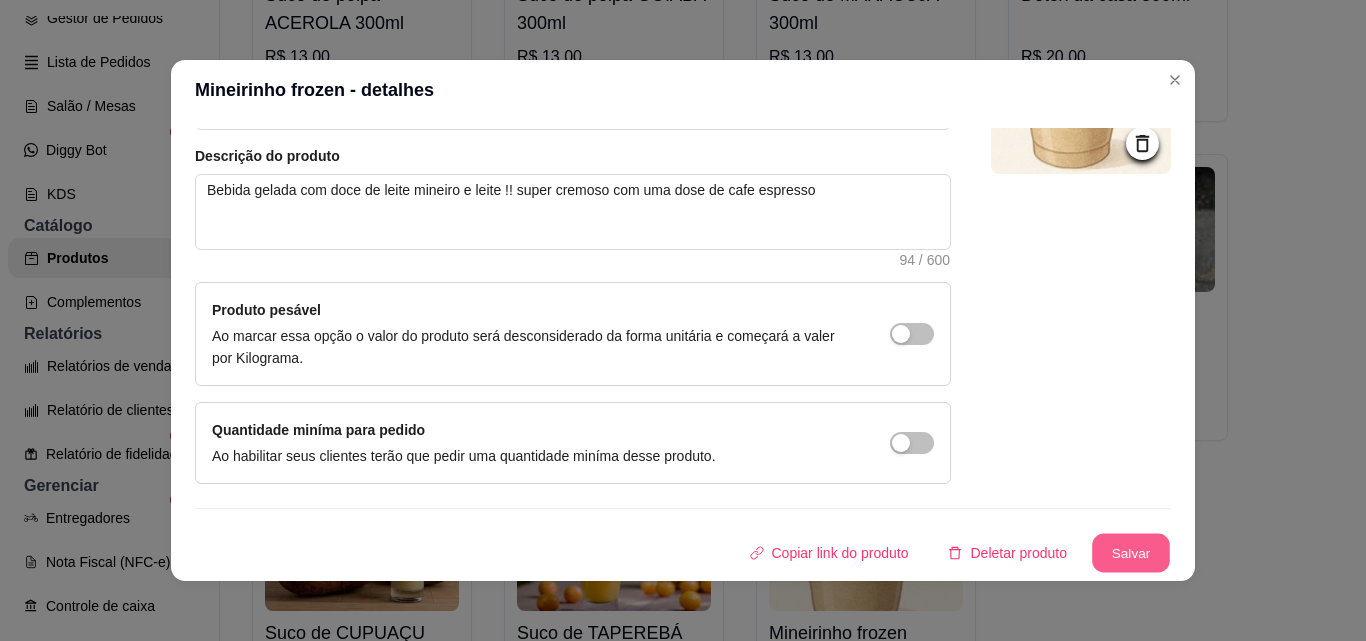 click on "Salvar" at bounding box center [1131, 553] 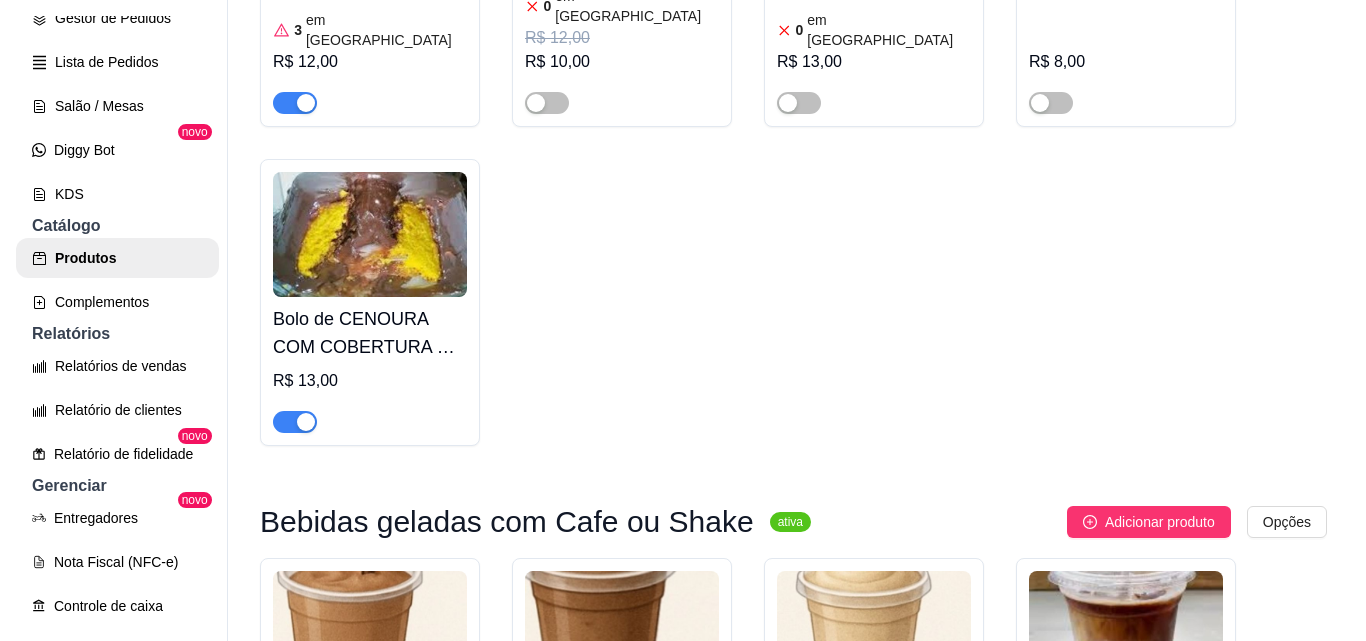 scroll, scrollTop: 10495, scrollLeft: 0, axis: vertical 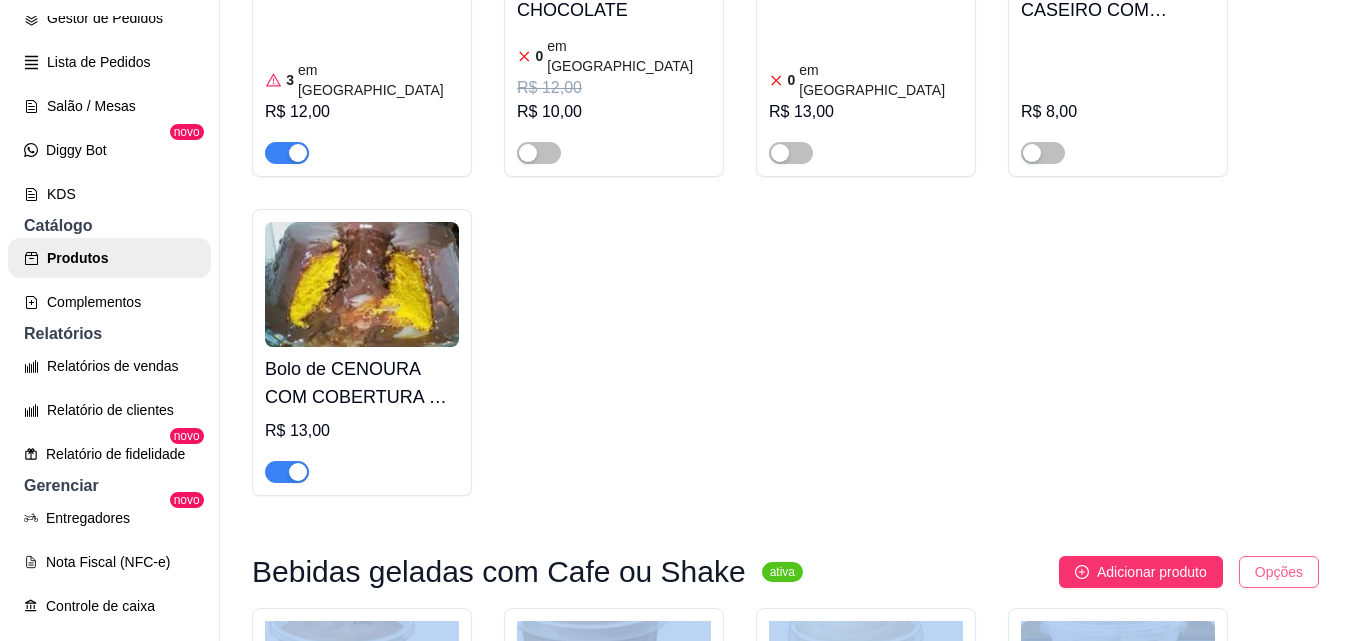 click on "Bebidas geladas com Cafe ou Shake  ativa Adicionar produto Opções Chocolate Frozen PREMIUM   R$ 25,00 Moccha frozen 300ml    R$ 25,00 Capuccino frozen    R$ 25,00 Iced latte 300ml    R$ 22,00 Suco de polpa ACEROLA 300ml    R$ 13,00 Suco de polpa GOIABA 300ml   R$ 13,00 Suco de MARACUJA 300ml   R$ 13,00 Detox da casa 300ml    R$ 20,00 Suco de polpa de LIMÃO 300ml    R$ 13,00 Iced coffe 300ml     R$ 18,00 Suco de laranja 300ml    R$ 13,00 Suco de  LARANJA COM MORANGO 300ml     R$ 15,00 Suco de  CUPUAÇU    R$ 15,00 Suco de  TAPEREBÁ 300ML    R$ 15,00 Mineirinho frozen    R$ 25,00" at bounding box center [785, 1204] 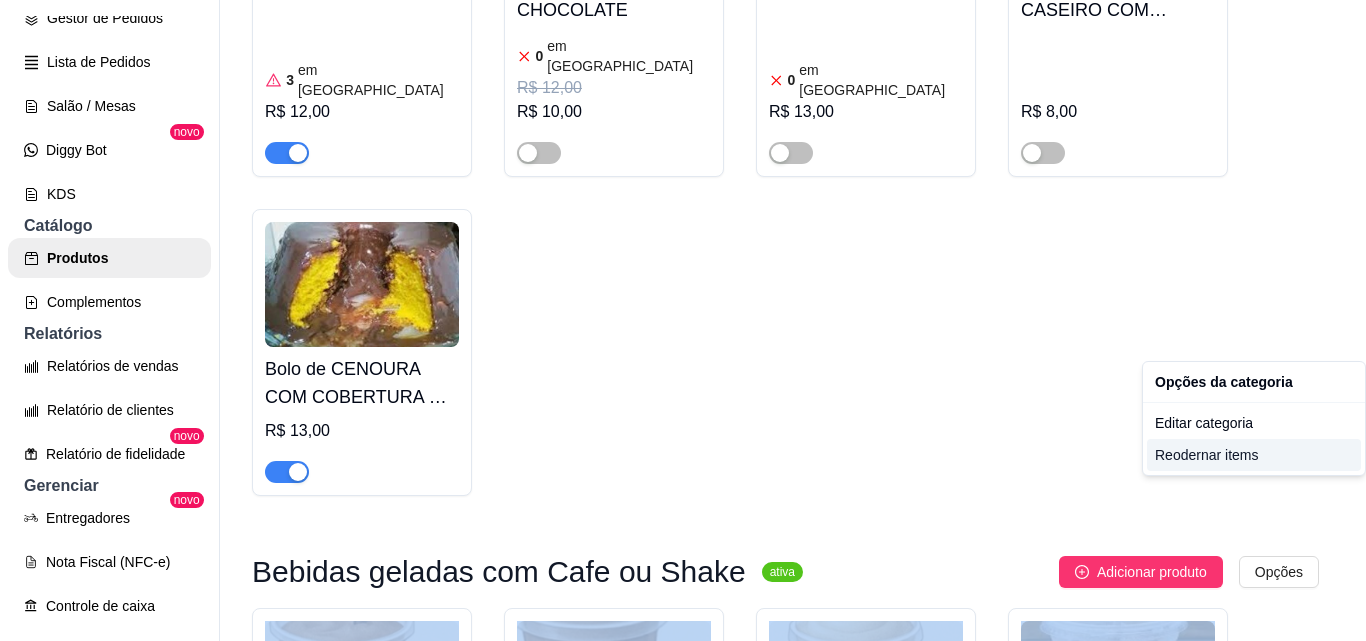 click on "Reodernar items" at bounding box center [1254, 455] 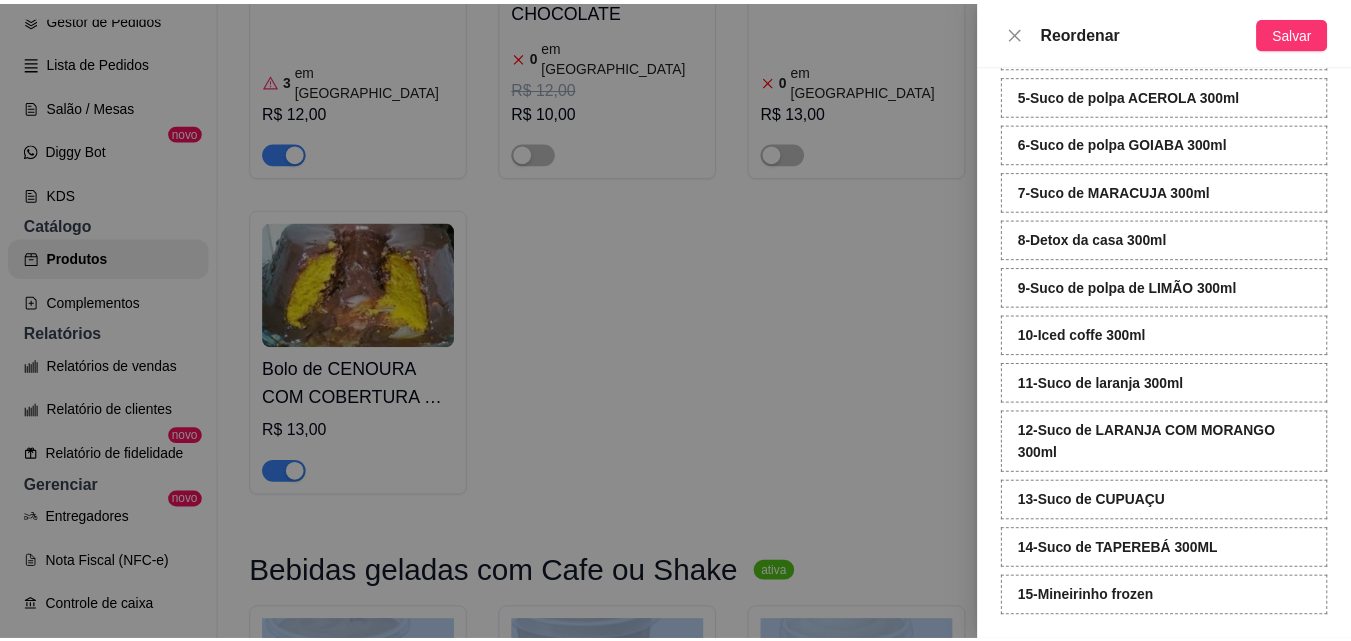 scroll, scrollTop: 300, scrollLeft: 0, axis: vertical 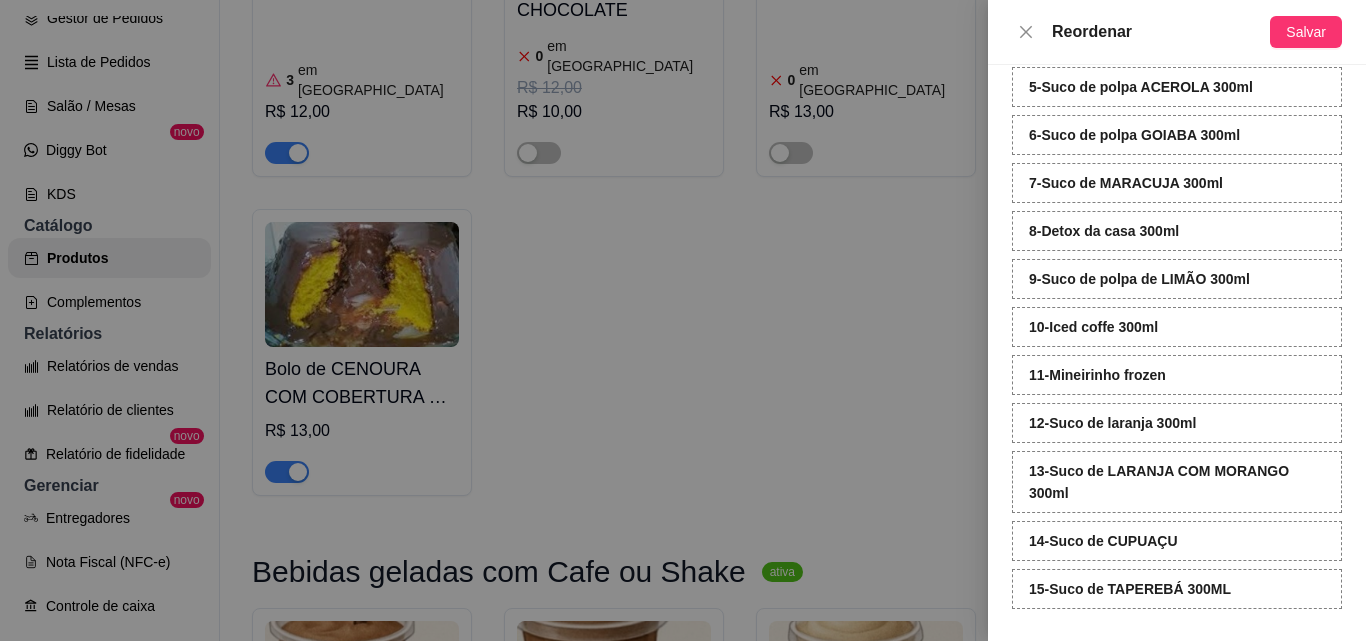 click at bounding box center (683, 320) 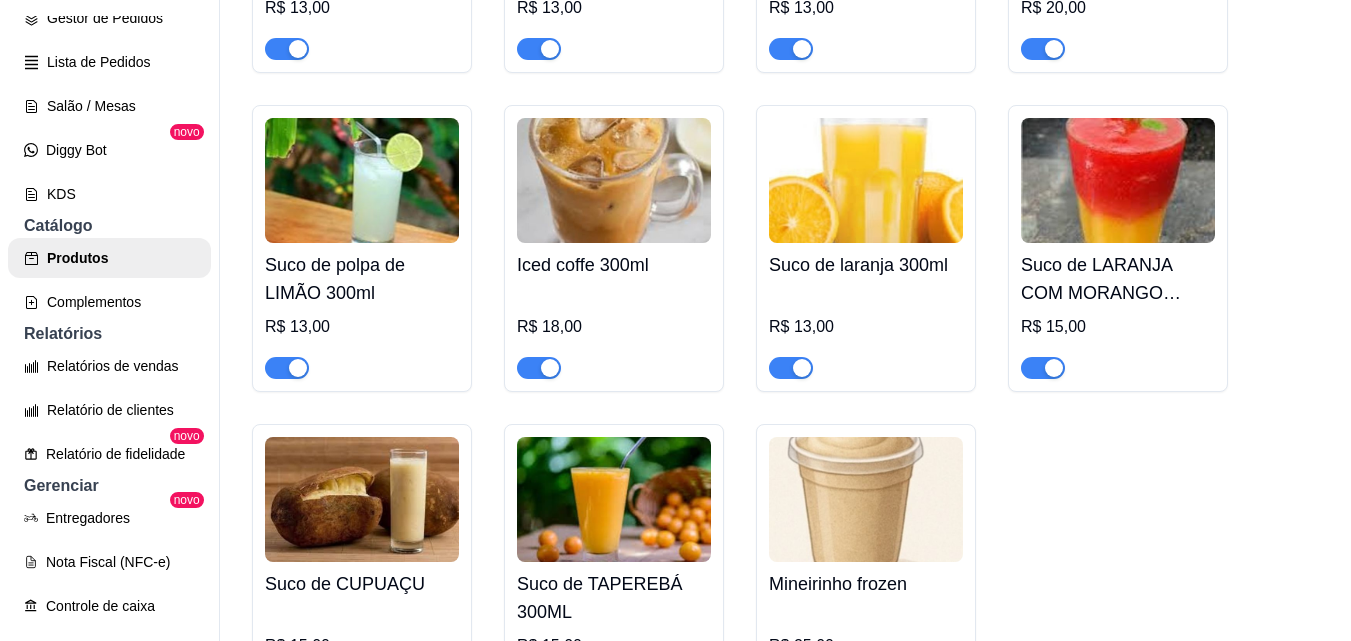 scroll, scrollTop: 11487, scrollLeft: 0, axis: vertical 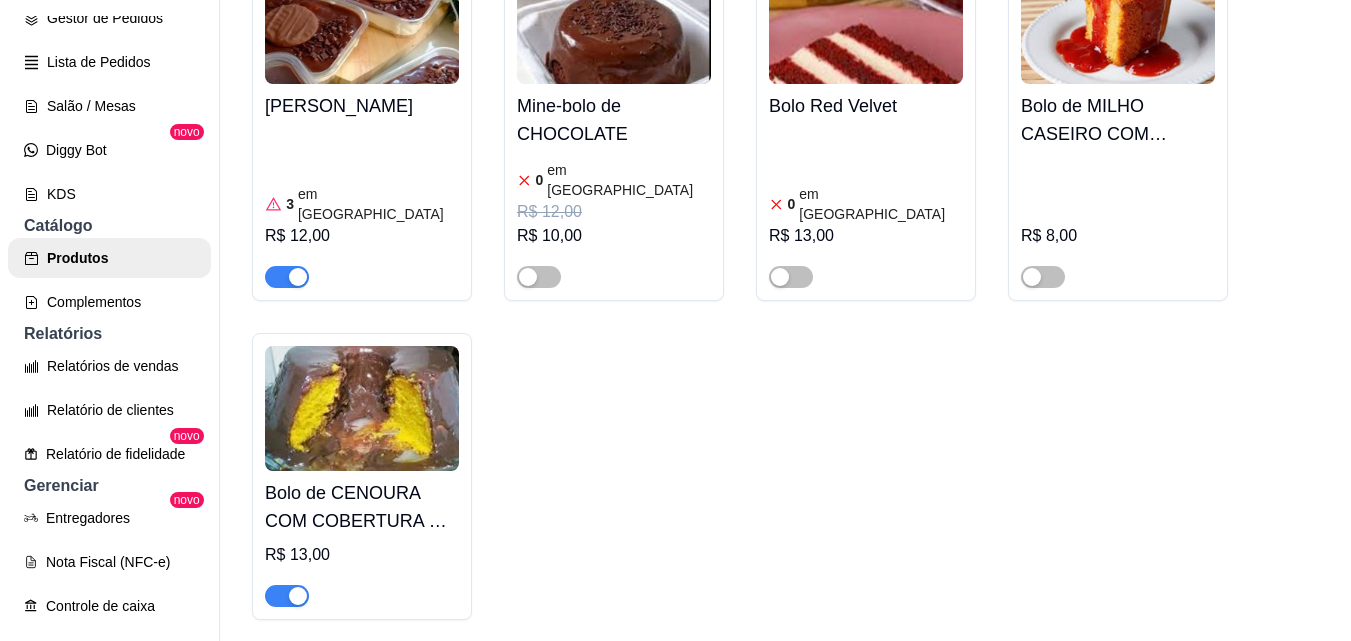 click on "URBAN CAFÉ - ... Loja Aberta Loja Plano Customizado até 09/08   Dia a dia Pedidos balcão (PDV) Gestor de Pedidos Lista de Pedidos Salão / Mesas Diggy Bot novo KDS Catálogo Produtos Complementos Relatórios Relatórios de vendas Relatório de clientes Relatório de fidelidade novo Gerenciar Entregadores novo Nota Fiscal (NFC-e) Controle de caixa Controle de fiado Cupons Clientes Estoque Configurações Diggy Planos Precisa de ajuda? Sair Produtos Adicionar categoria Reodernar categorias Aqui você cadastra e gerencia seu produtos e categorias Do Dia  ativa Adicionar produto Opções Guaraná da Amazônia    R$ 15,00 Açaí puro de Anorí 350ml   R$ 20,00 Chas quentes    R$ 6,00 Produtos Sabores da Floresta ativa Adicionar produto Opções Farinha Ovinha Uariní    R$ 38,00 R$ 32,50 Farinha de tapioca com castanha    R$ 38,00 R$ 32,50 Farinha tapioca sem castanha    R$ 38,00 R$ 32,50 Combos ativa Adicionar produto Opções Brunch do Dia + café com leite ou café passado    R$ 27,00" at bounding box center [675, 320] 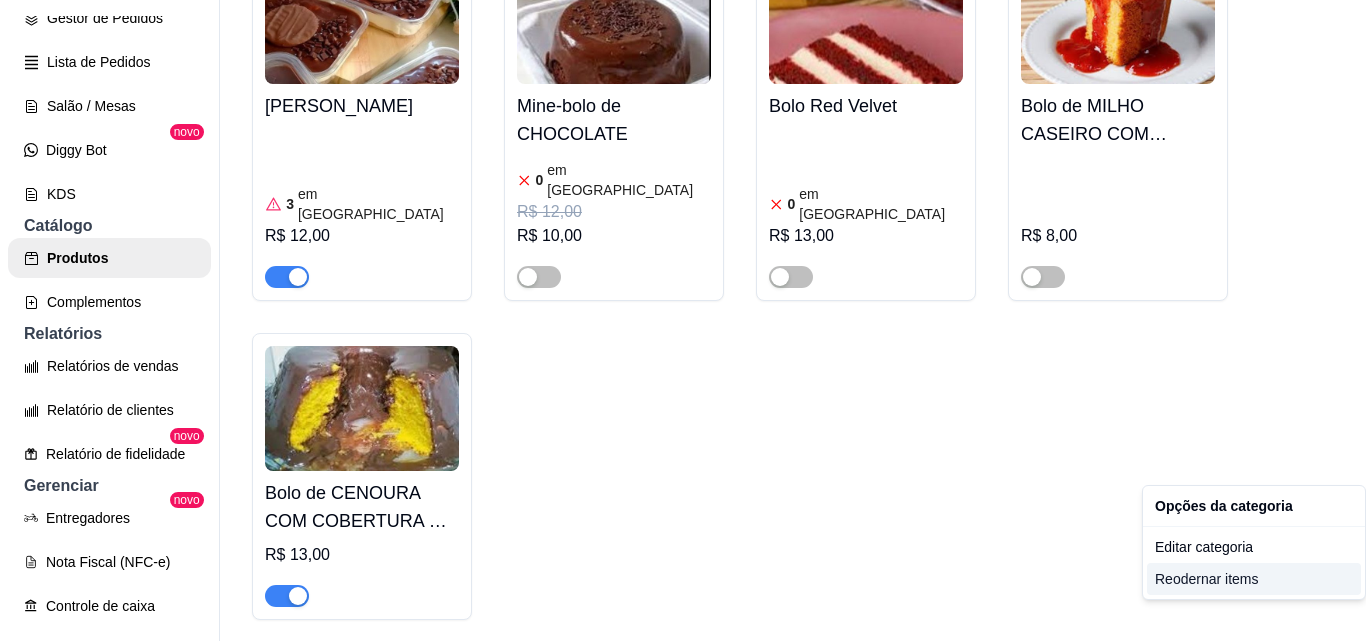 click on "Reodernar items" at bounding box center [1254, 579] 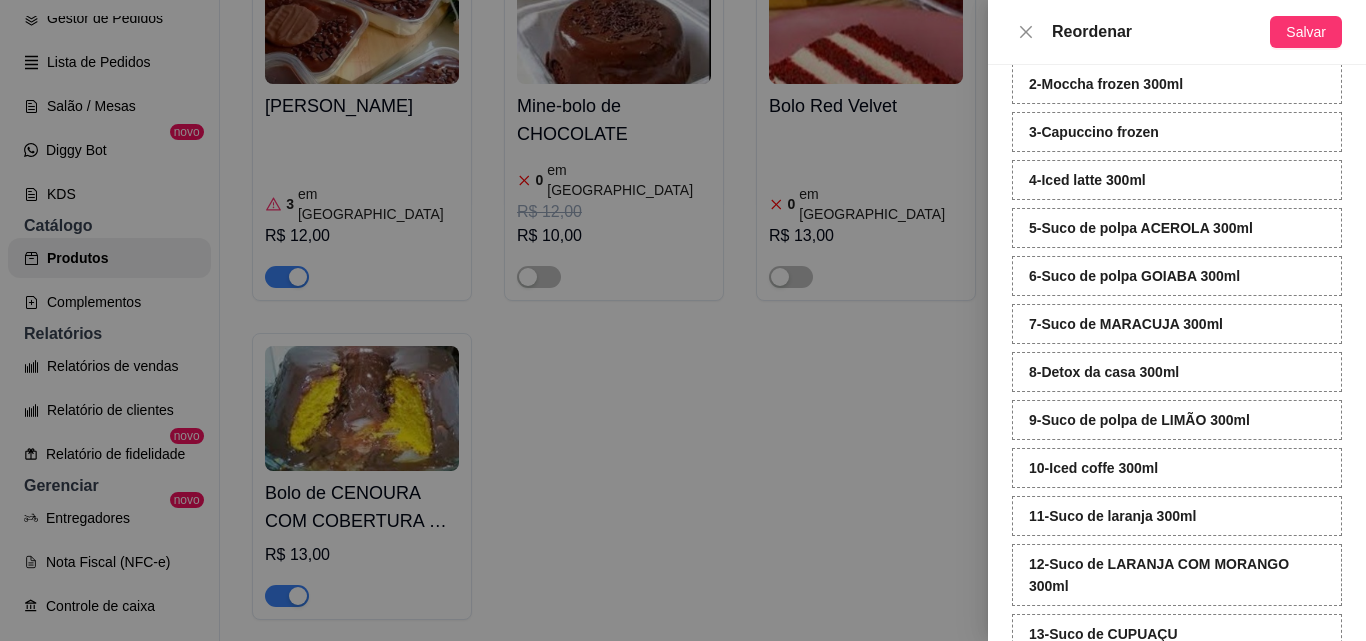 scroll, scrollTop: 300, scrollLeft: 0, axis: vertical 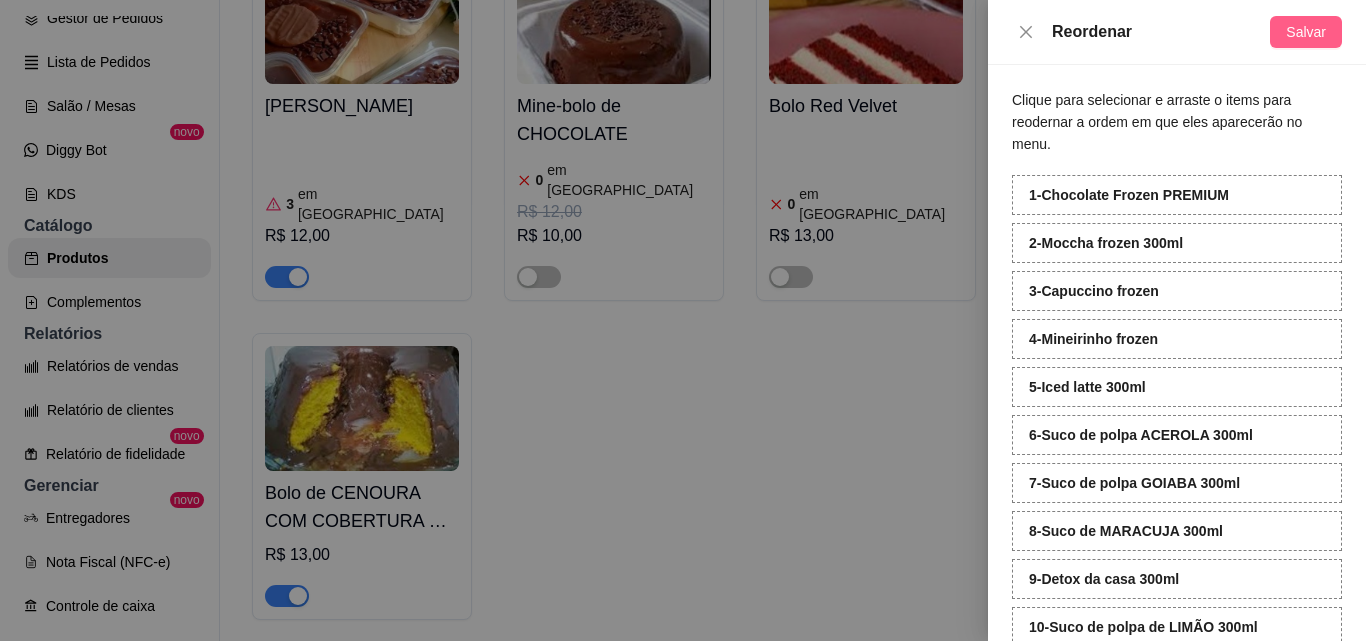 click on "Salvar" at bounding box center [1306, 32] 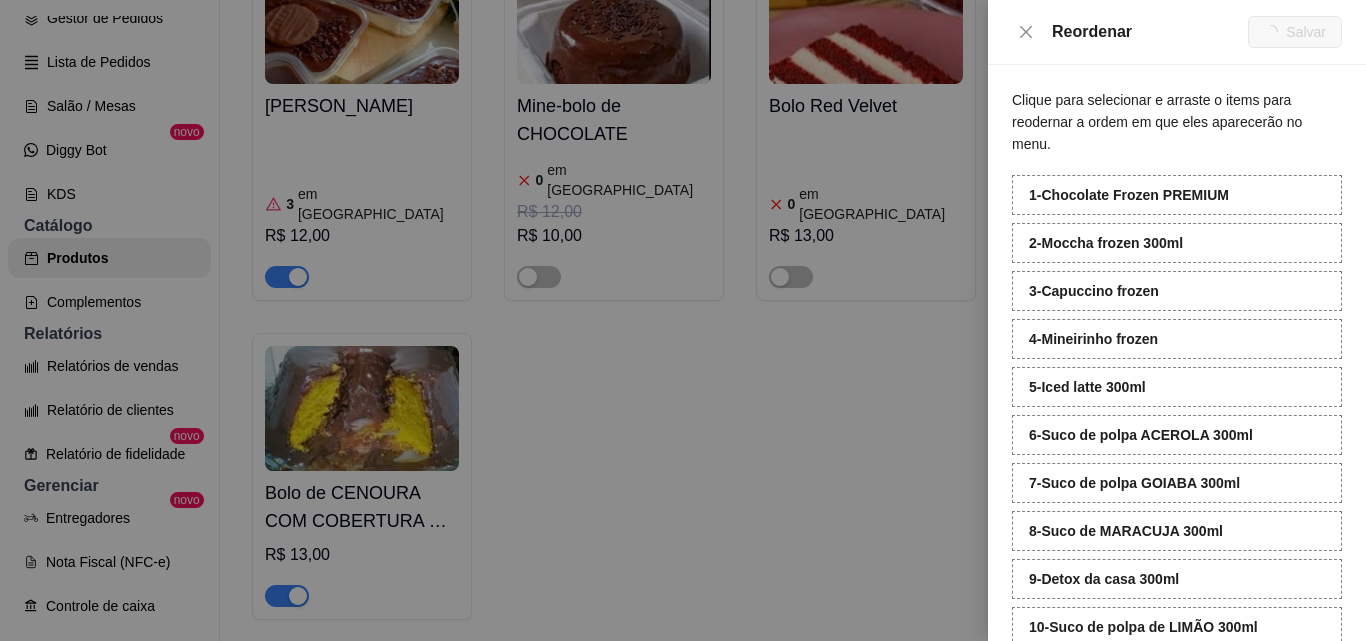 click at bounding box center [683, 320] 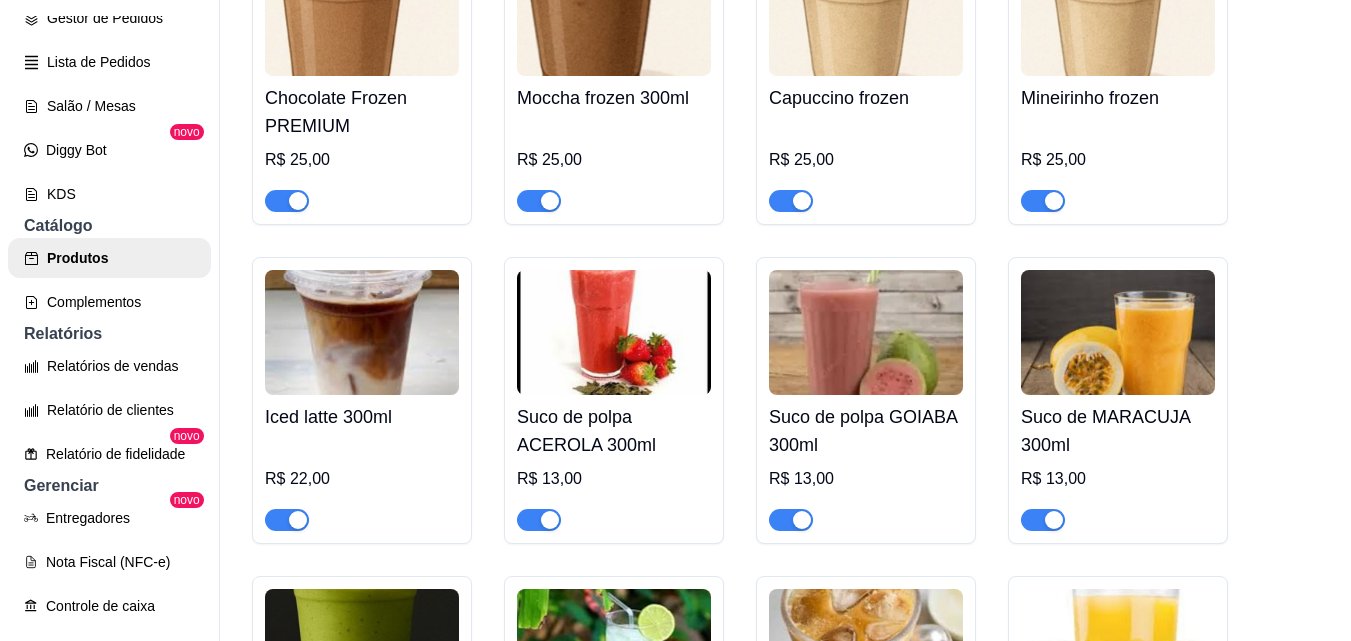 scroll, scrollTop: 10991, scrollLeft: 0, axis: vertical 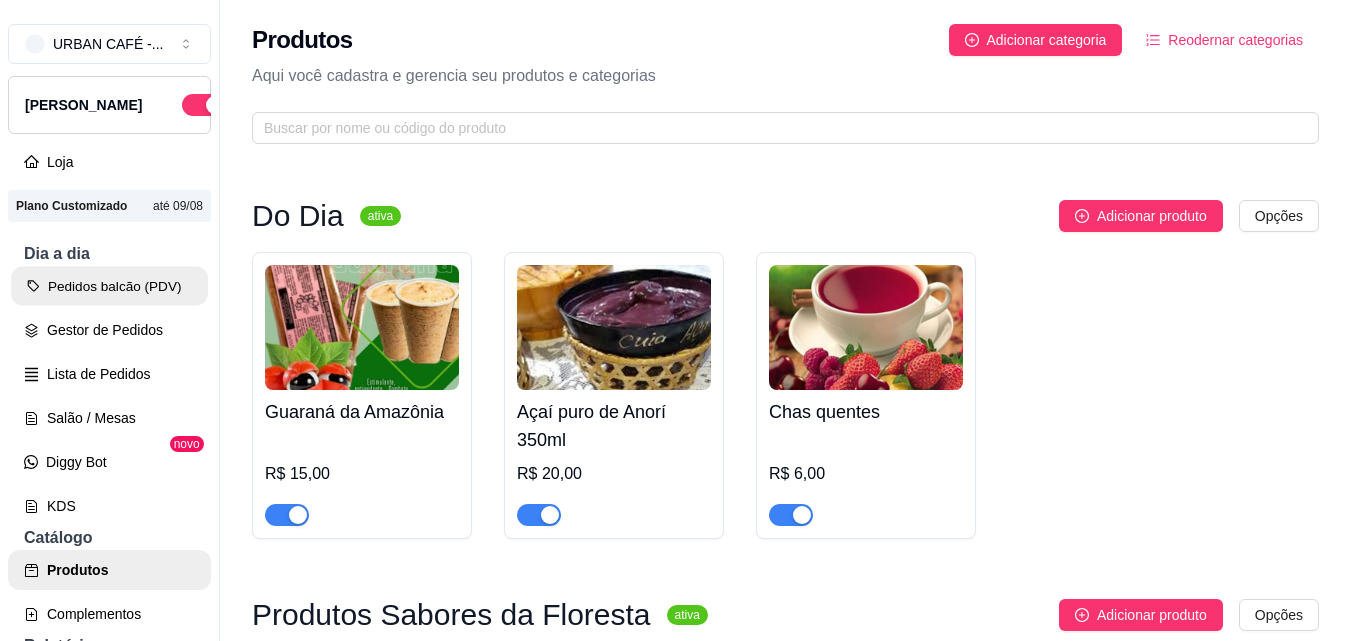 click on "Pedidos balcão (PDV)" at bounding box center (109, 286) 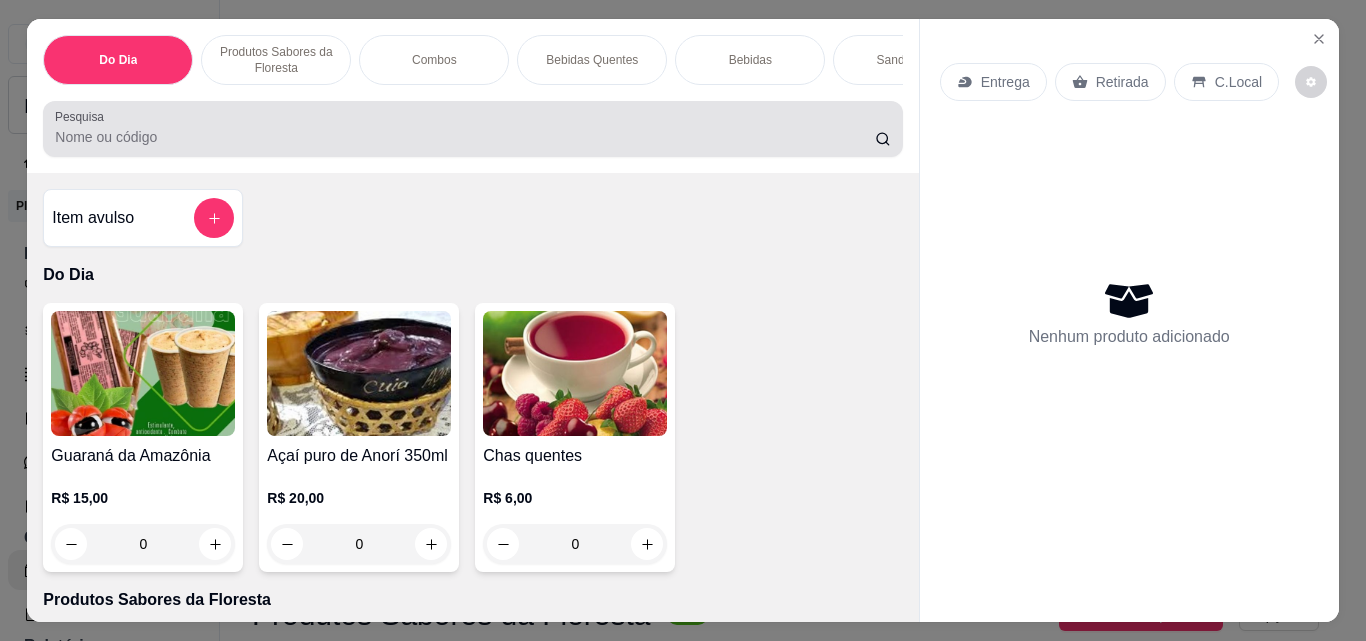 click on "Pesquisa" at bounding box center [465, 137] 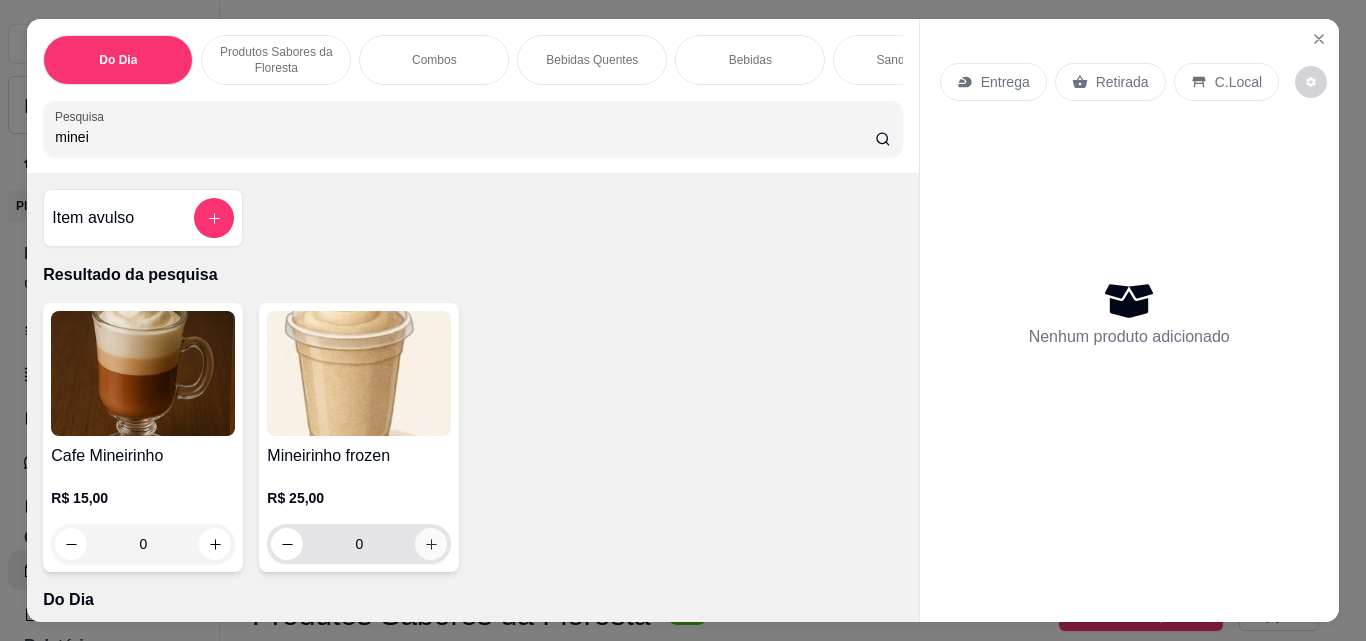 click 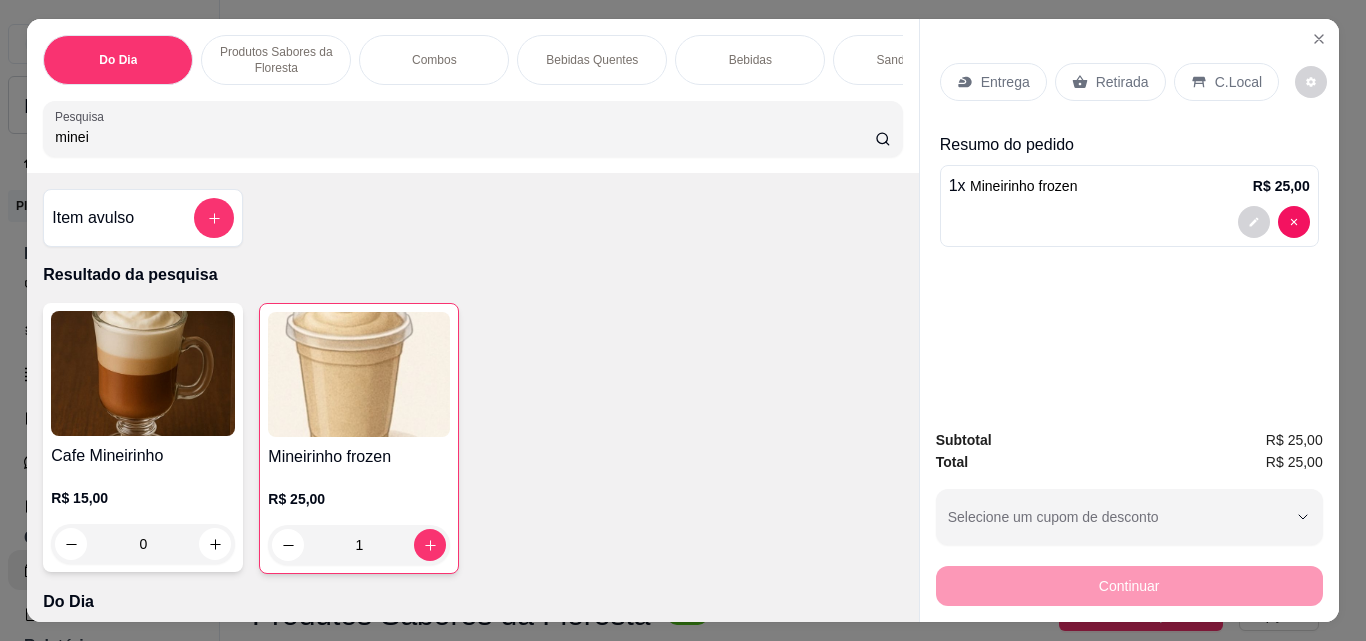 click on "minei" at bounding box center (465, 137) 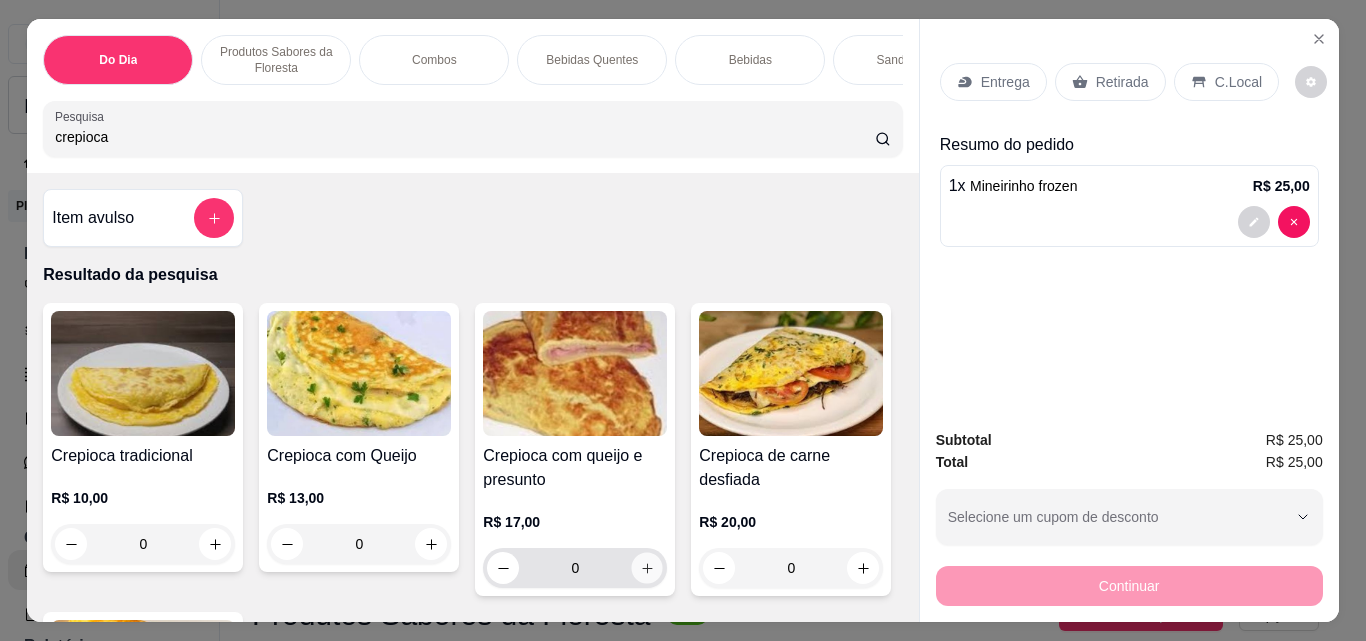 click 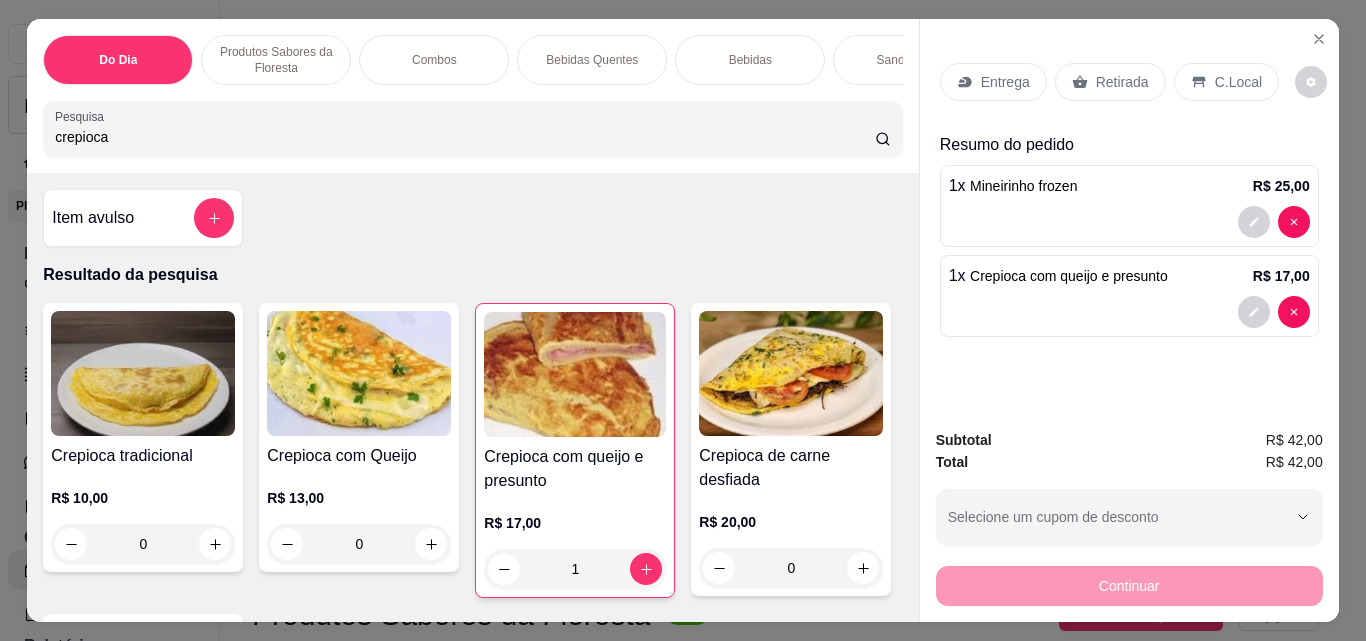 click on "Retirada" at bounding box center (1122, 82) 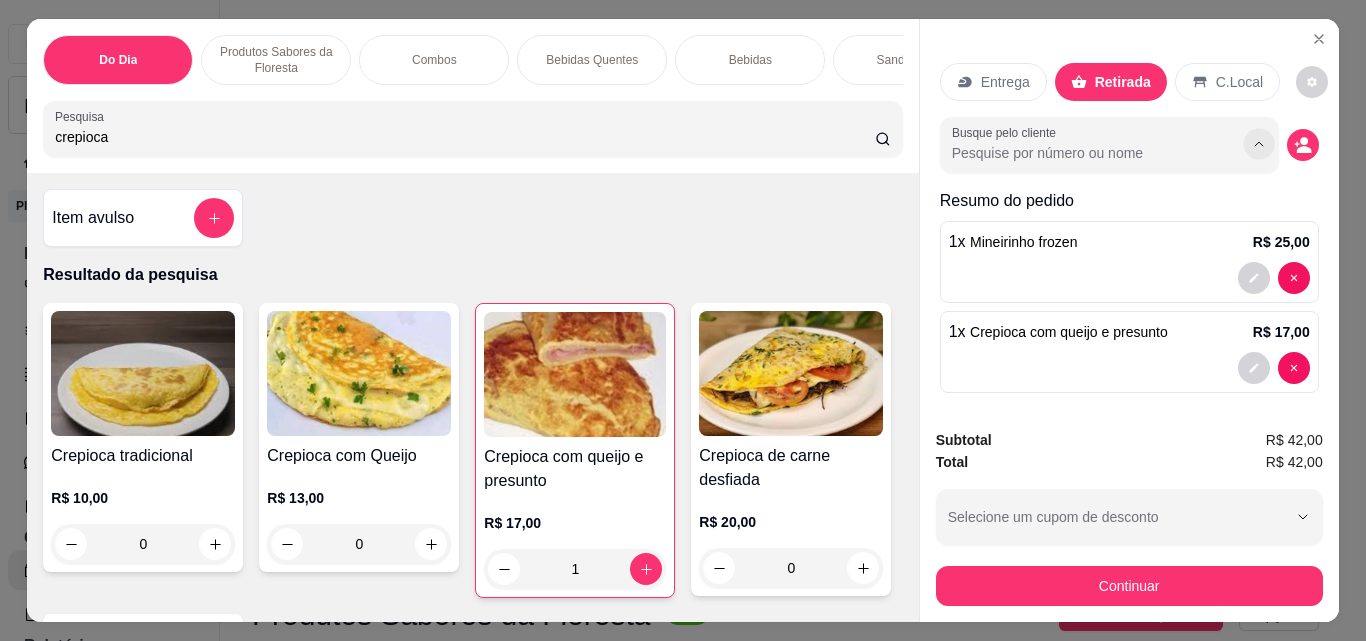 click 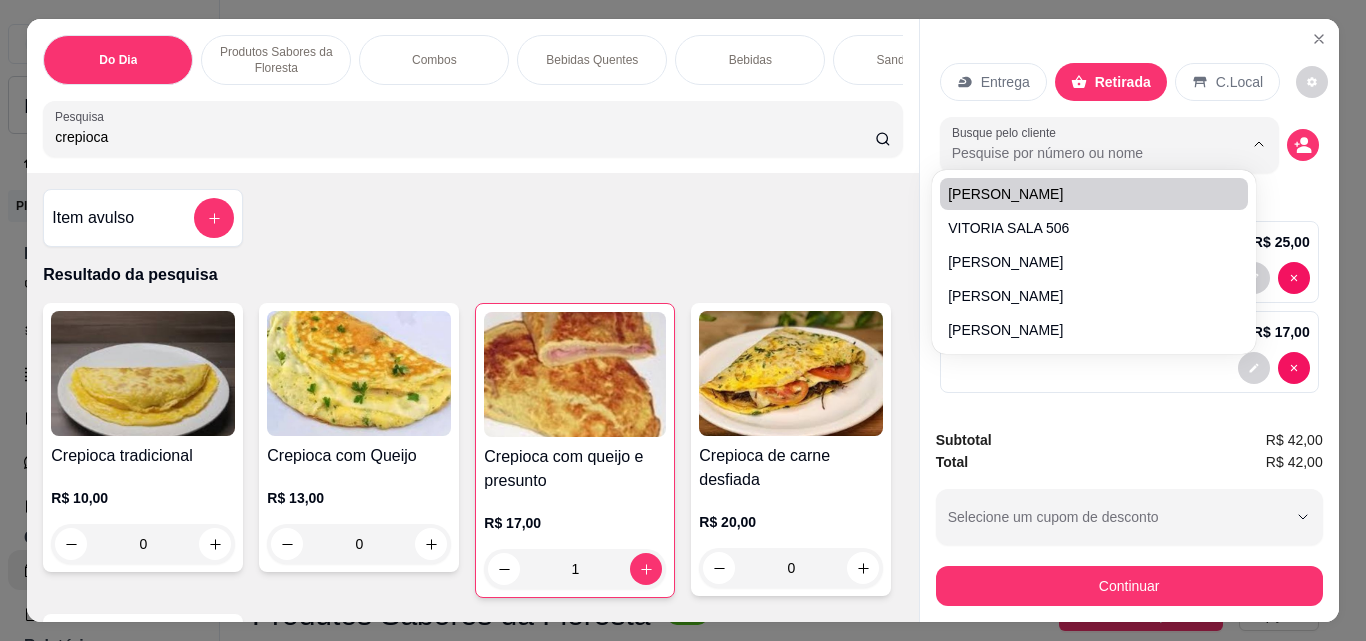 click on "Busque pelo cliente" at bounding box center [1081, 153] 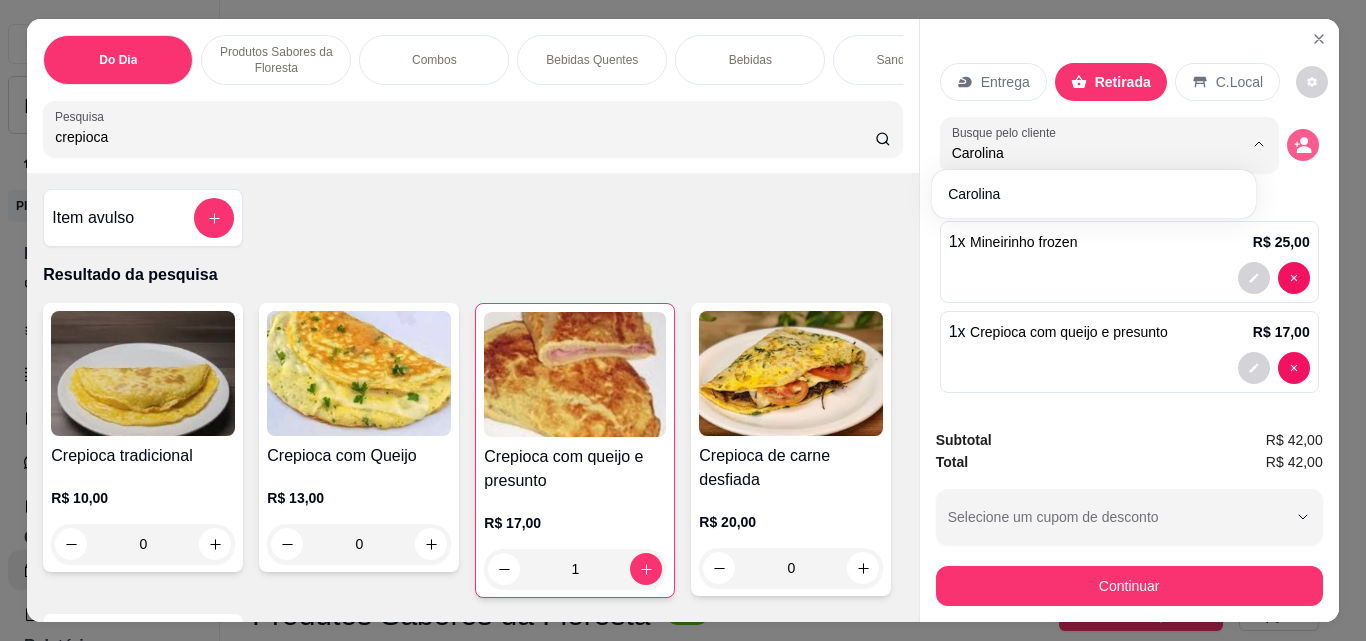 click 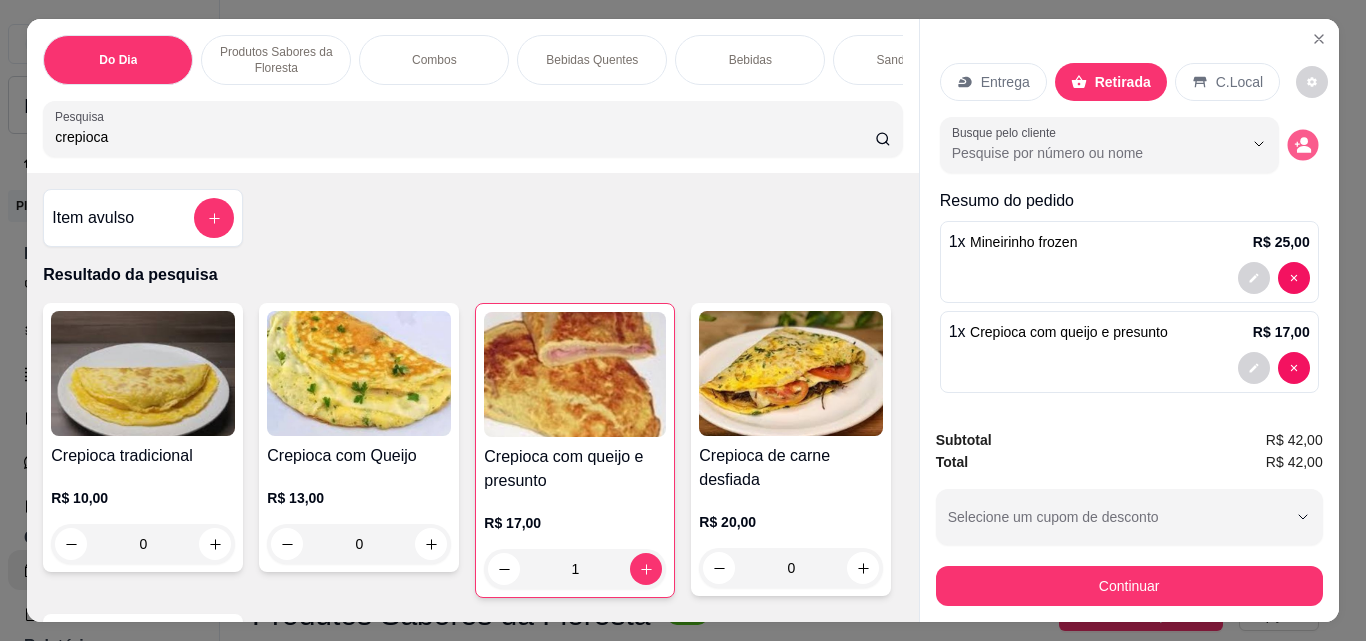 click 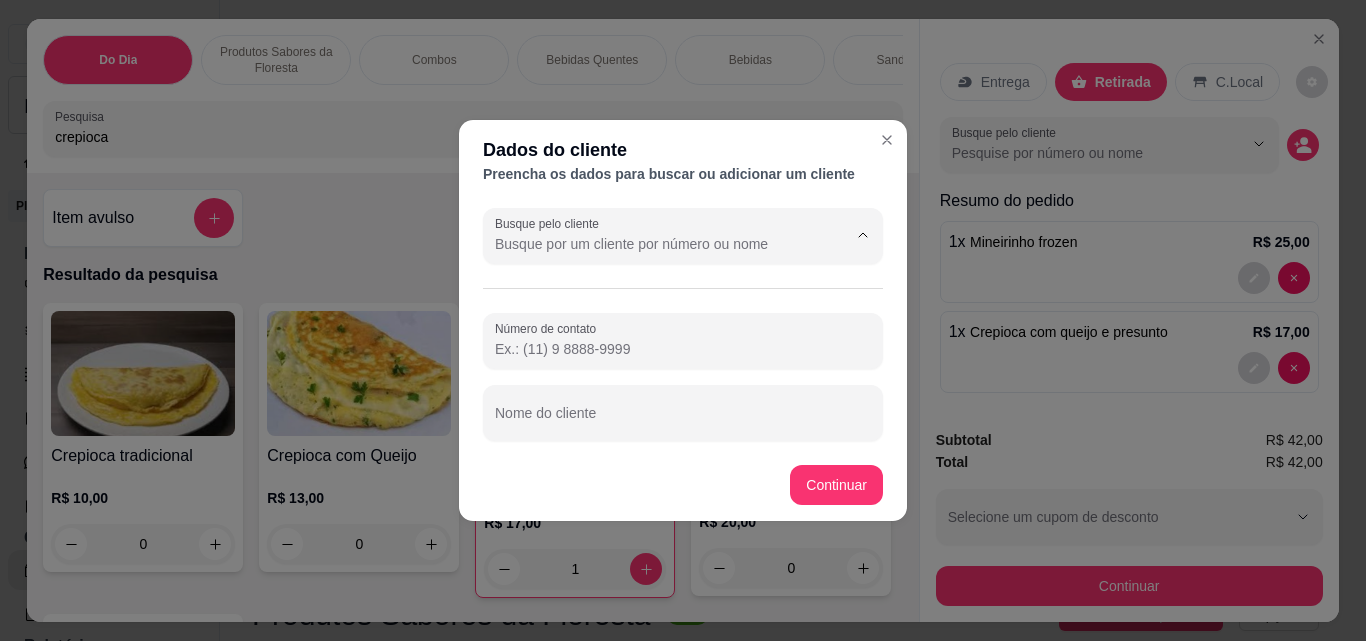 click on "Busque pelo cliente" at bounding box center [655, 244] 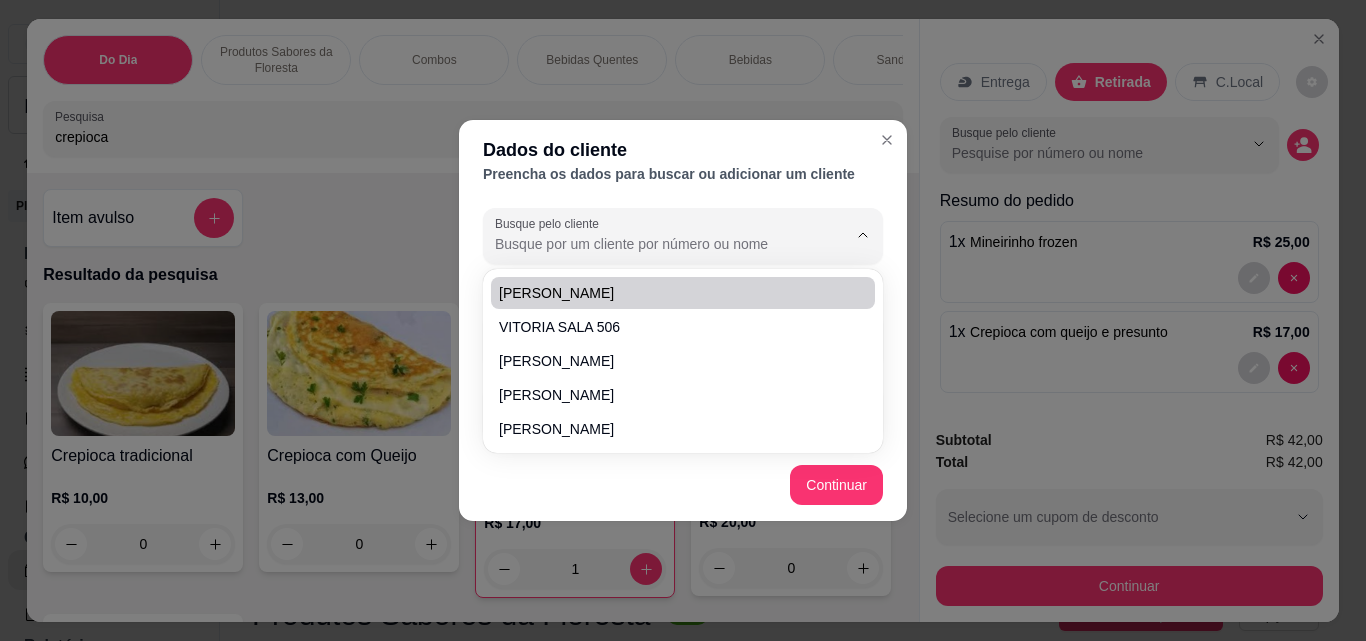 click on "Busque pelo cliente" at bounding box center (655, 244) 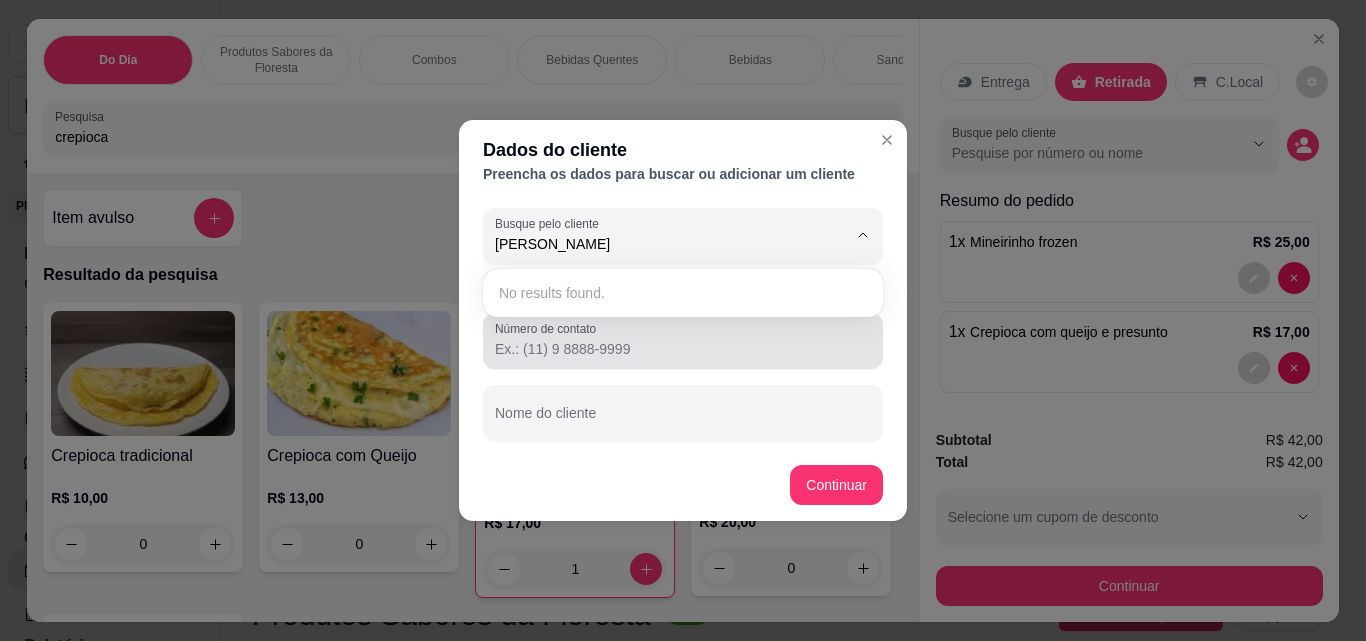click on "Número de contato" at bounding box center [683, 349] 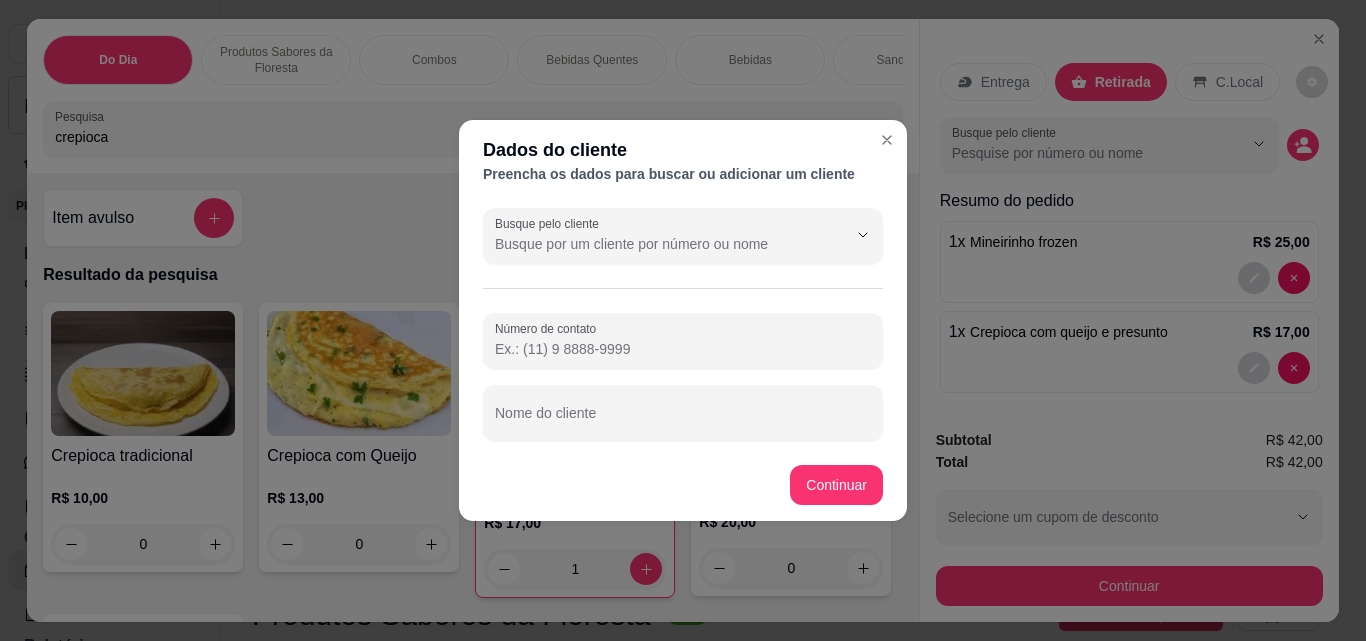 click on "Número de contato" at bounding box center (683, 349) 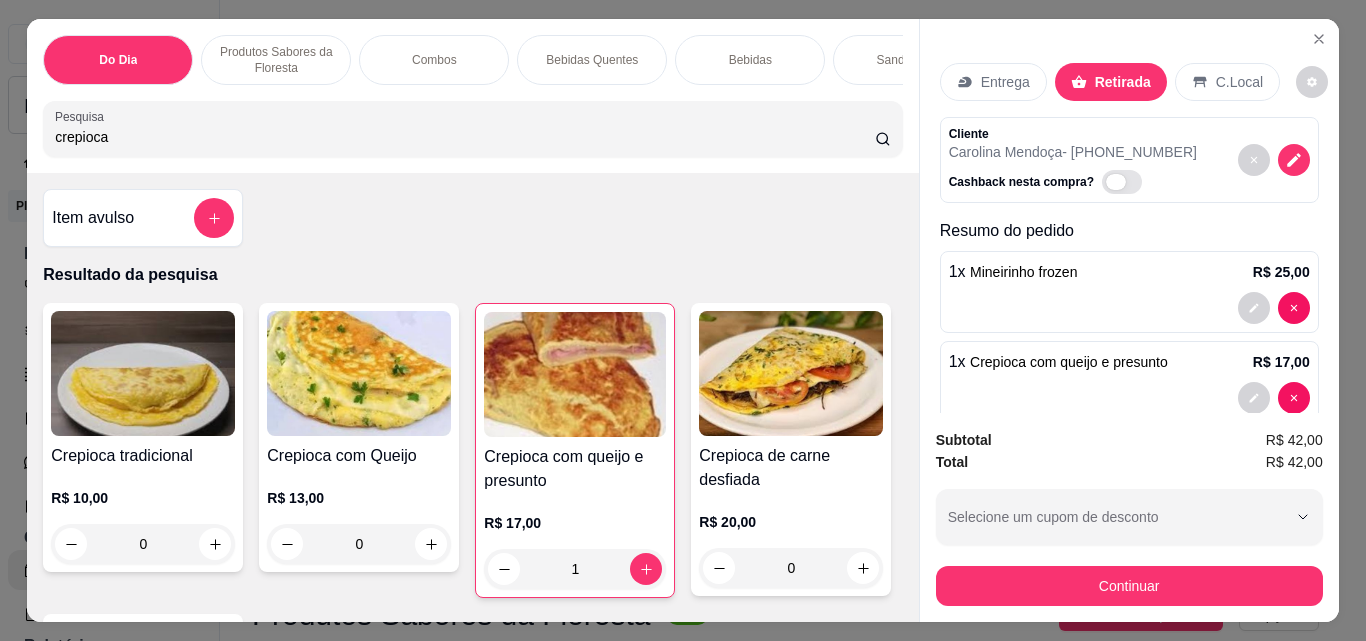 click at bounding box center (1116, 182) 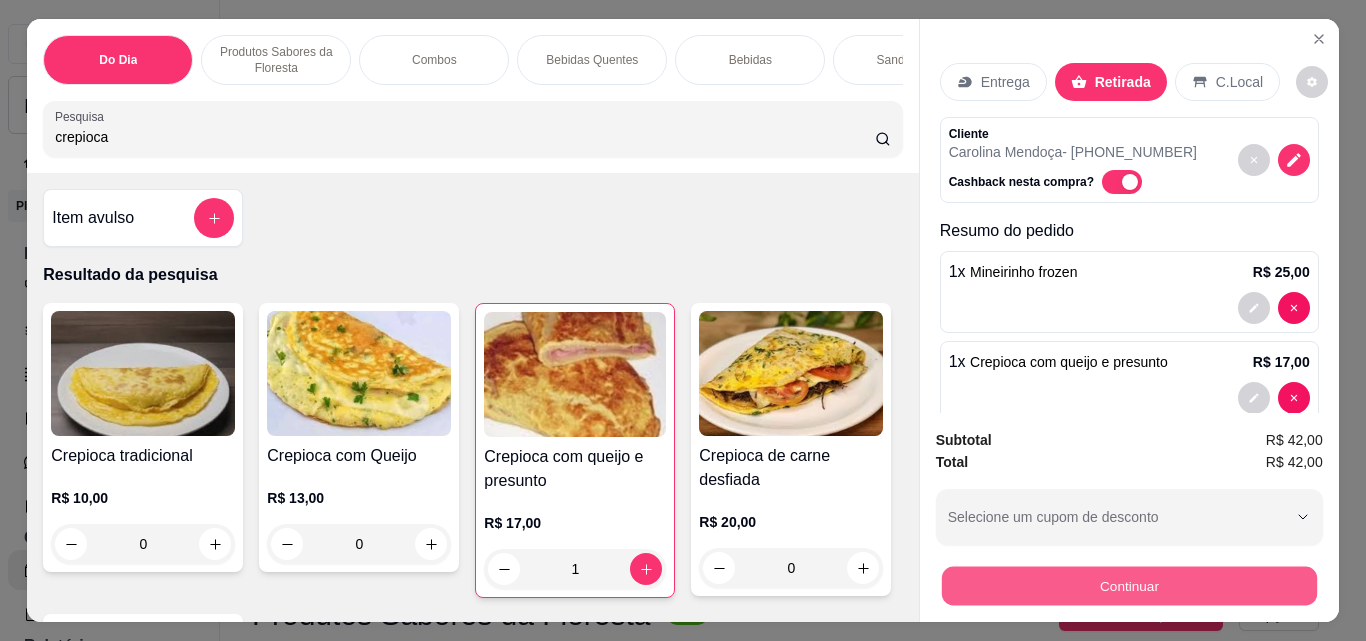 click on "Continuar" at bounding box center (1128, 585) 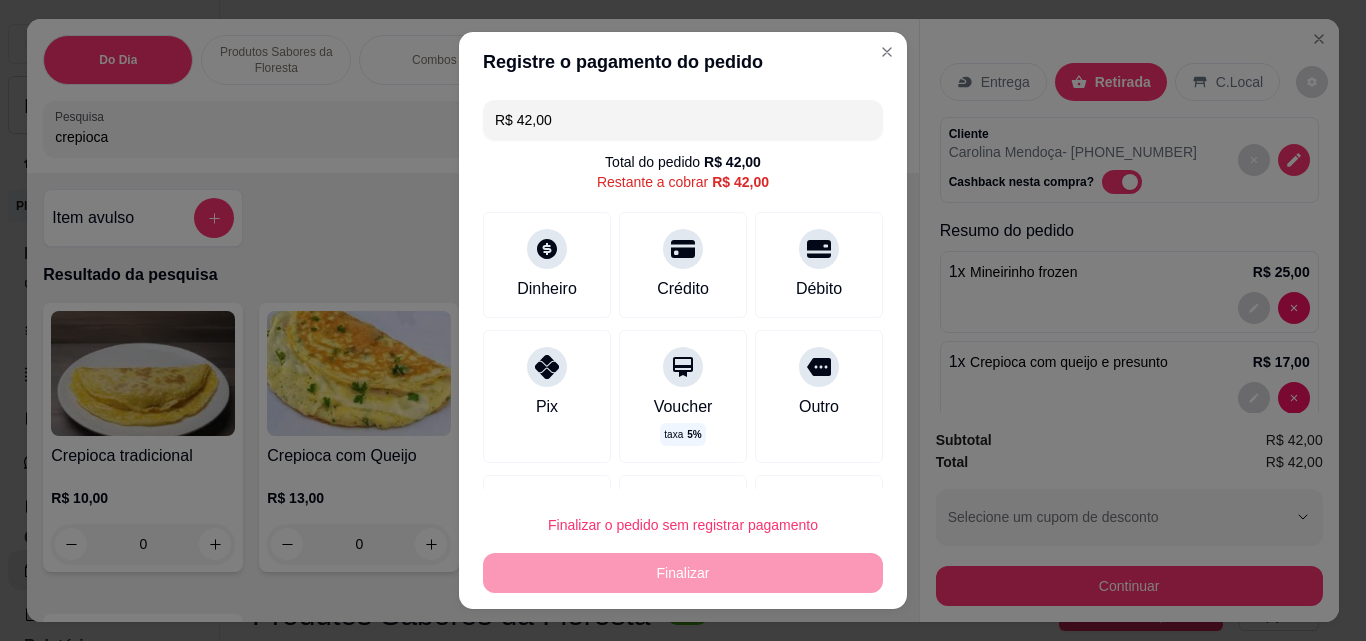 scroll, scrollTop: 100, scrollLeft: 0, axis: vertical 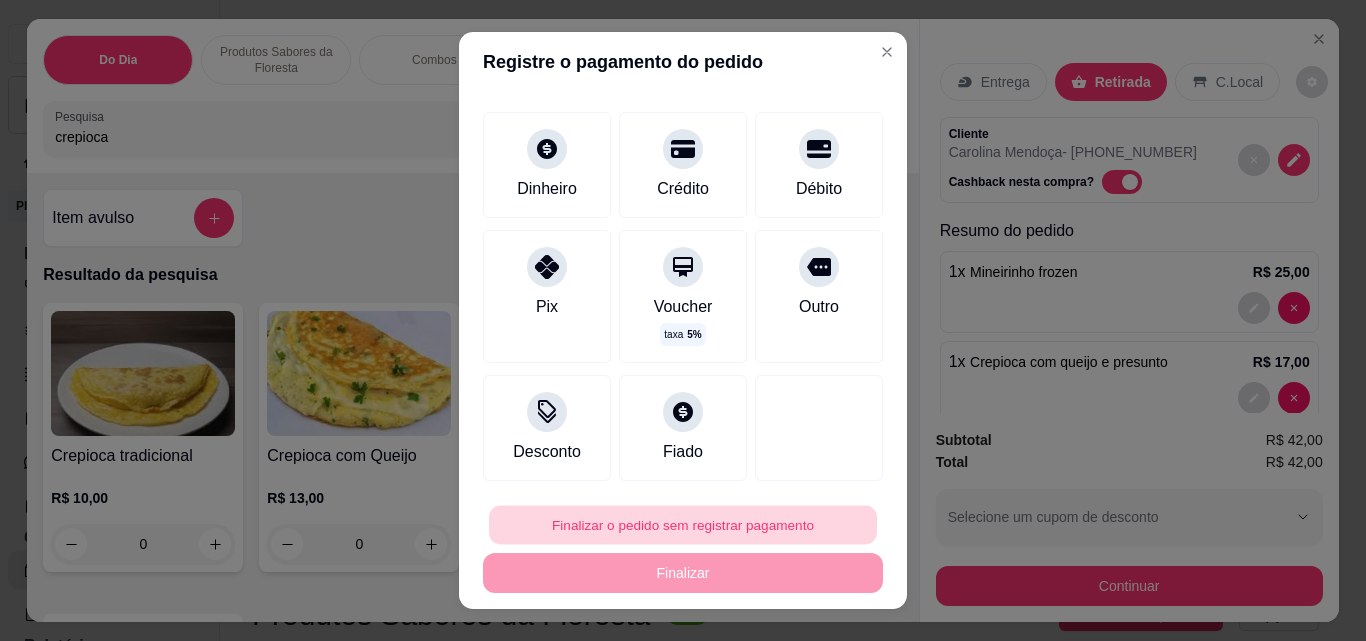 click on "Finalizar o pedido sem registrar pagamento" at bounding box center [683, 525] 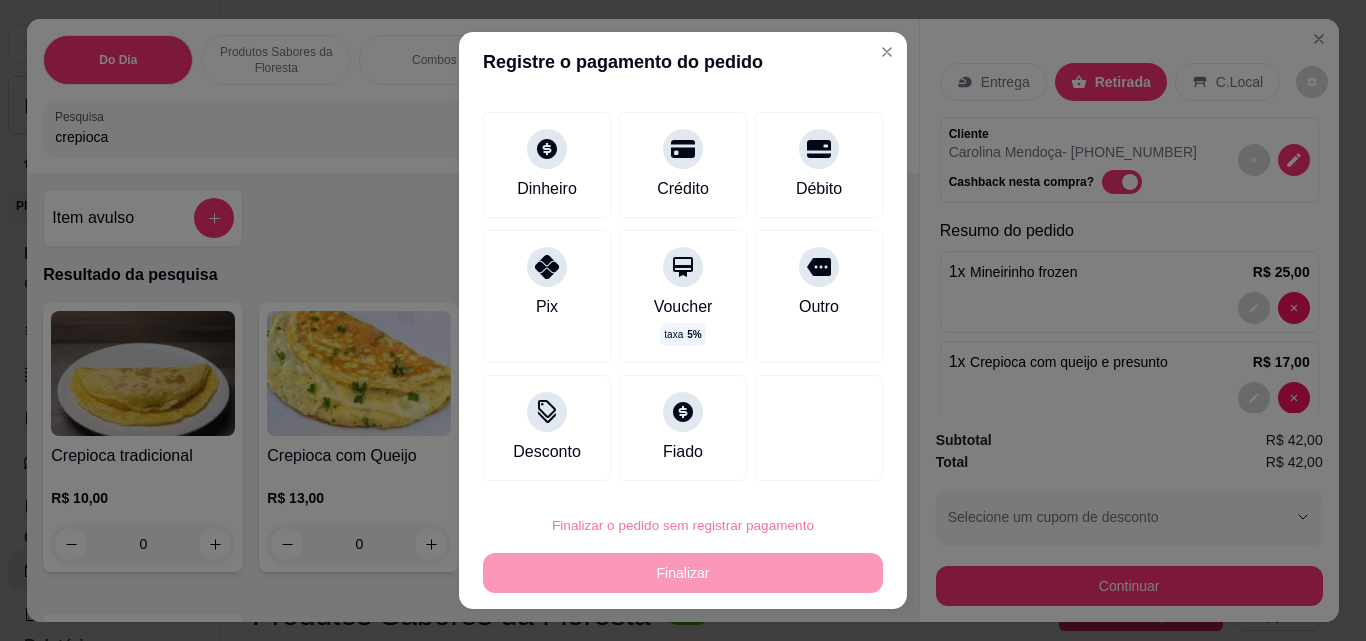 click on "Confirmar" at bounding box center [796, 468] 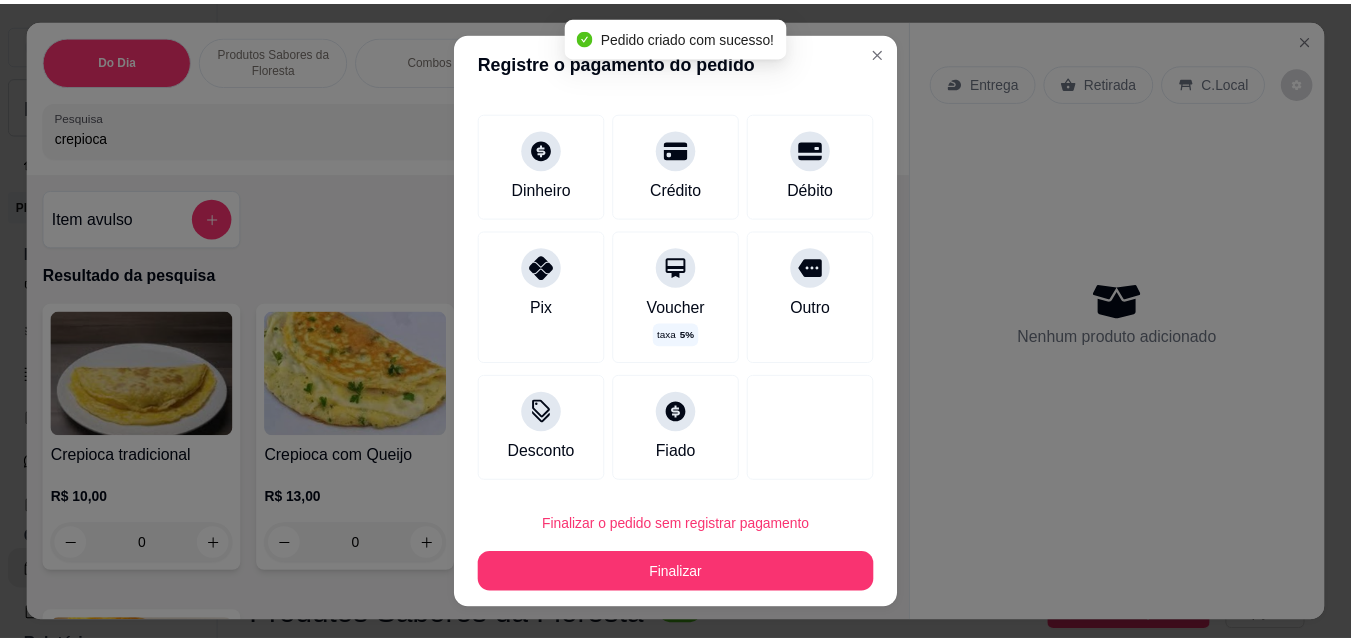 scroll, scrollTop: 80, scrollLeft: 0, axis: vertical 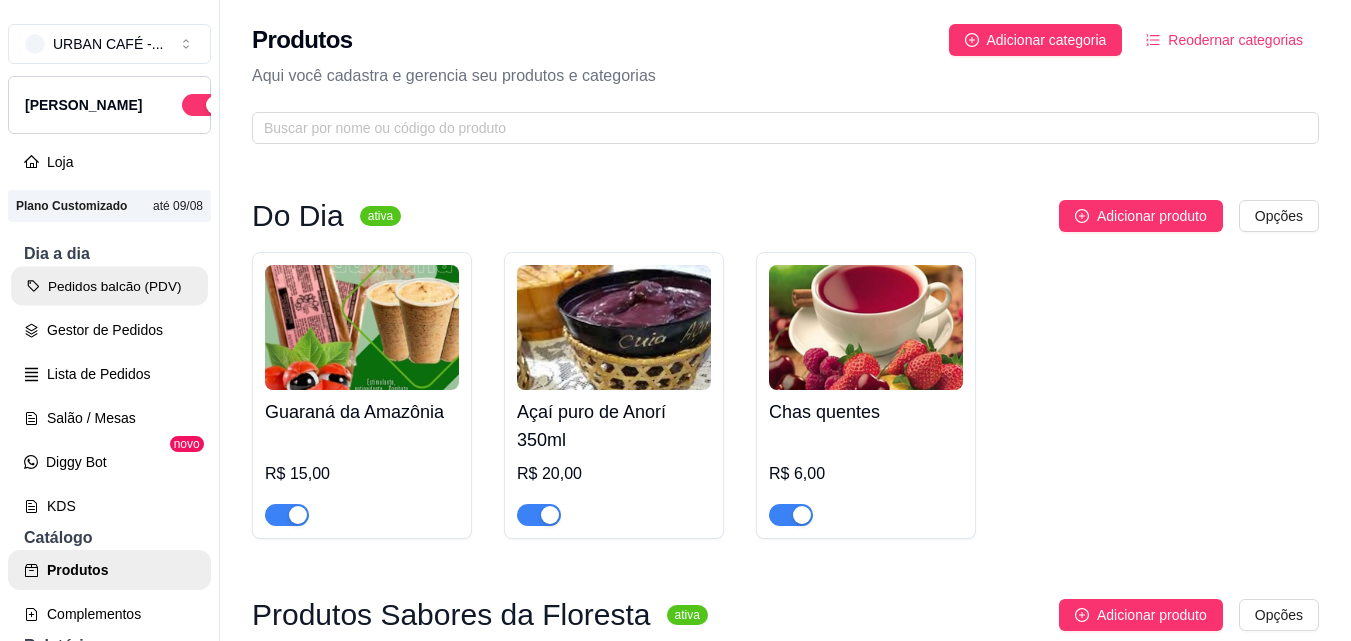 click on "Pedidos balcão (PDV)" at bounding box center [109, 286] 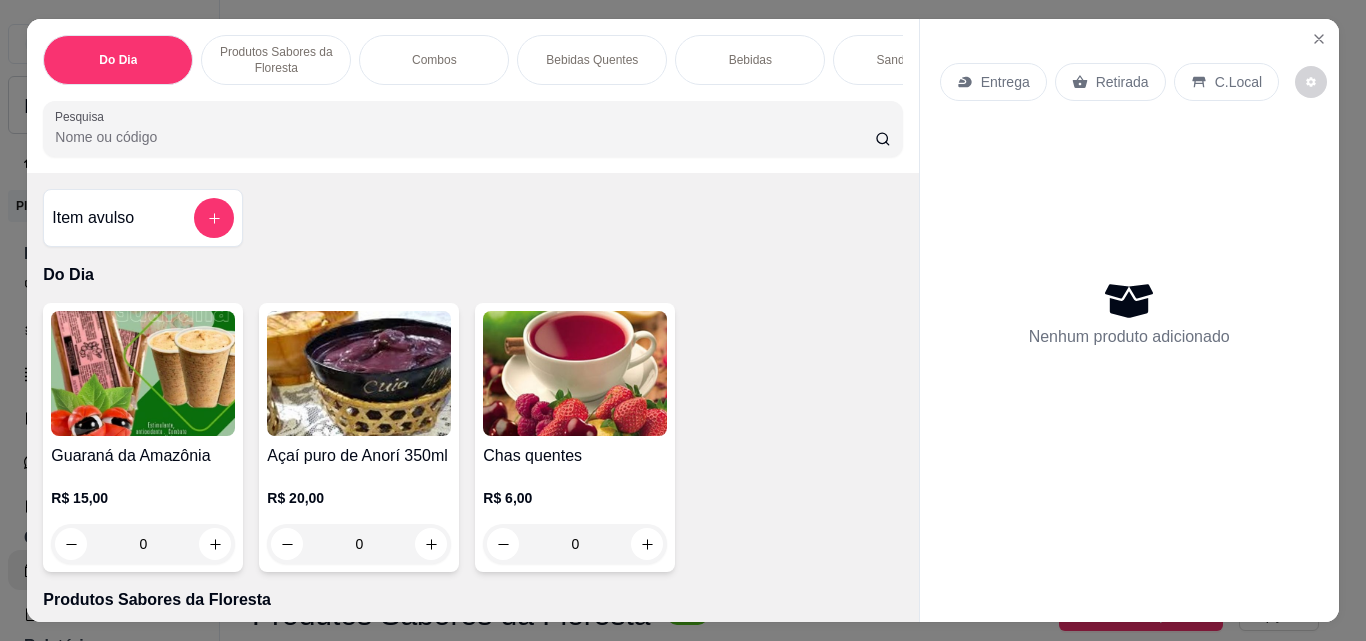 click at bounding box center (575, 373) 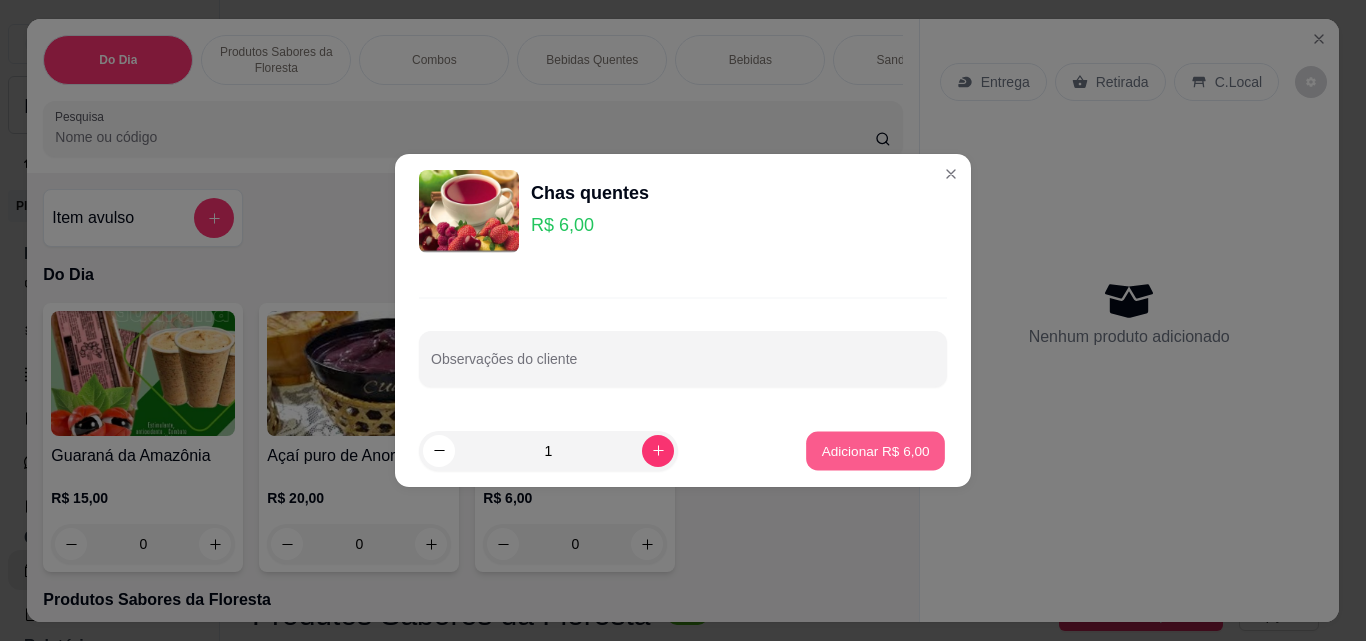 click on "Adicionar   R$ 6,00" at bounding box center [875, 450] 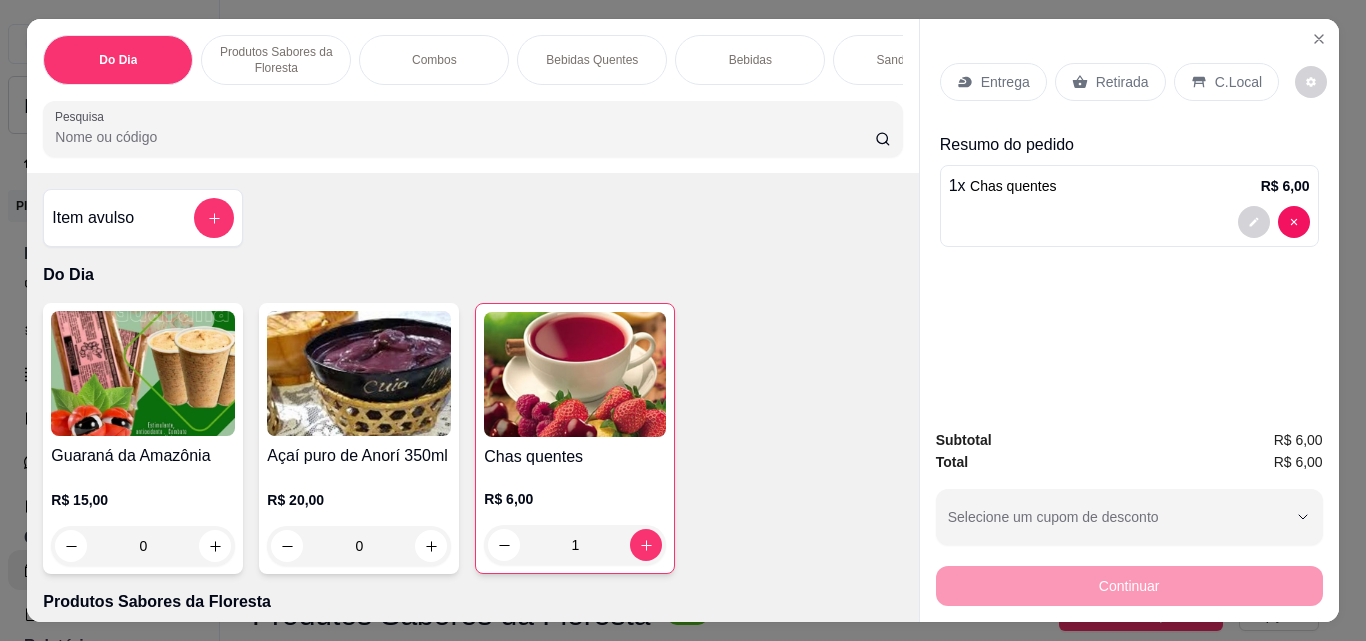 click on "Açaí puro de Anorí 350ml" at bounding box center [359, 456] 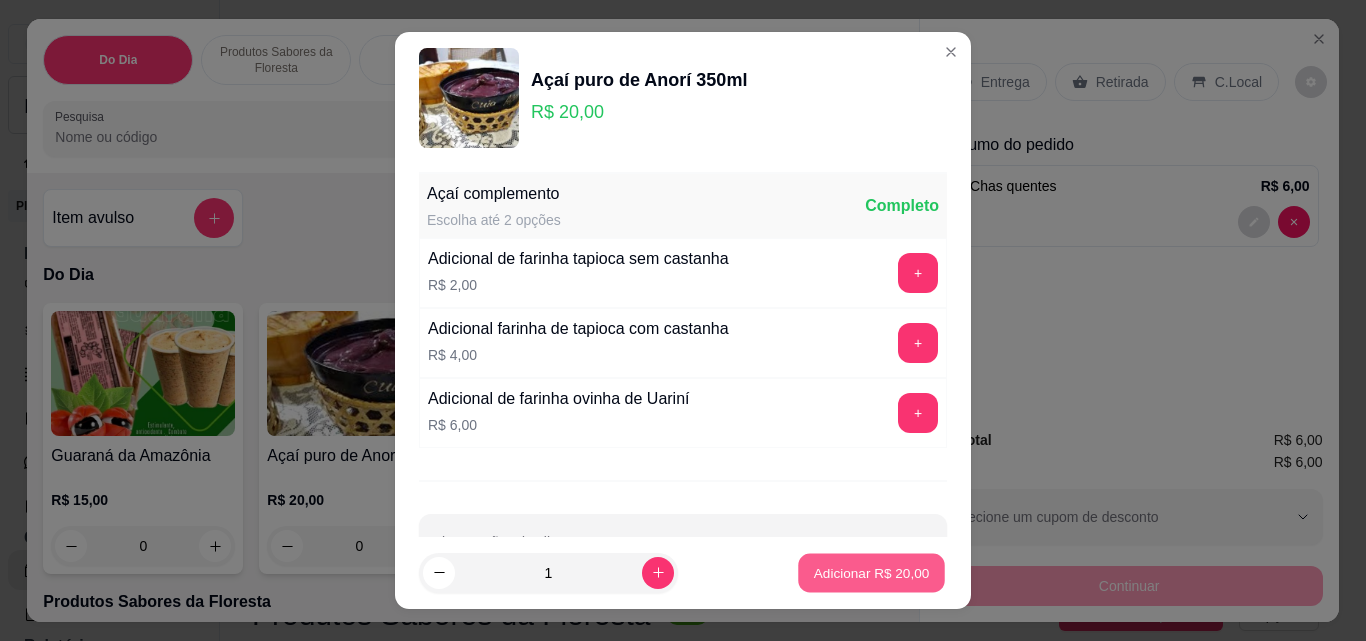 click on "Adicionar   R$ 20,00" at bounding box center (872, 572) 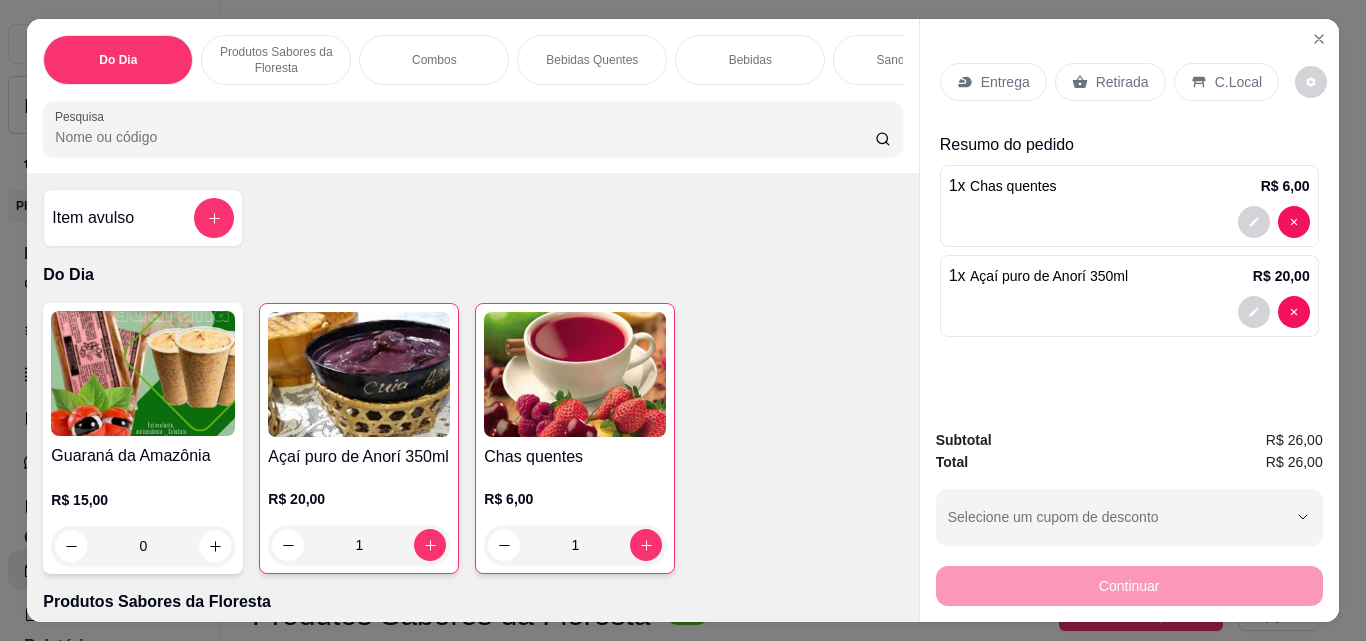 click on "C.Local" at bounding box center [1226, 82] 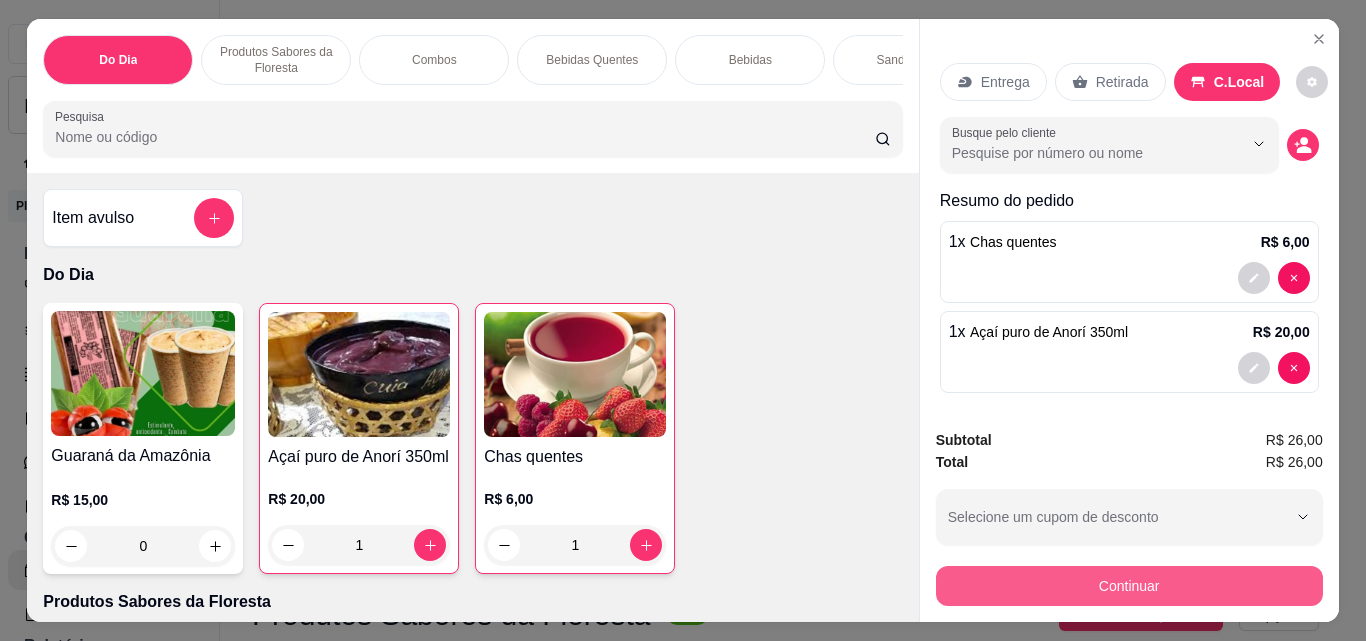 click on "Continuar" at bounding box center [1129, 586] 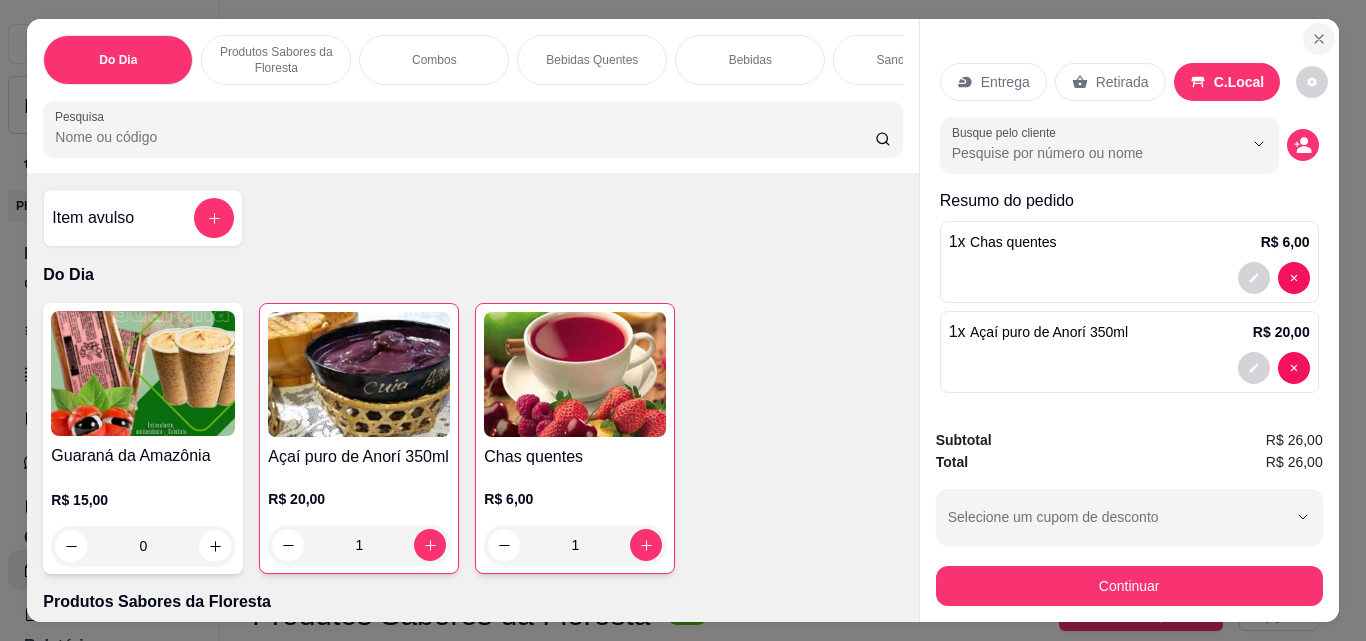 click 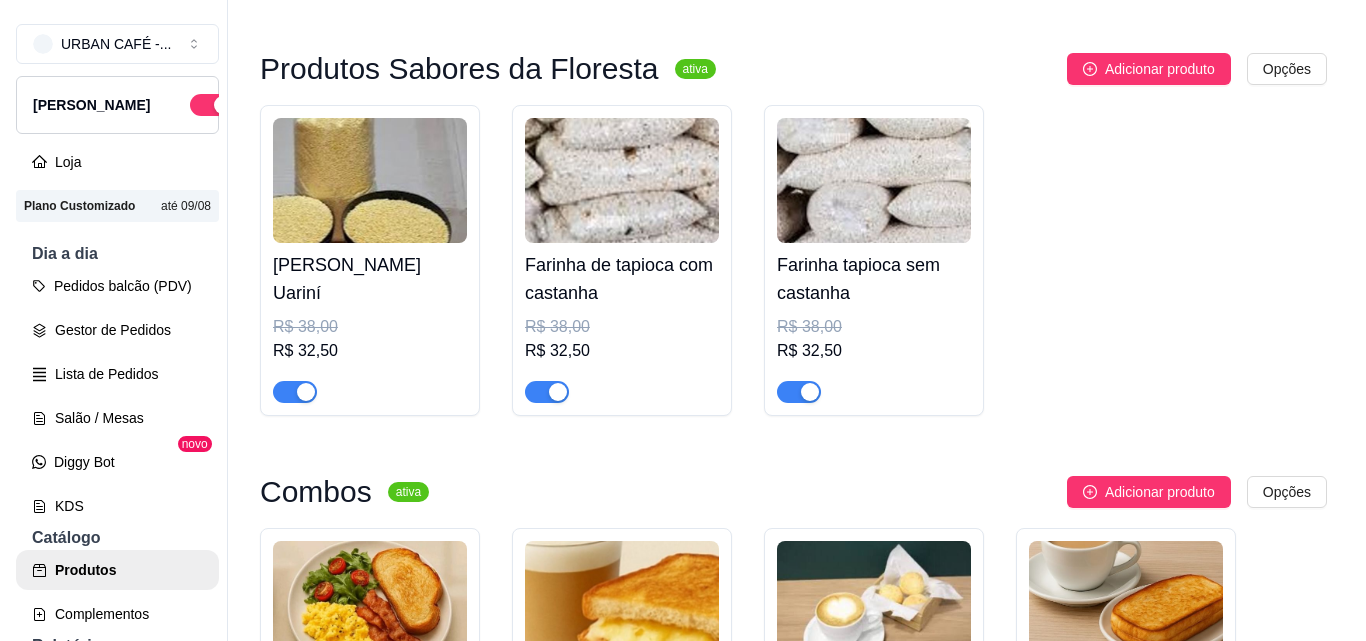 scroll, scrollTop: 0, scrollLeft: 0, axis: both 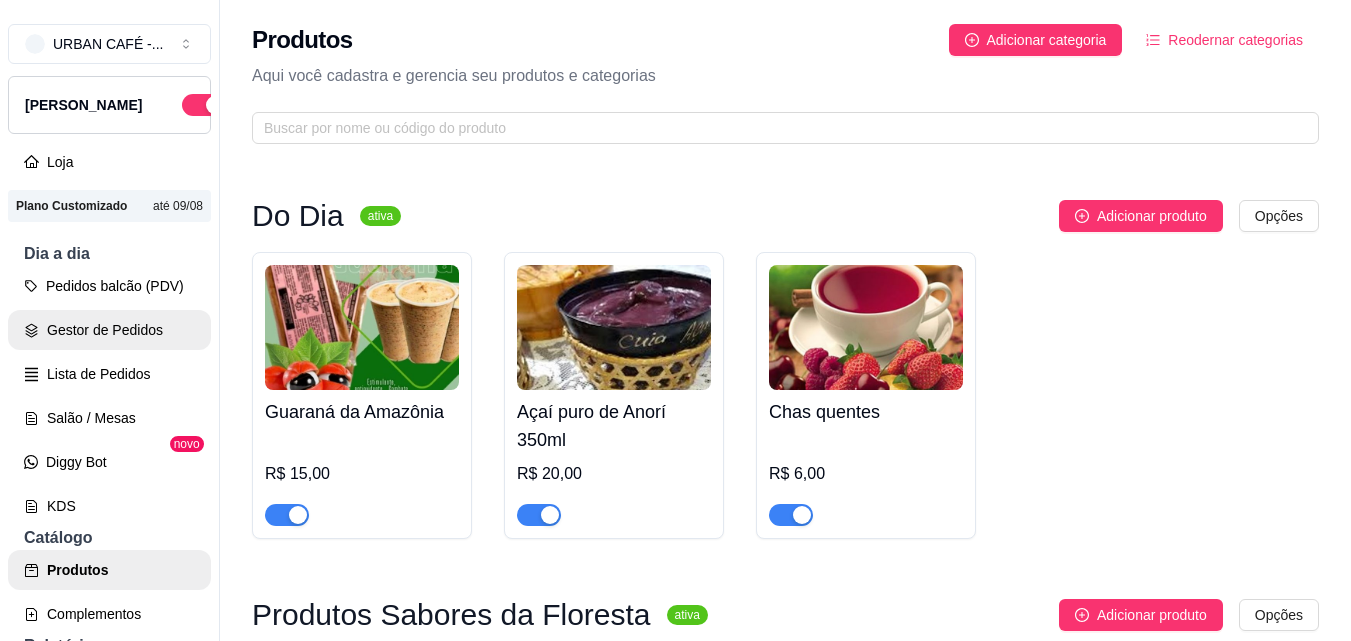 click on "Gestor de Pedidos" at bounding box center (109, 330) 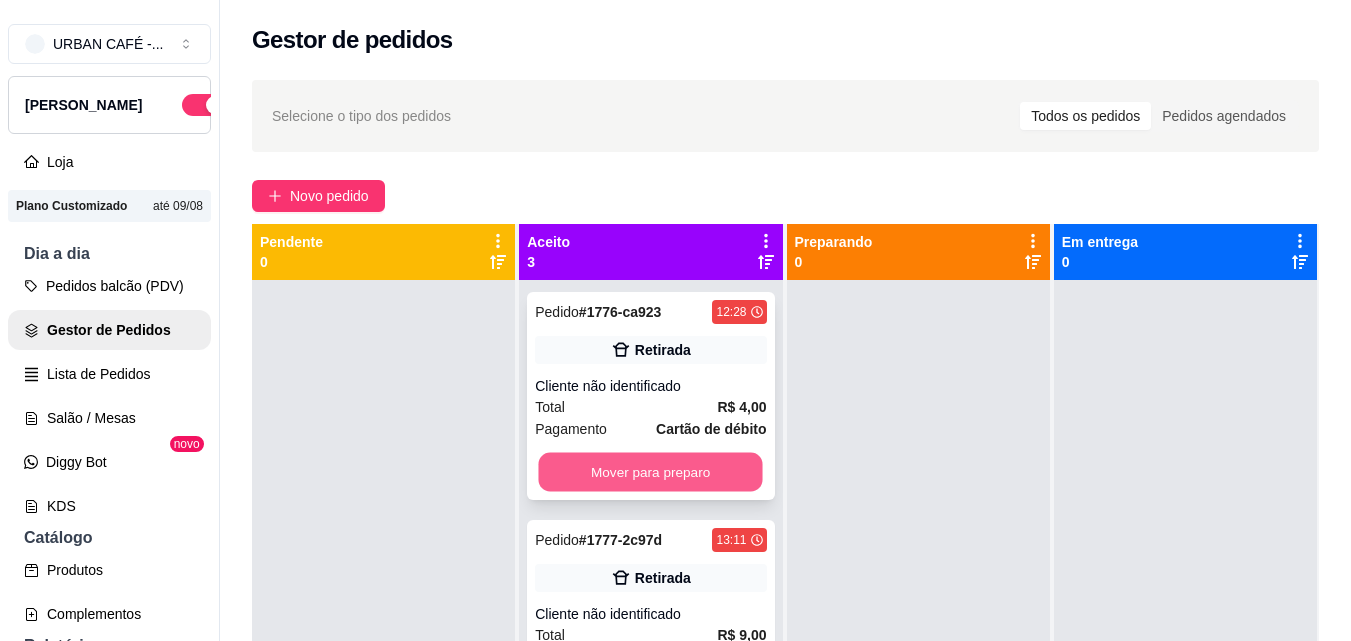 click on "Mover para preparo" at bounding box center (651, 472) 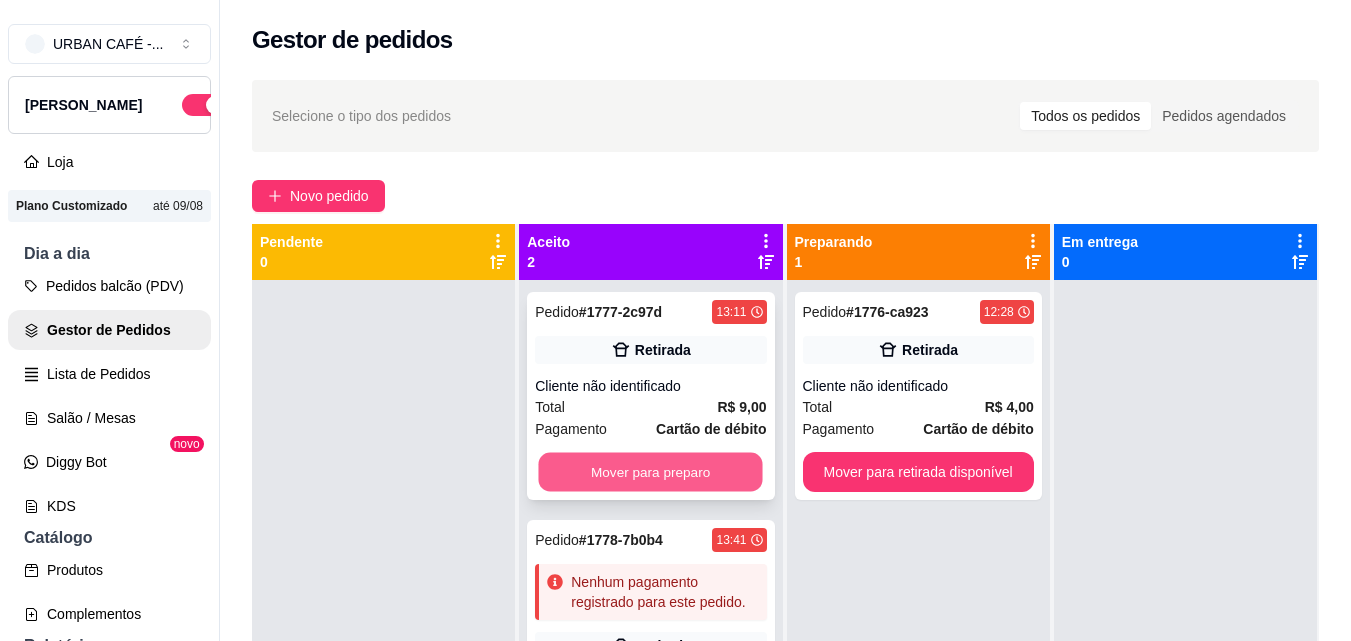 click on "Mover para preparo" at bounding box center (651, 472) 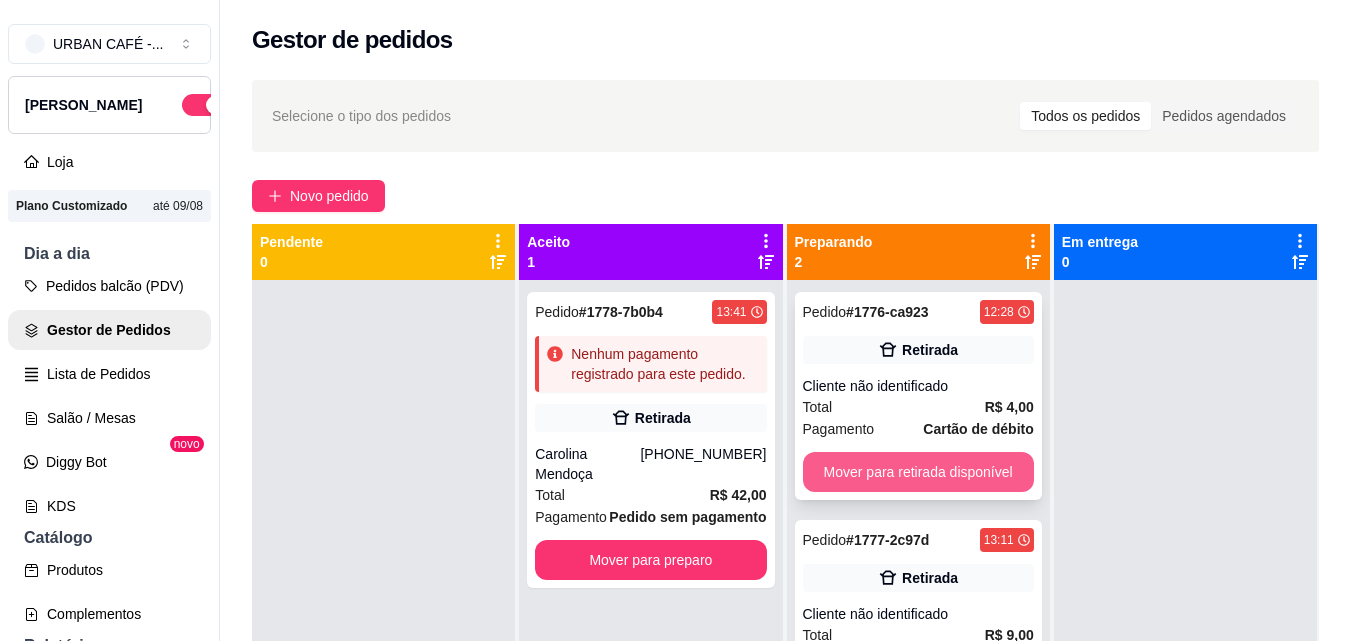 click on "Mover para retirada disponível" at bounding box center [918, 472] 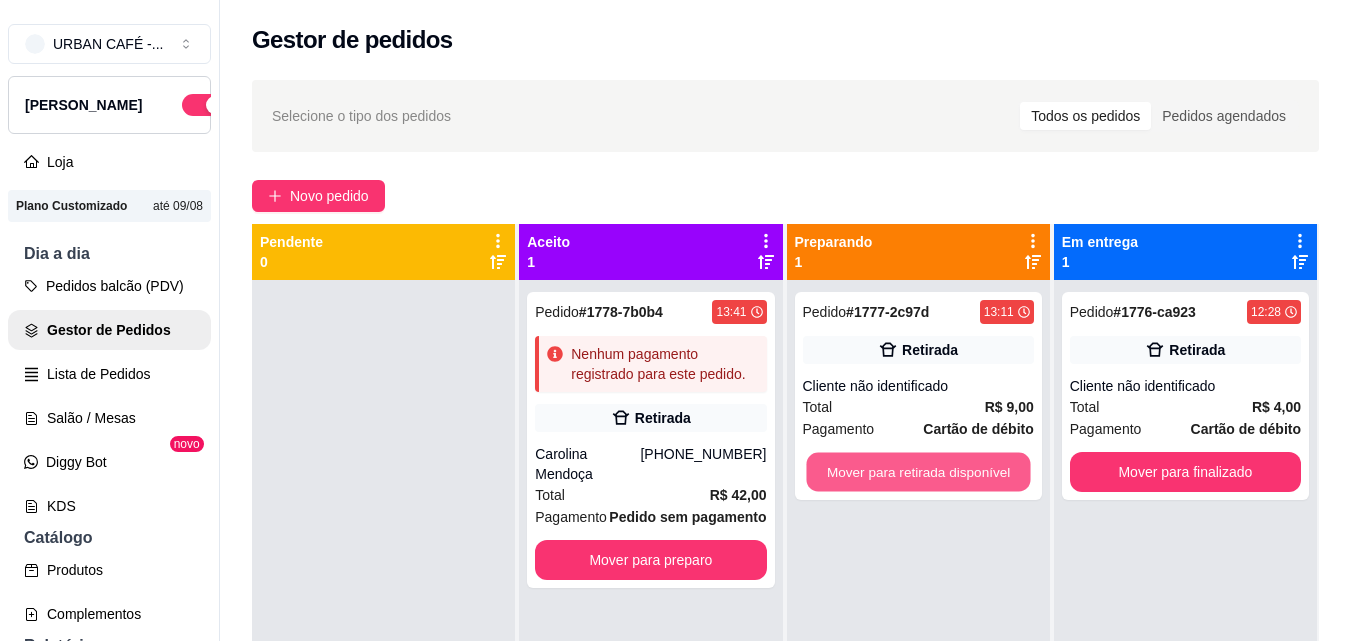 click on "Mover para retirada disponível" at bounding box center (918, 472) 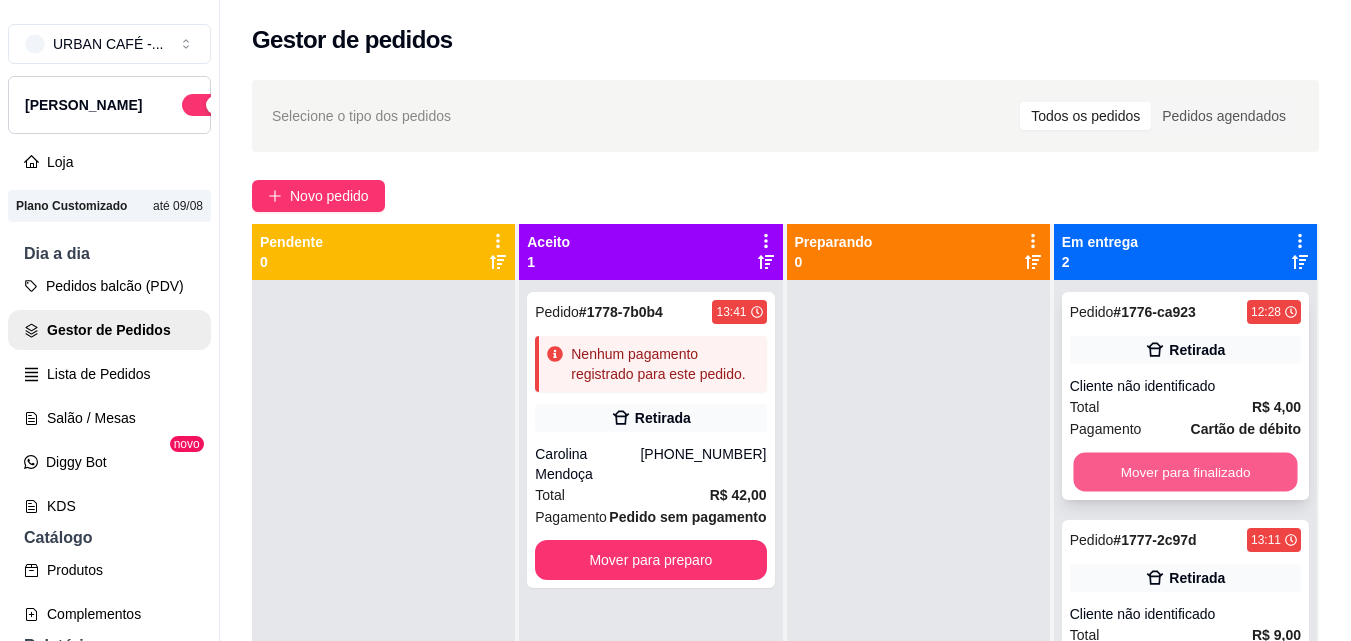 click on "Mover para finalizado" at bounding box center [1185, 472] 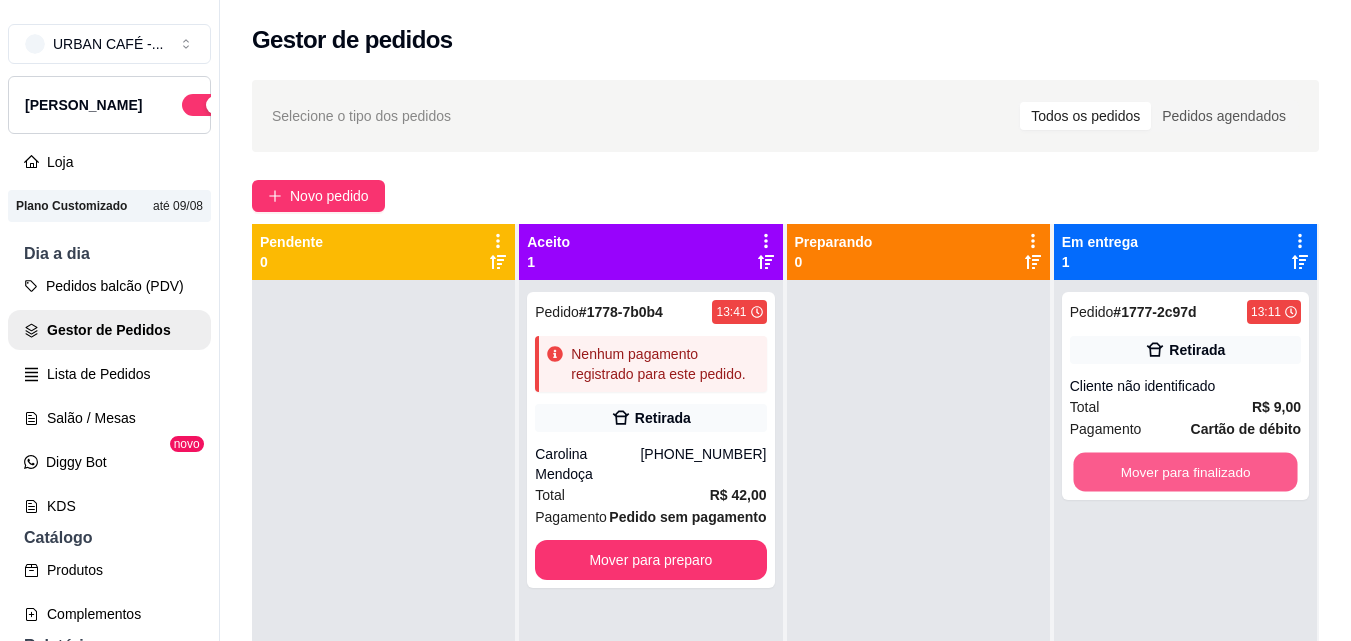 click on "Mover para finalizado" at bounding box center (1185, 472) 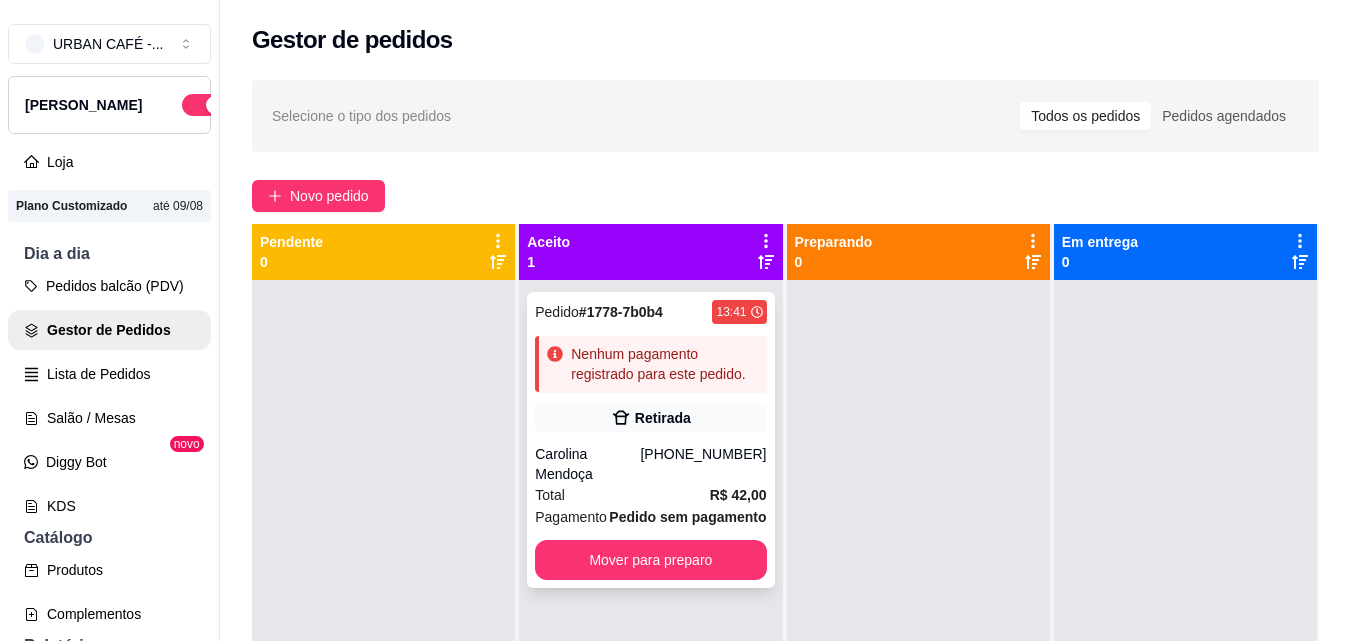 click on "Retirada" at bounding box center [650, 418] 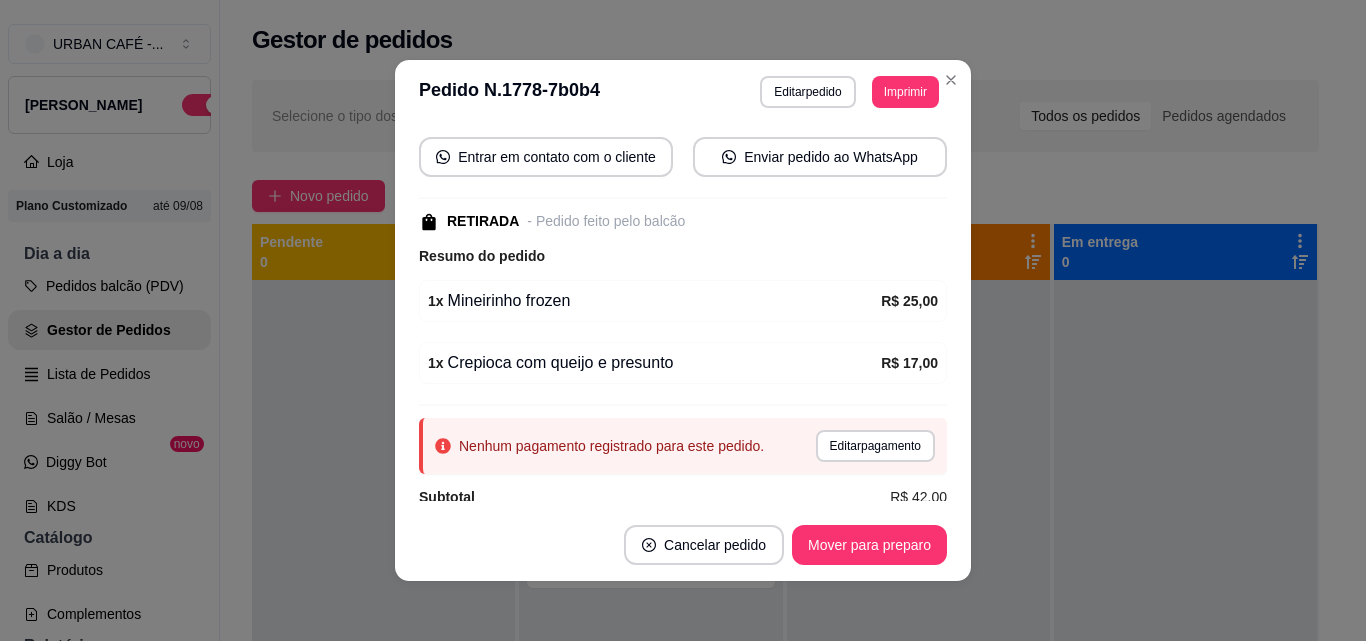 scroll, scrollTop: 211, scrollLeft: 0, axis: vertical 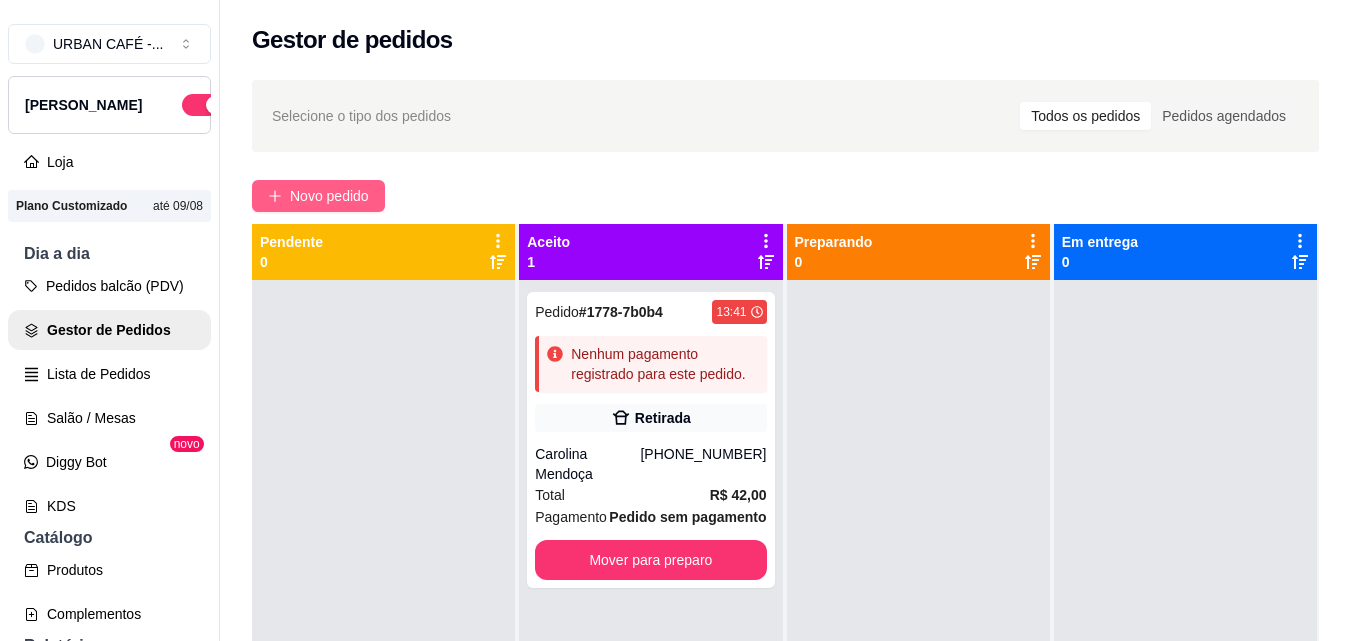 click on "Novo pedido" at bounding box center (329, 196) 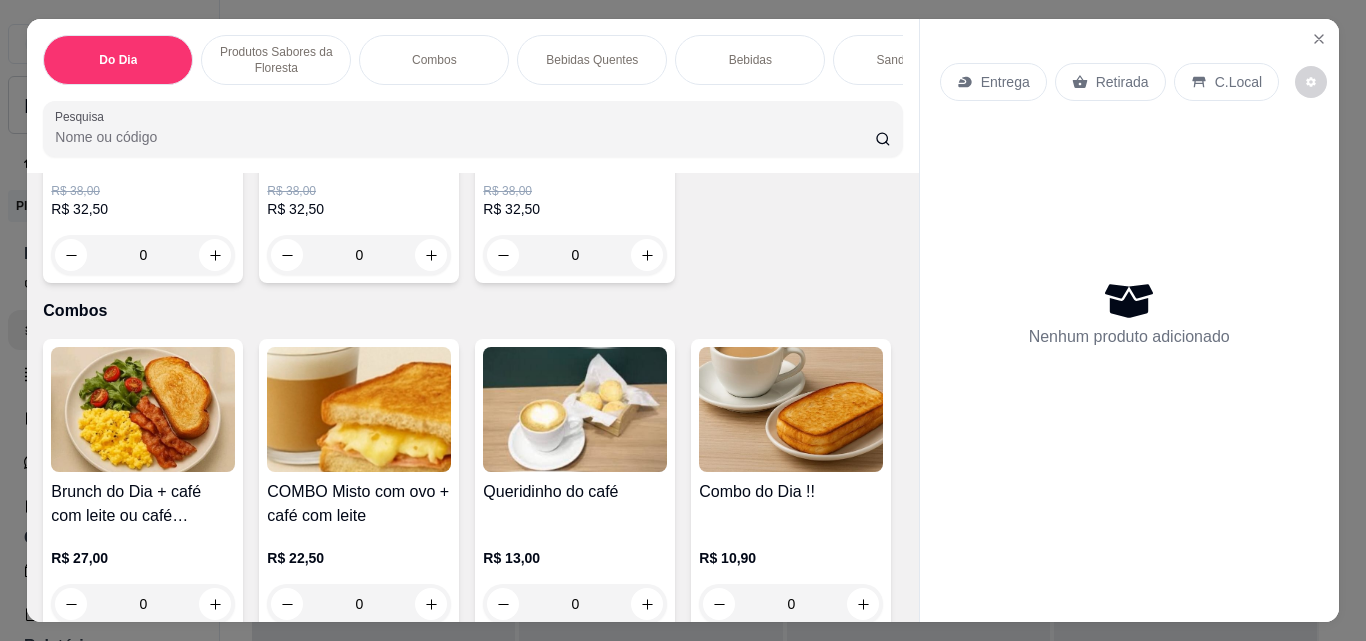 scroll, scrollTop: 687, scrollLeft: 0, axis: vertical 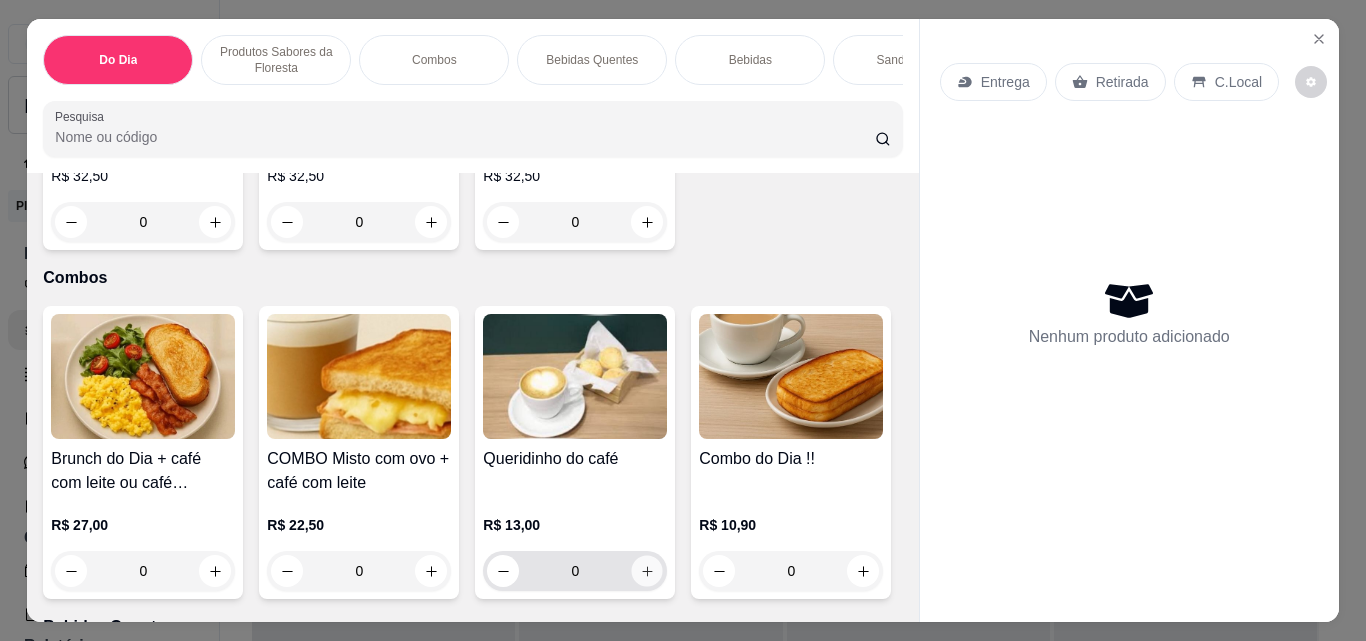 click at bounding box center [647, 571] 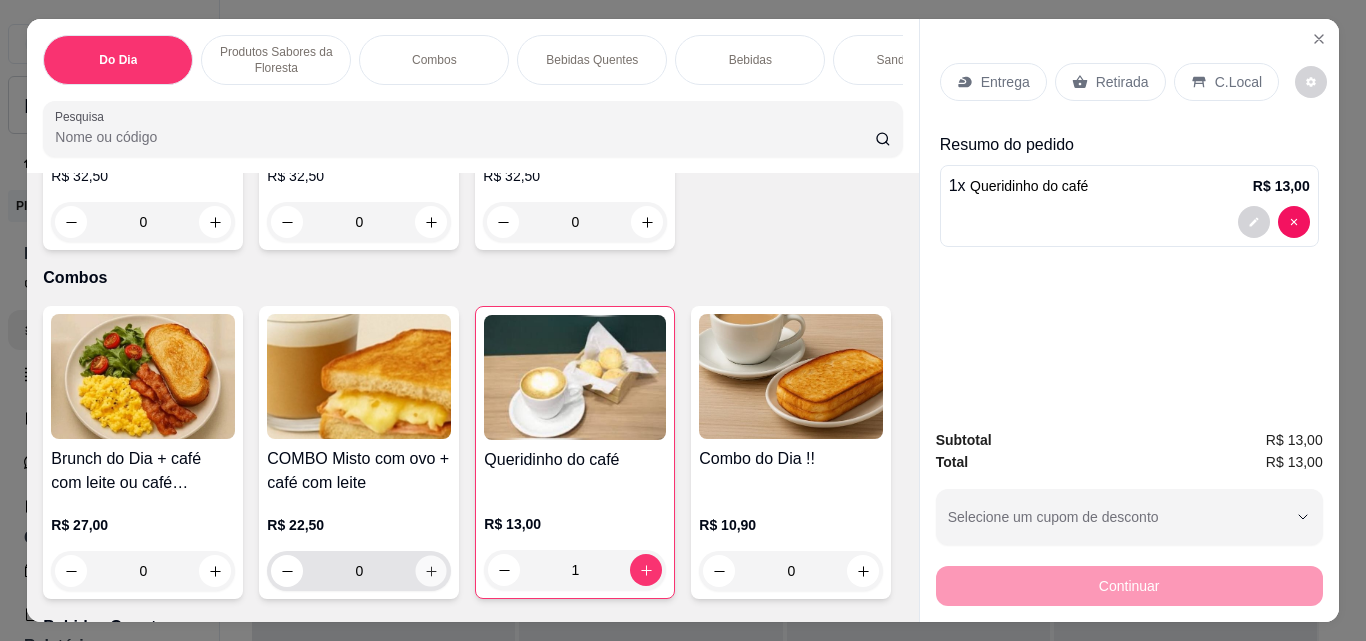 click 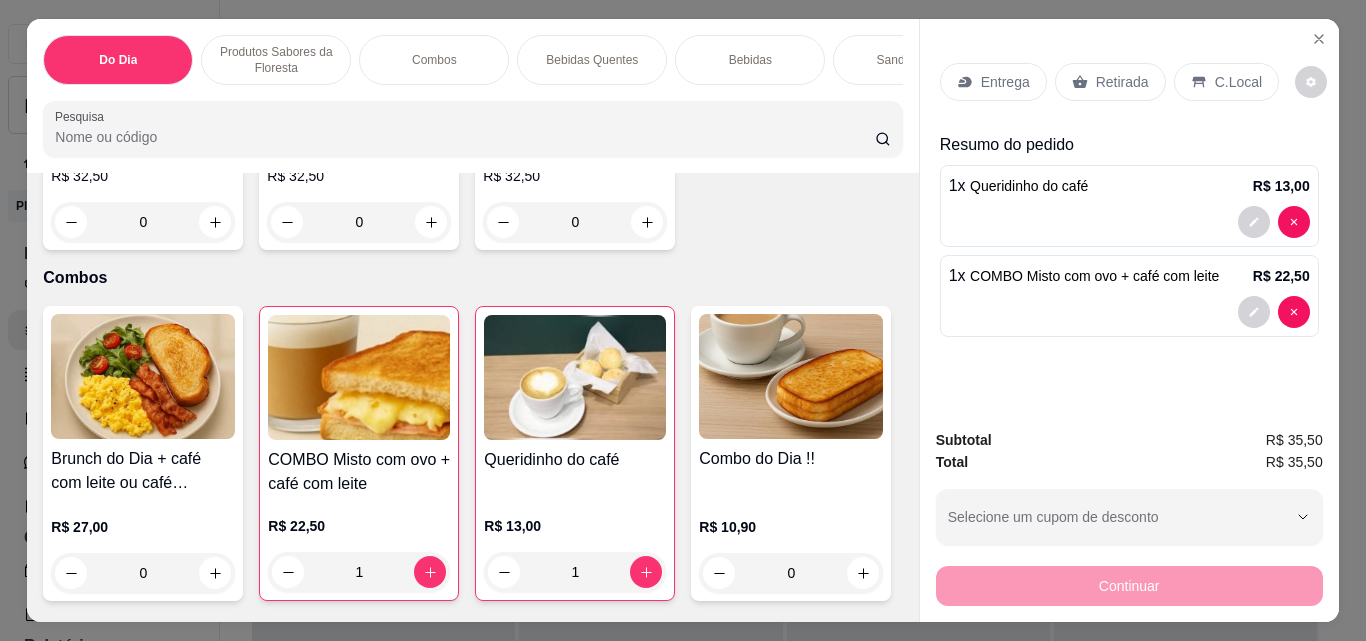 click on "Retirada" at bounding box center (1122, 82) 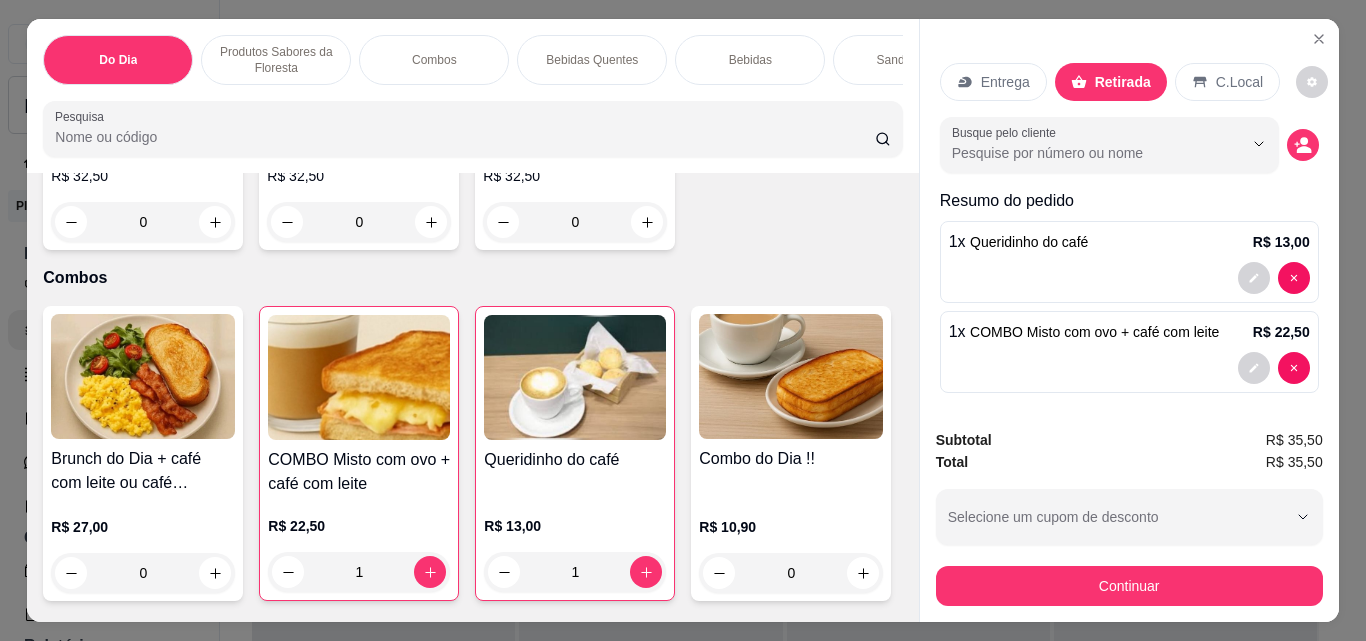 click on "C.Local" at bounding box center [1239, 82] 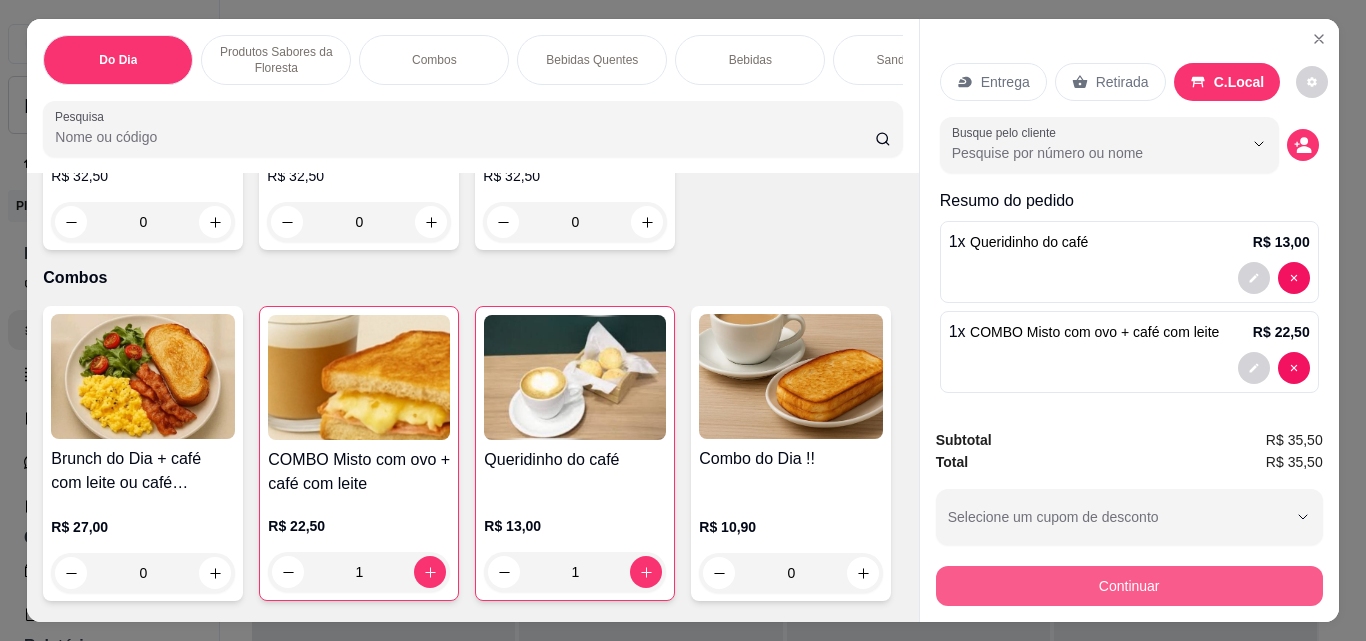 click on "Continuar" at bounding box center [1129, 586] 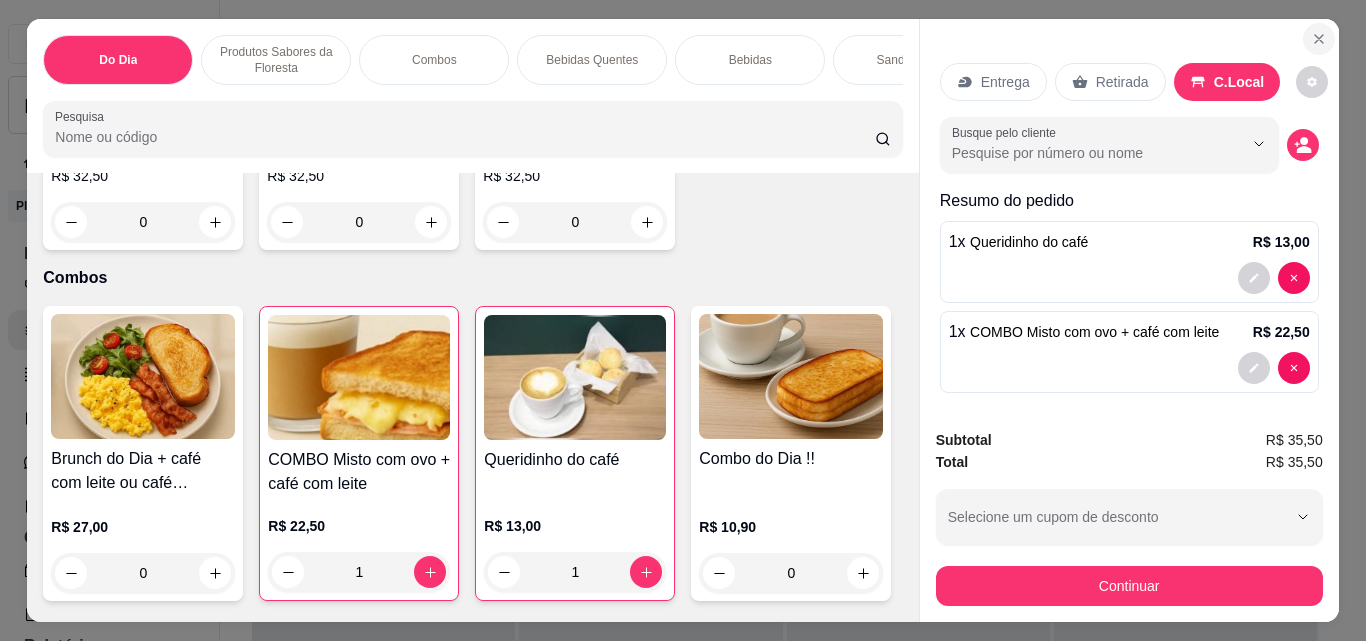click 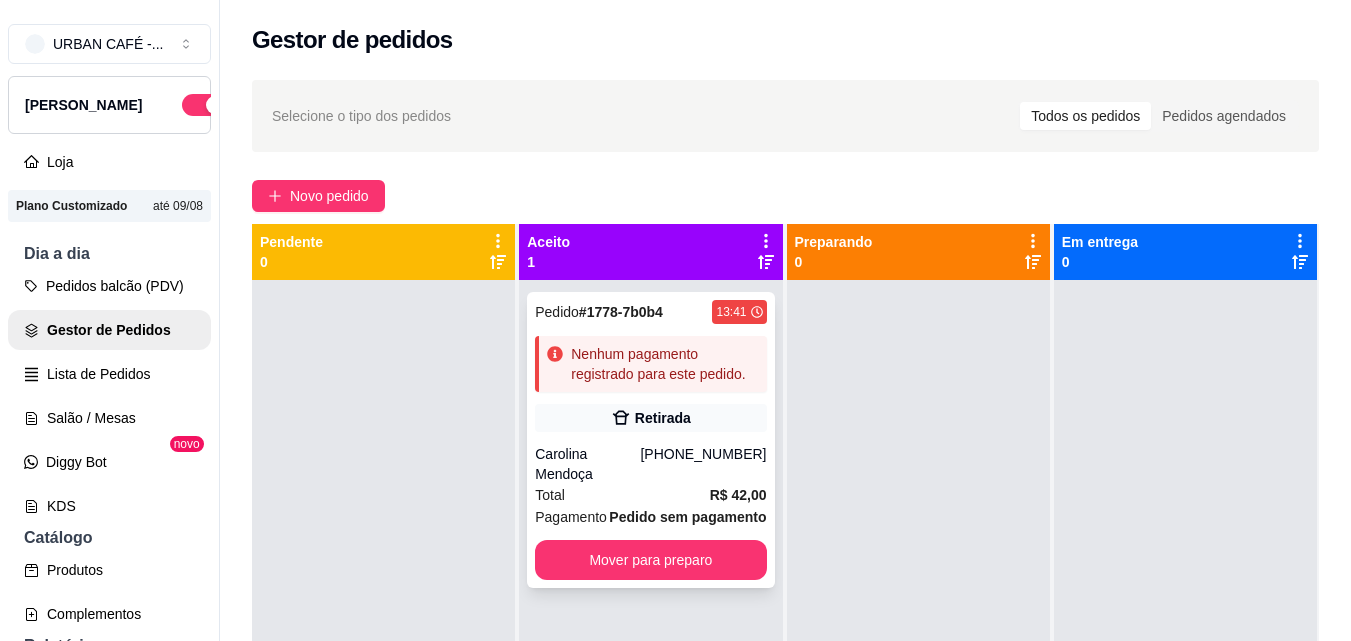 click 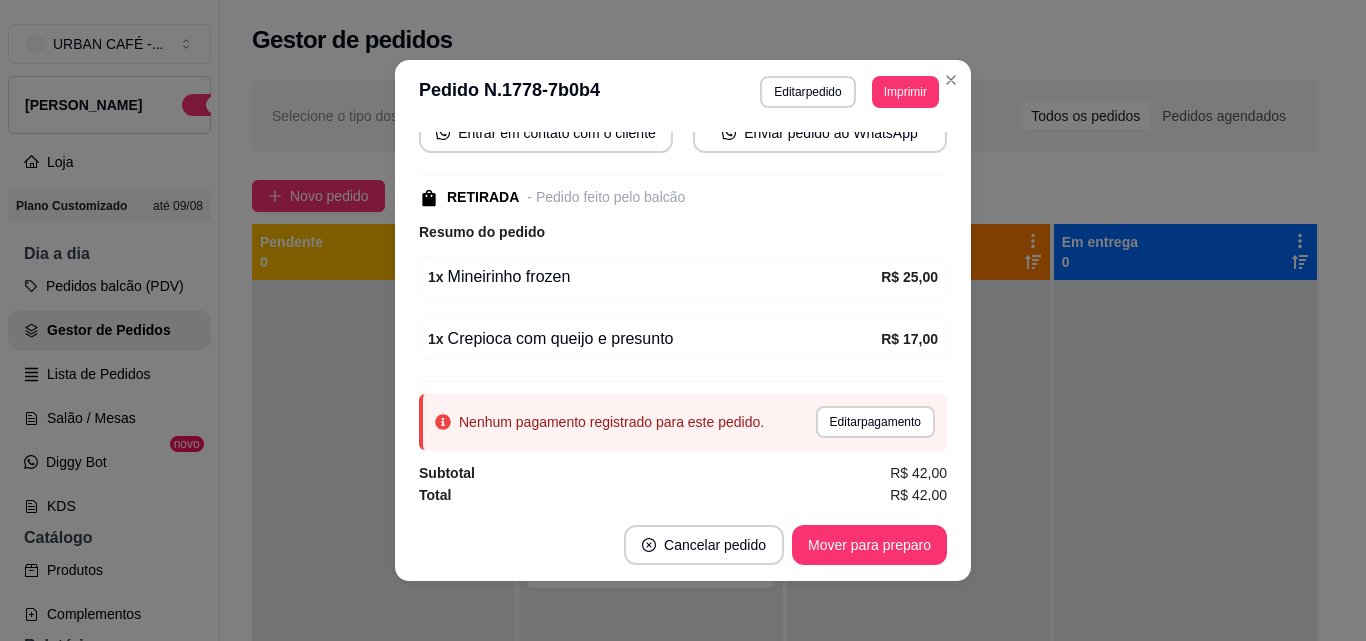 scroll, scrollTop: 211, scrollLeft: 0, axis: vertical 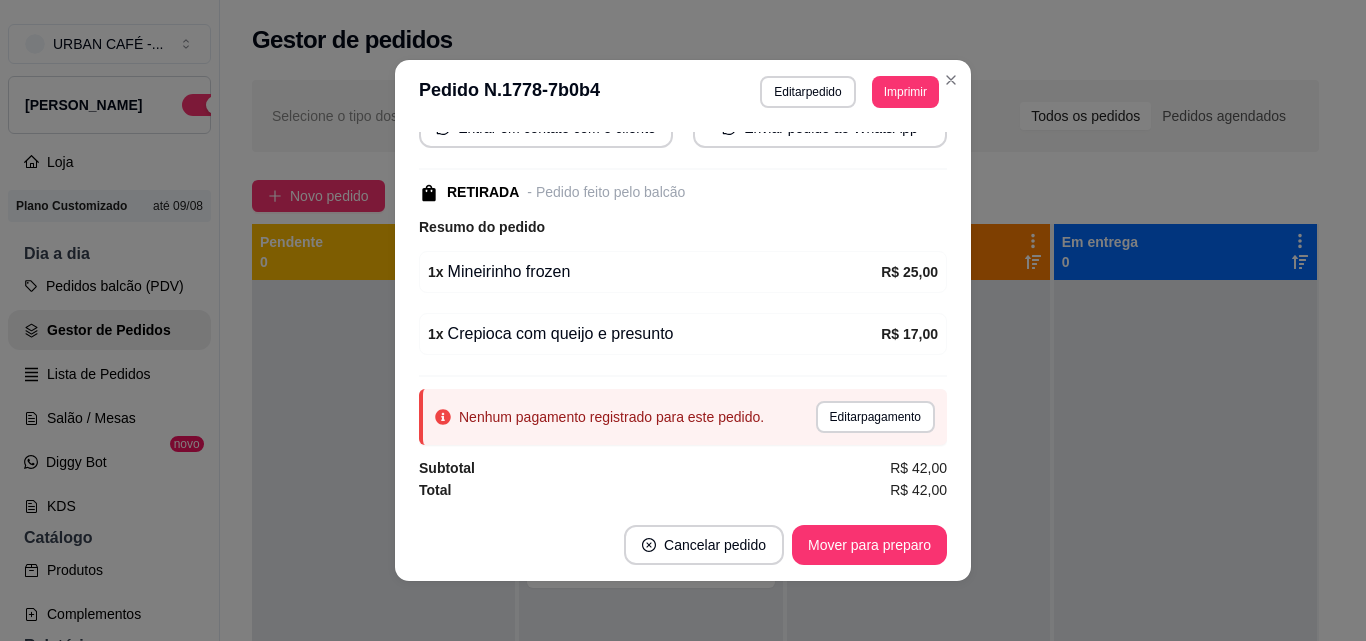 click on "**********" at bounding box center [683, 320] 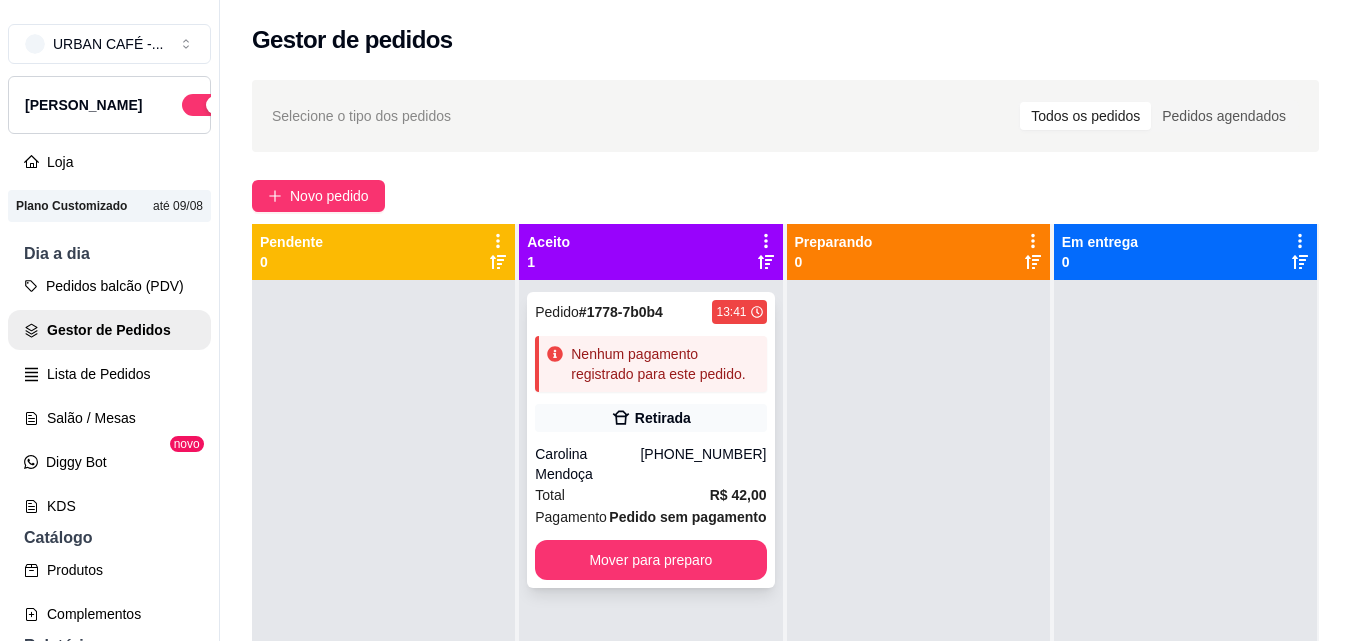 click on "Nenhum pagamento registrado para este pedido." at bounding box center (650, 364) 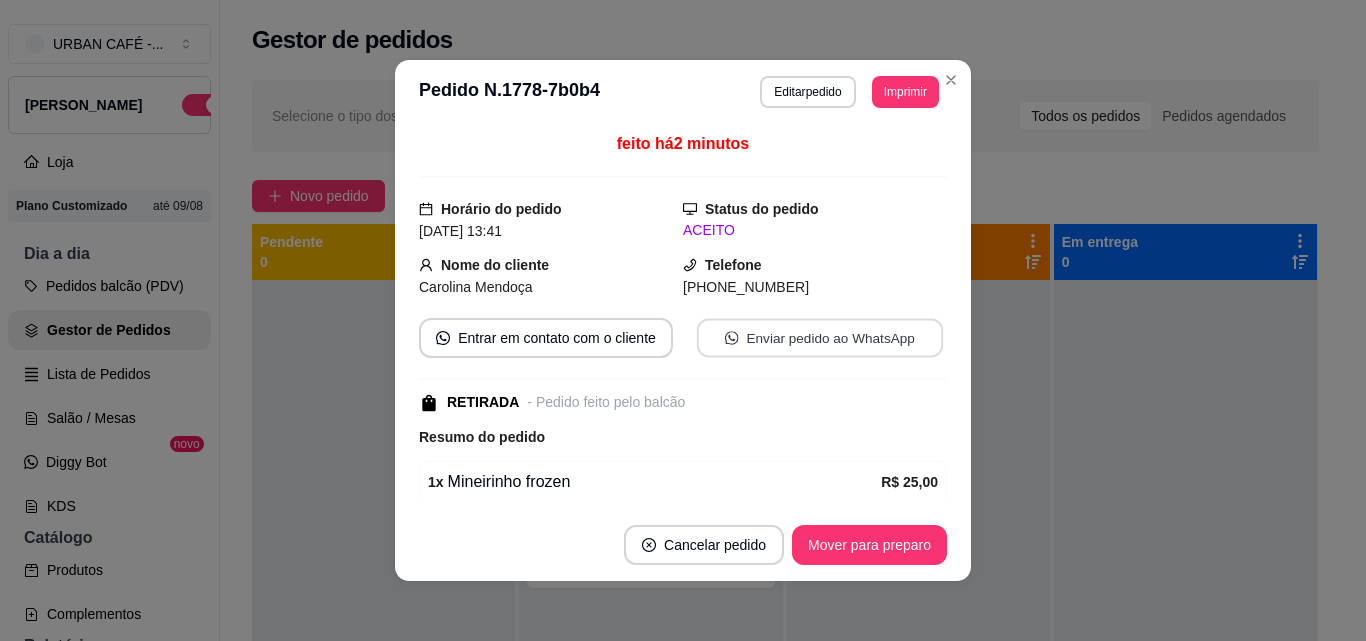 click on "Enviar pedido ao WhatsApp" at bounding box center [820, 338] 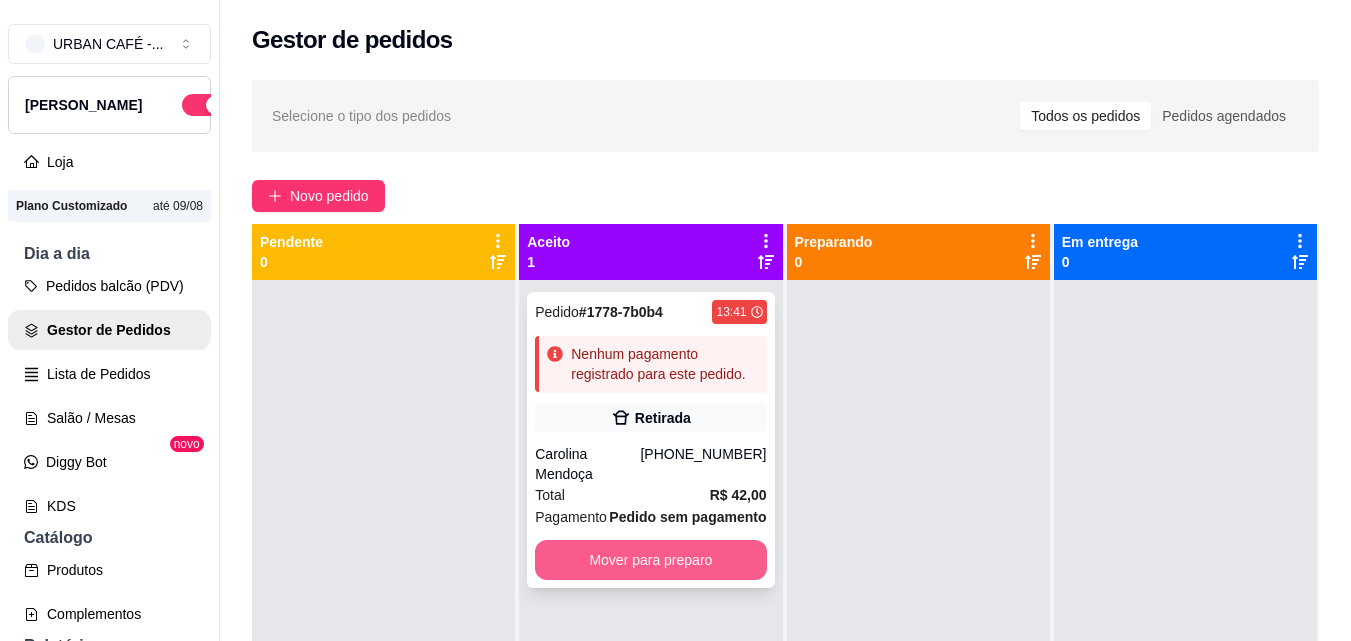 click on "Mover para preparo" at bounding box center (650, 560) 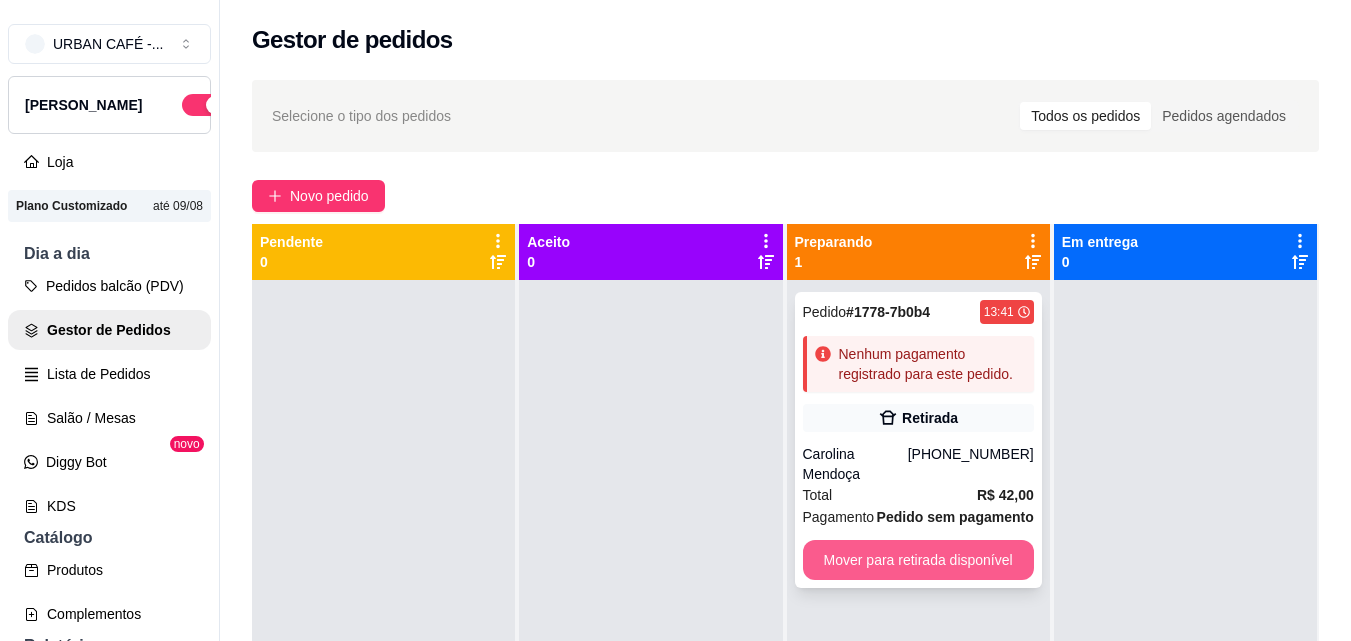 click on "Mover para retirada disponível" at bounding box center (918, 560) 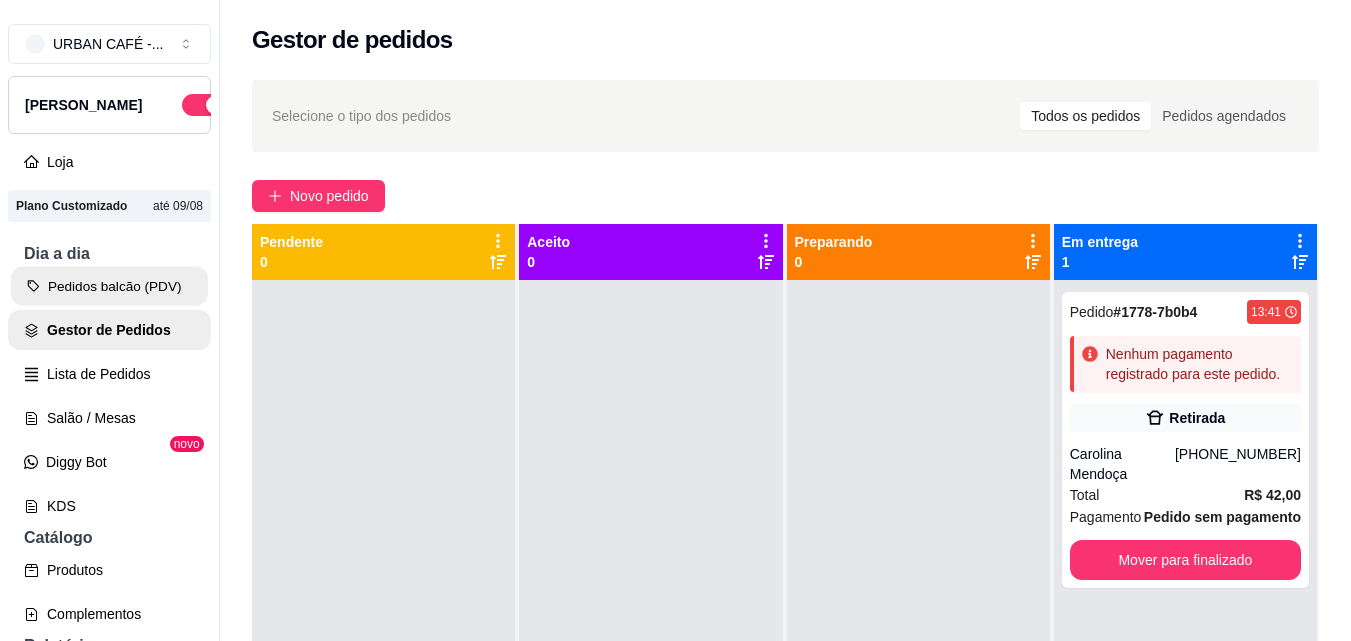 click on "Pedidos balcão (PDV)" at bounding box center [109, 286] 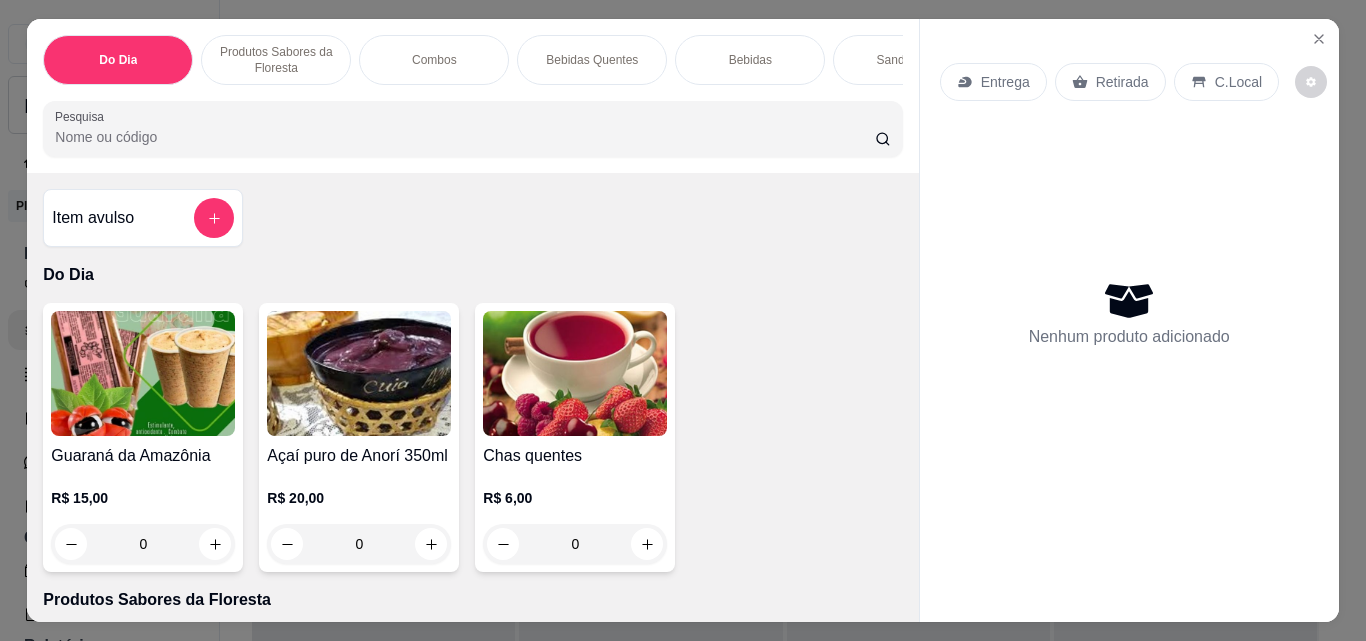 click on "Pesquisa" at bounding box center (465, 137) 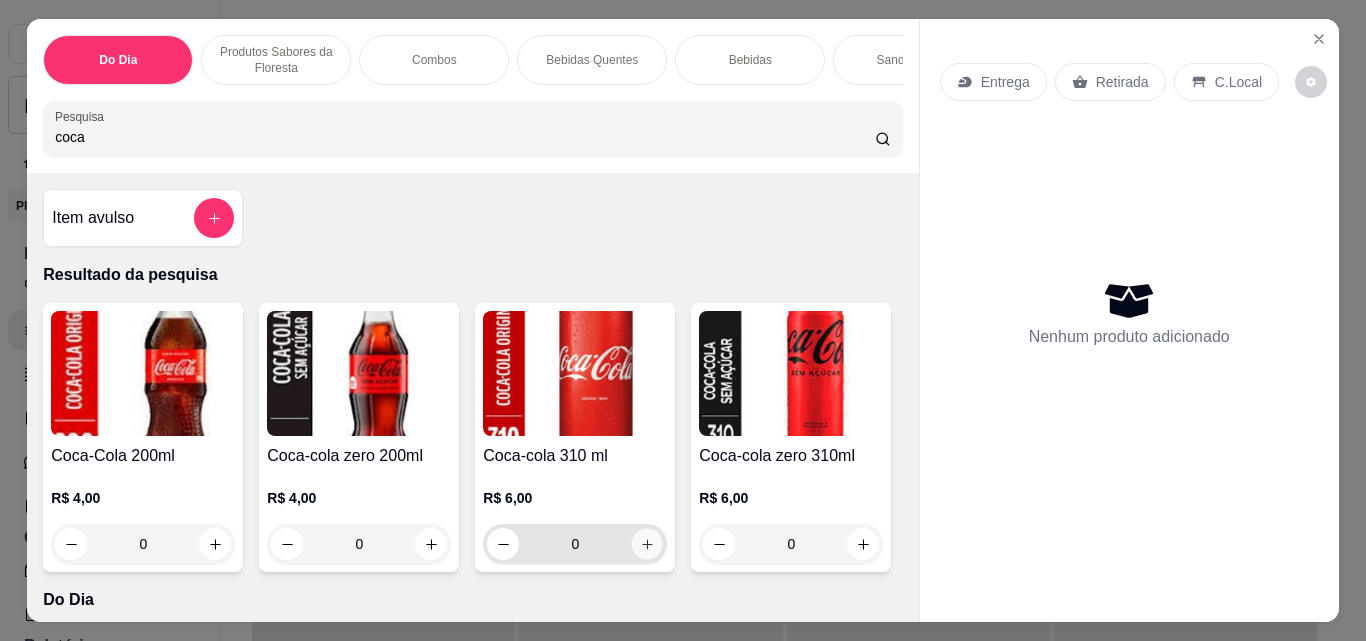 click at bounding box center (647, 544) 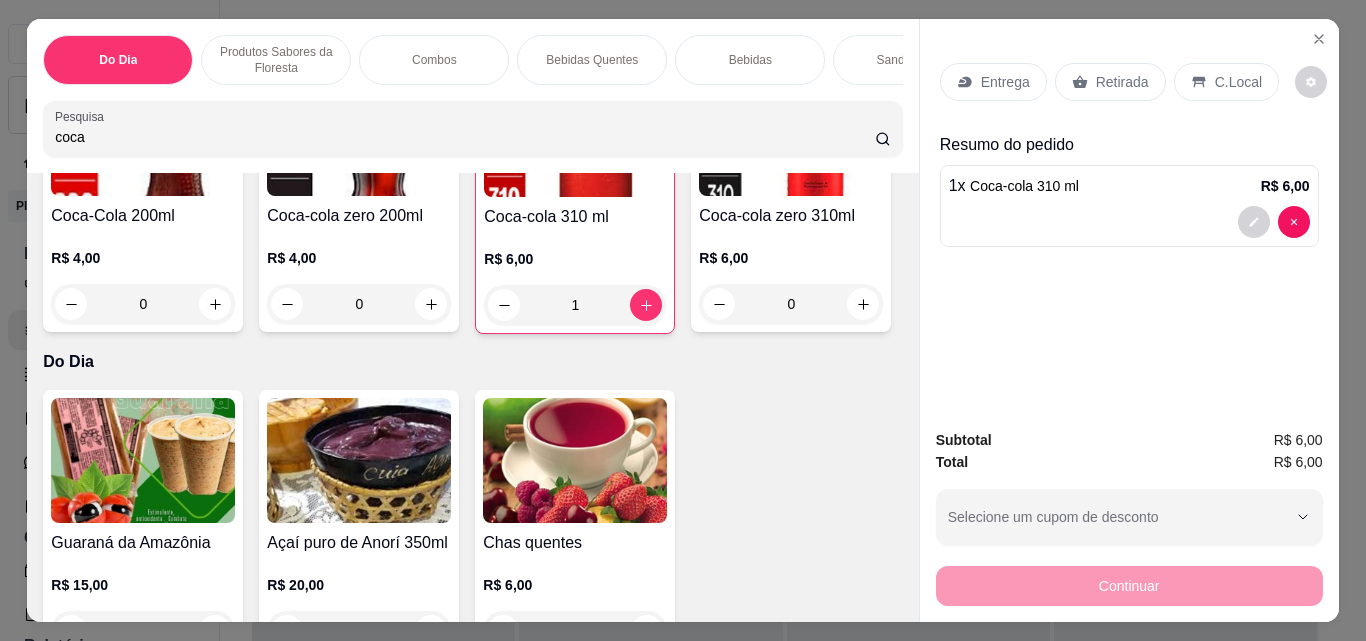 scroll, scrollTop: 275, scrollLeft: 0, axis: vertical 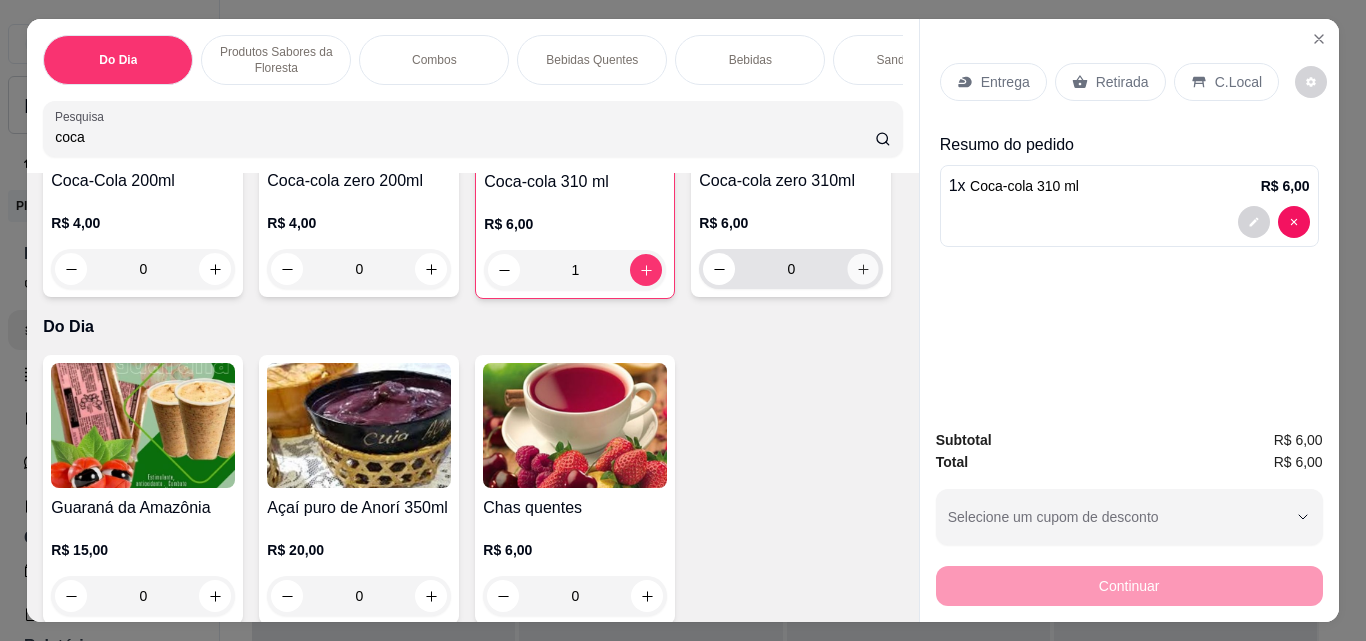 click 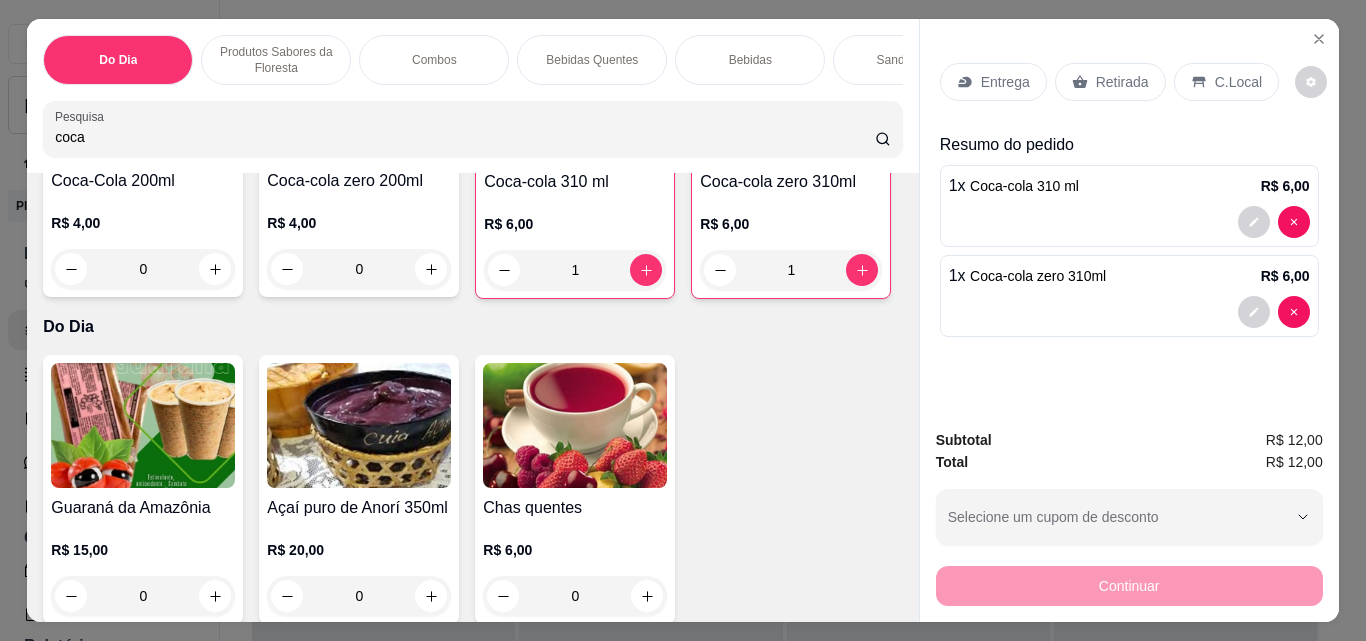 click on "Retirada" at bounding box center [1122, 82] 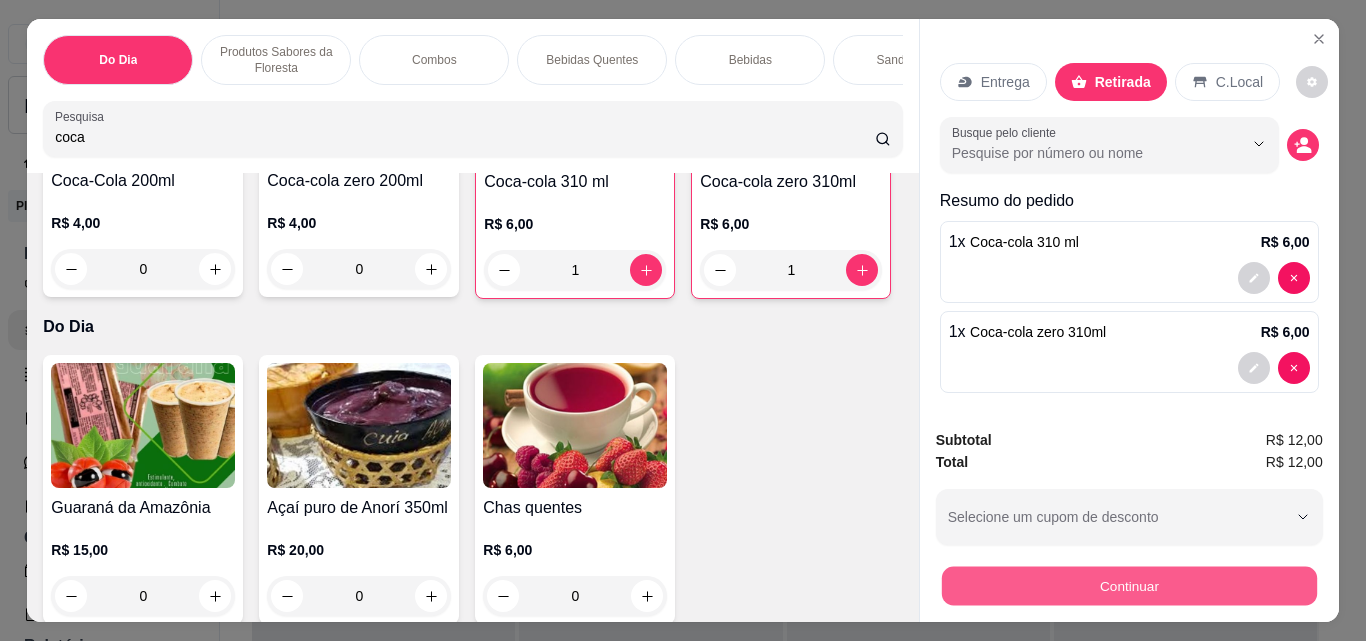 click on "Continuar" at bounding box center [1128, 585] 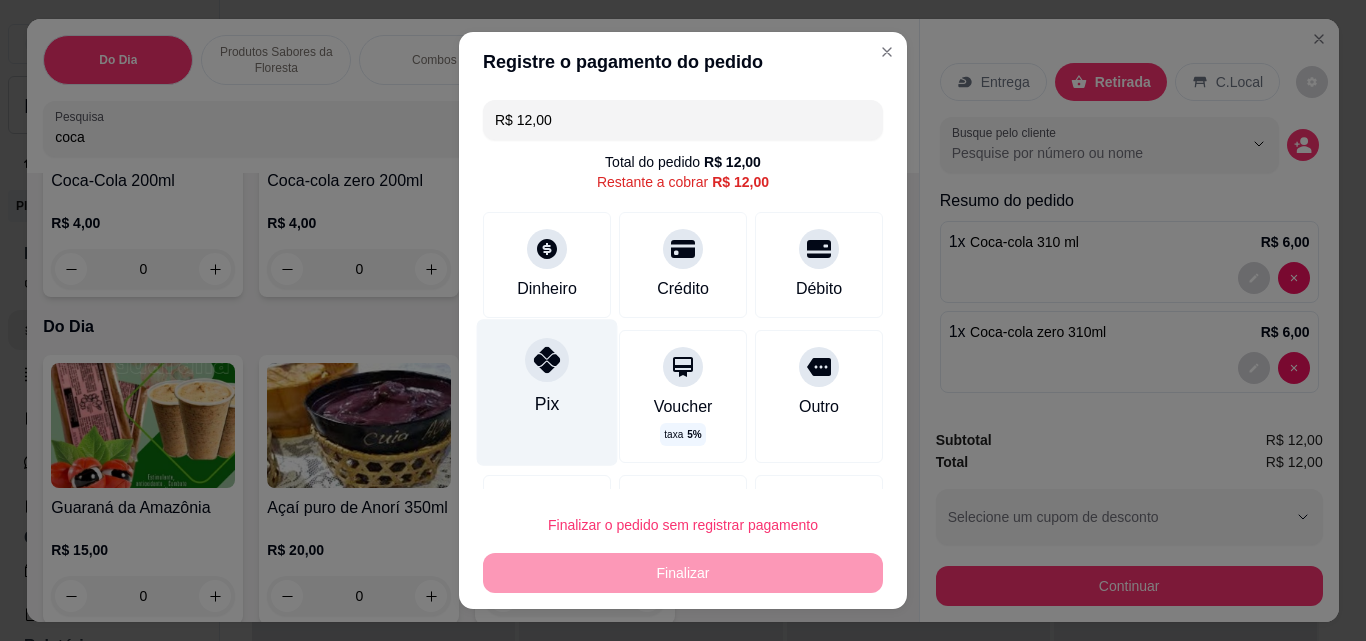 click on "Pix" at bounding box center (547, 392) 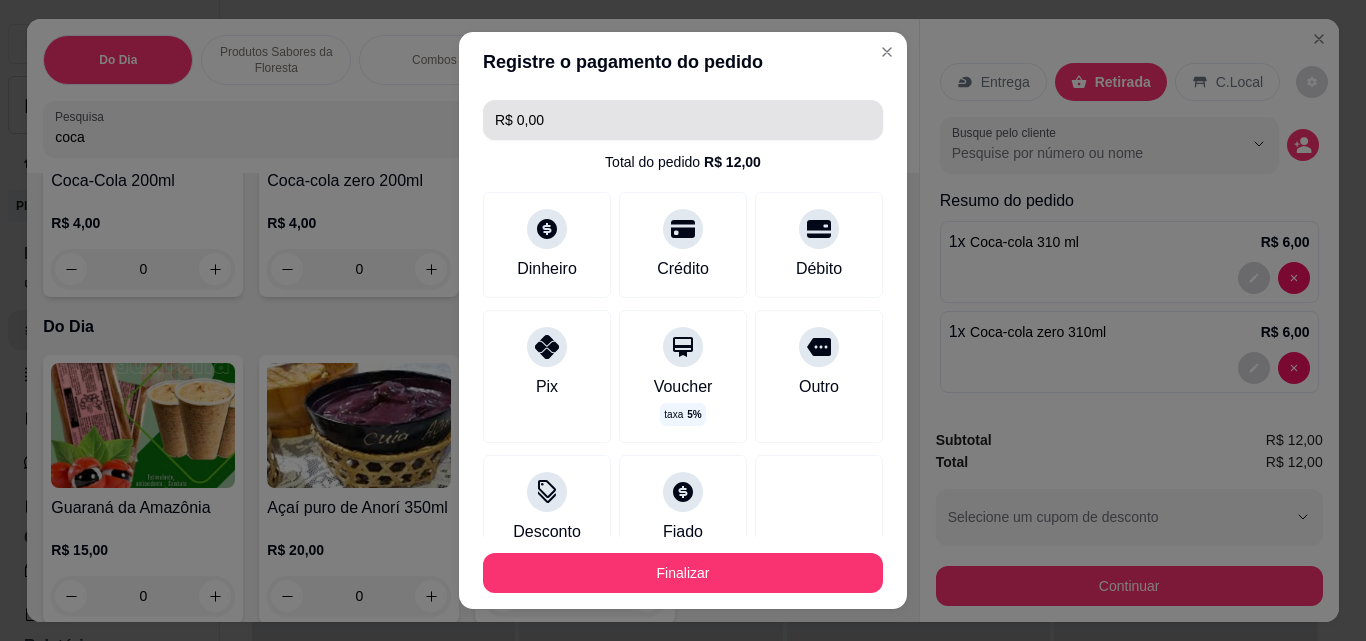 click on "R$ 0,00" at bounding box center (683, 120) 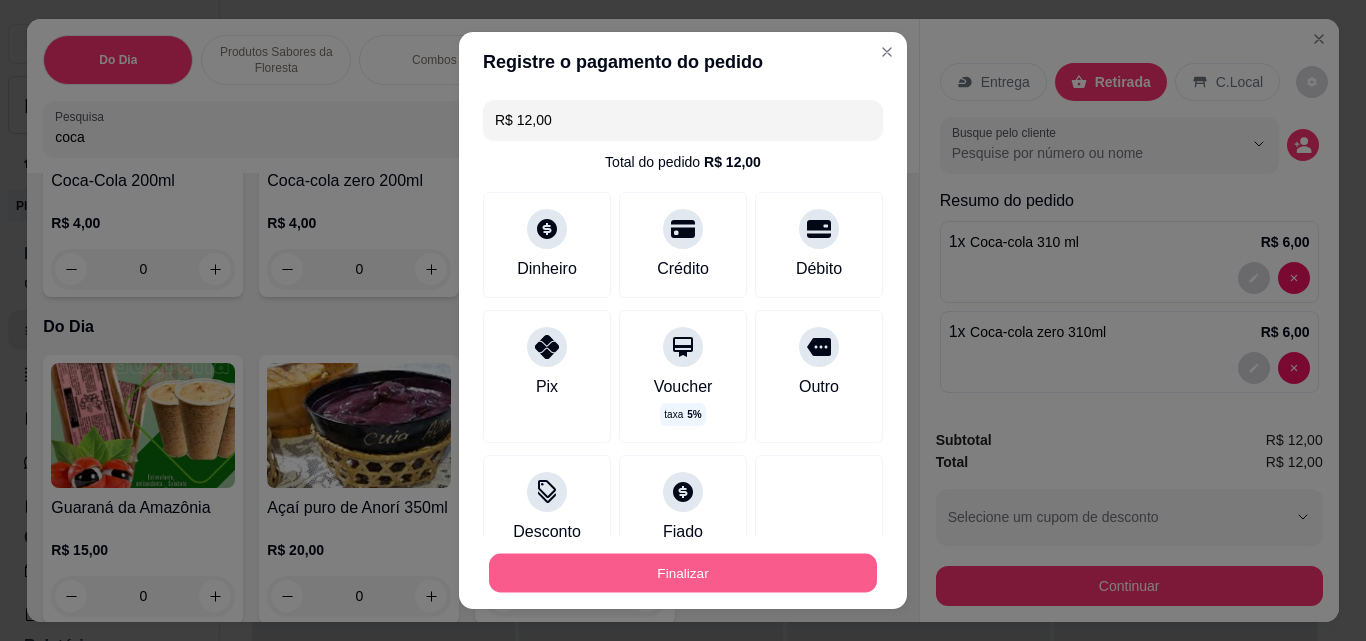 click on "Finalizar" at bounding box center [683, 573] 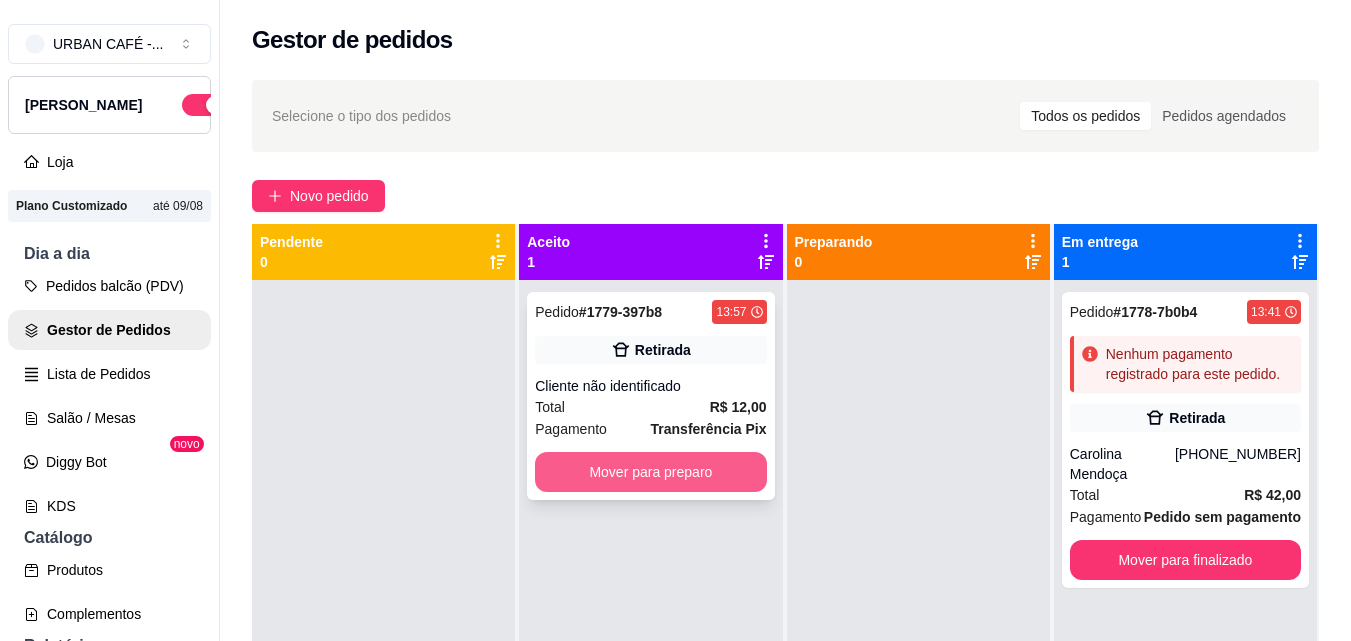 drag, startPoint x: 659, startPoint y: 449, endPoint x: 667, endPoint y: 458, distance: 12.0415945 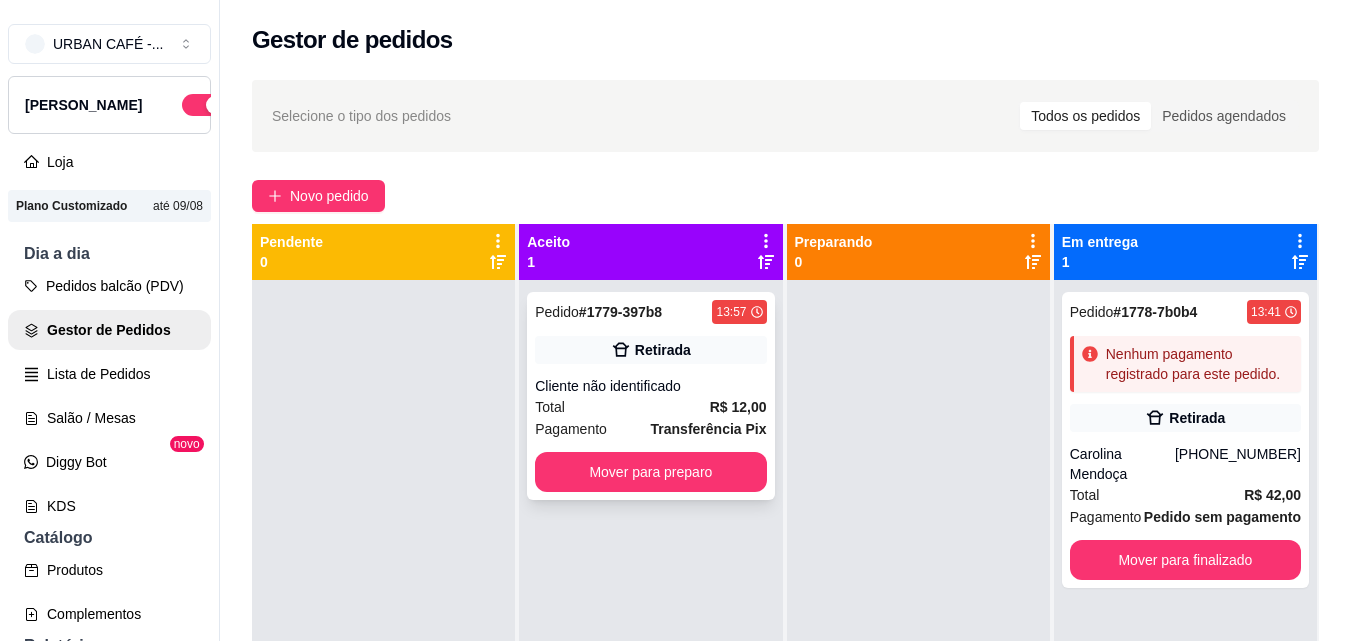 click on "Transferência Pix   R$ 12,00" at bounding box center [683, 448] 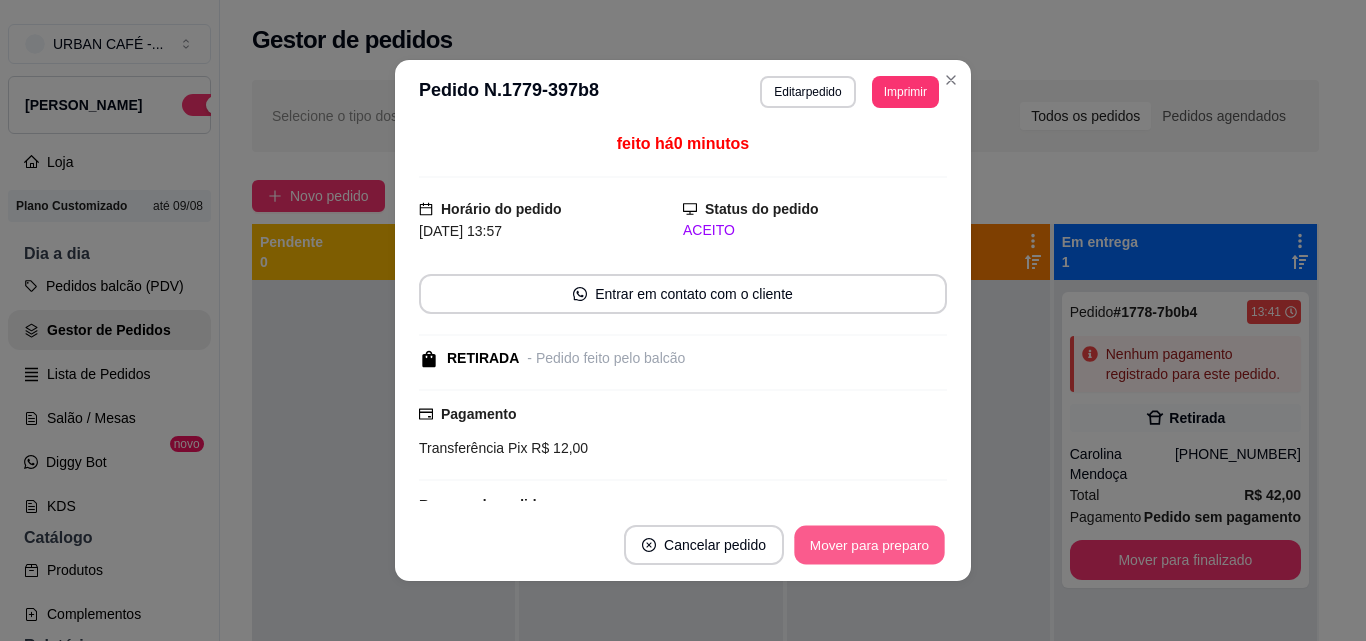 click on "Mover para preparo" at bounding box center [869, 545] 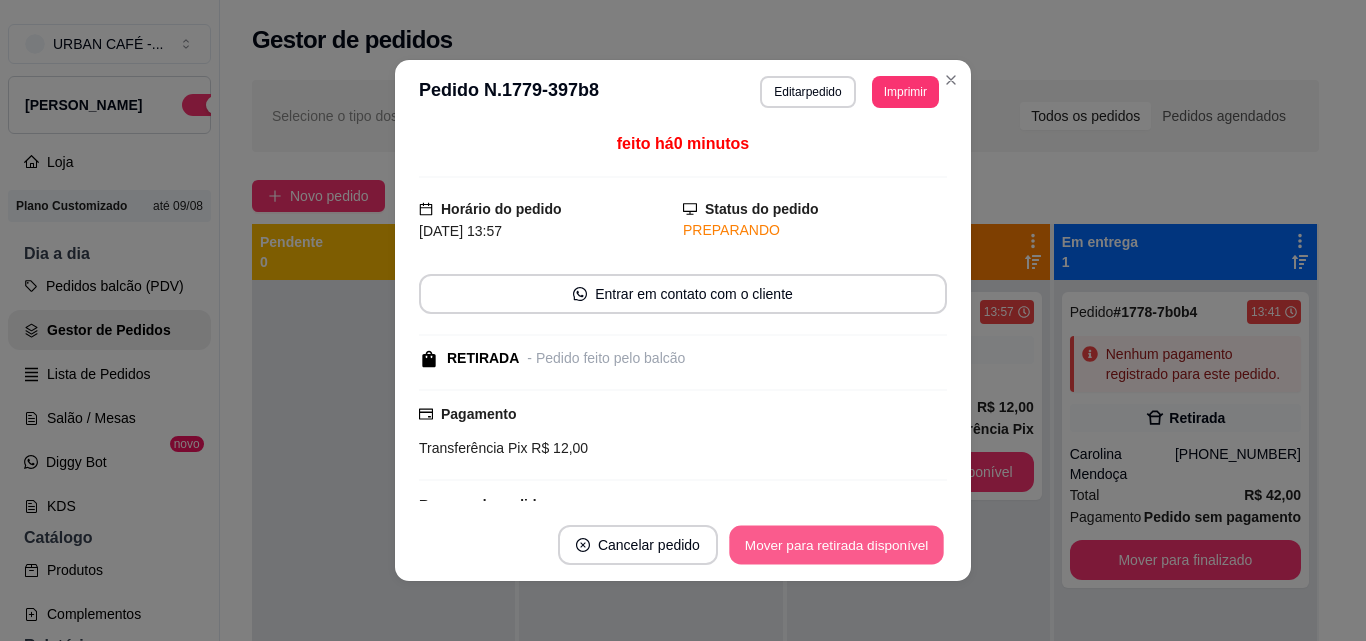 click on "Mover para retirada disponível" at bounding box center [836, 545] 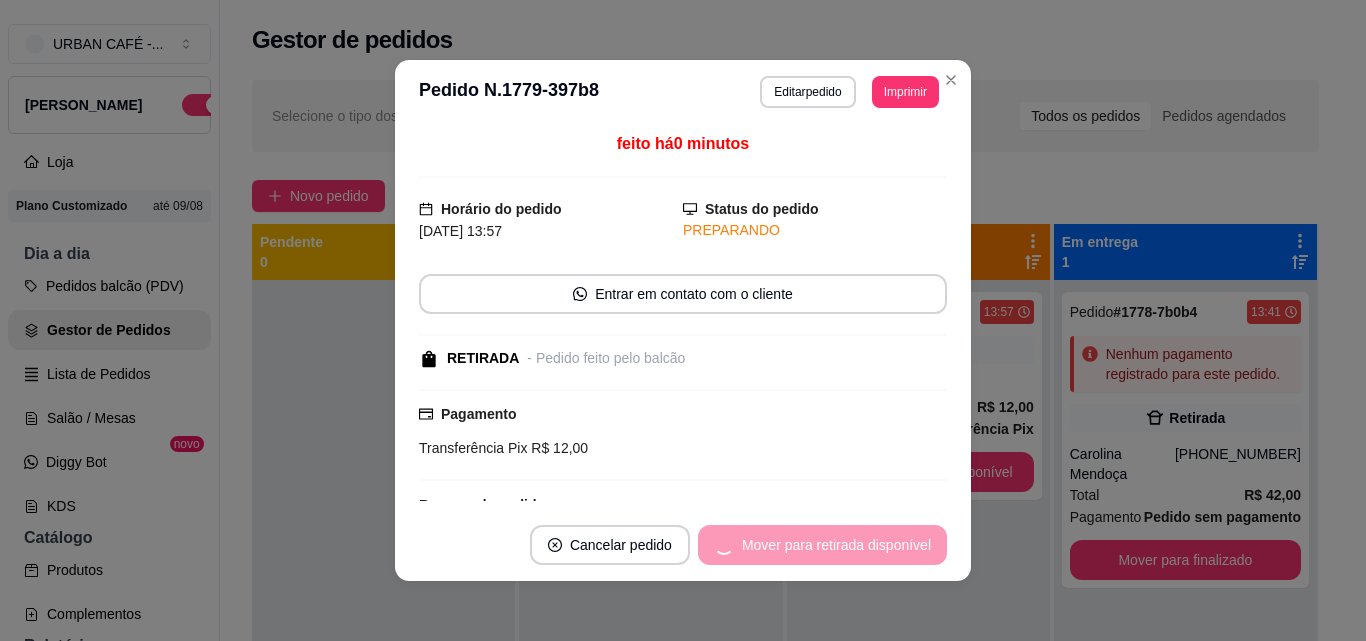 click on "Mover para retirada disponível" at bounding box center (822, 545) 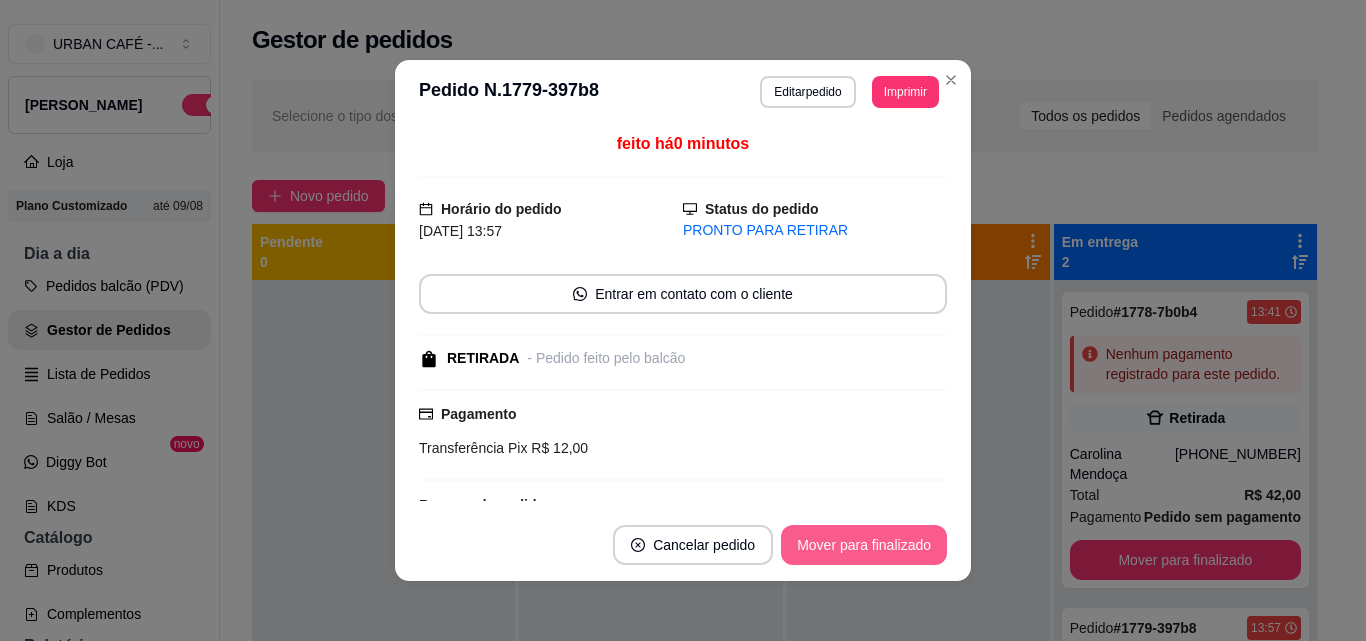 click on "Mover para finalizado" at bounding box center [864, 545] 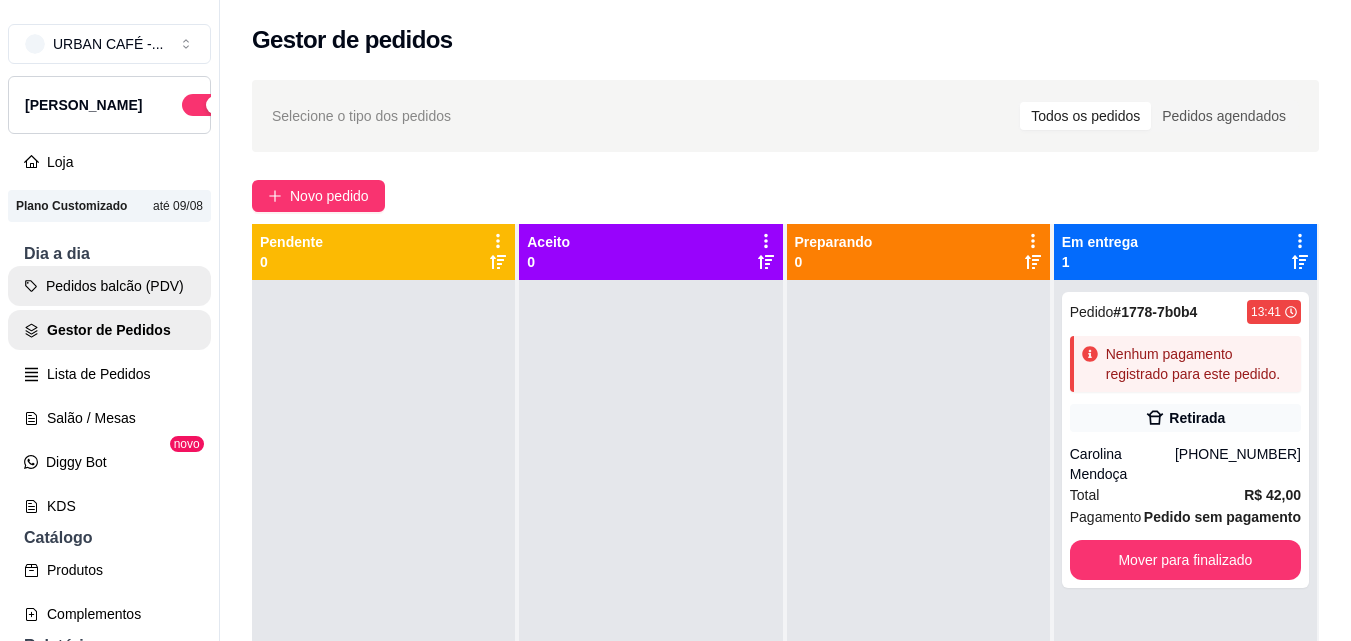 click on "Pedidos balcão (PDV)" at bounding box center [109, 286] 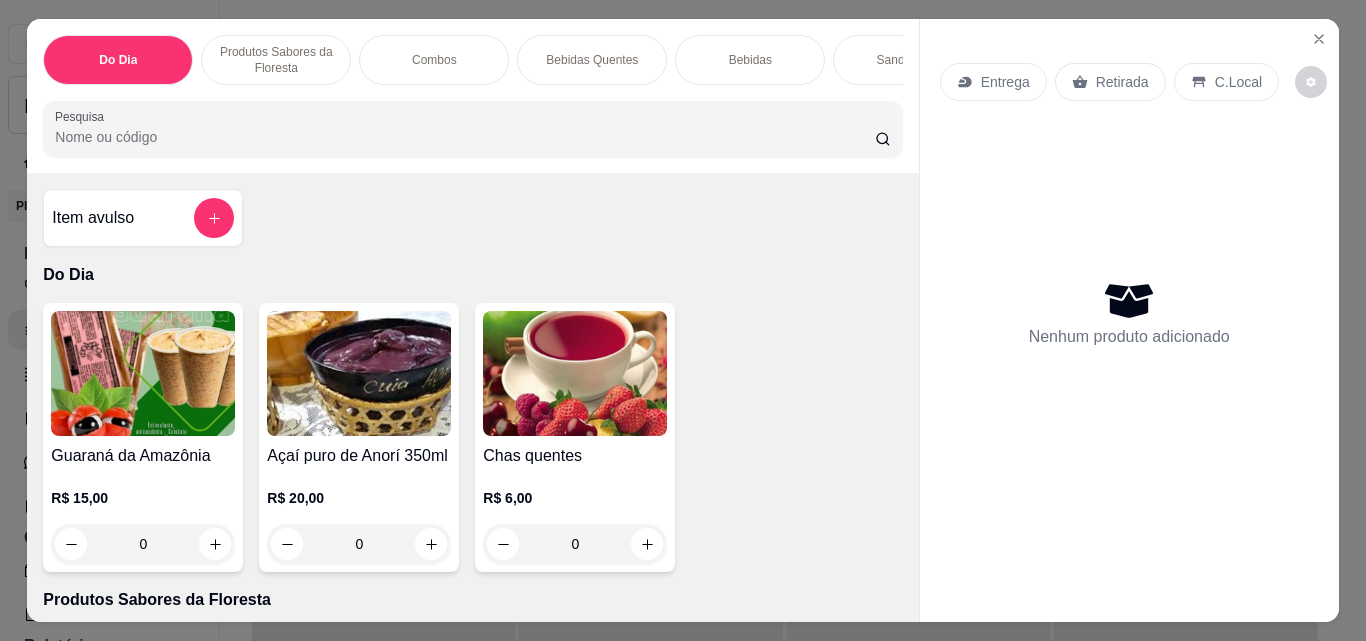 click on "Pesquisa" at bounding box center [465, 137] 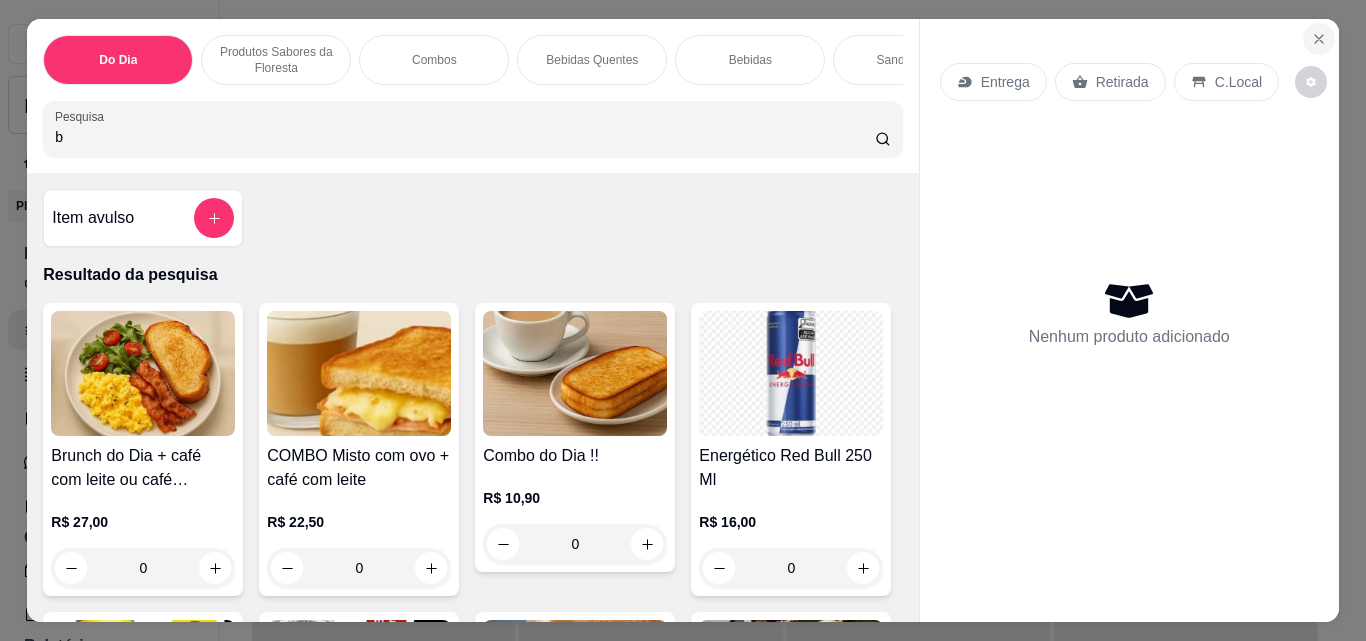 click 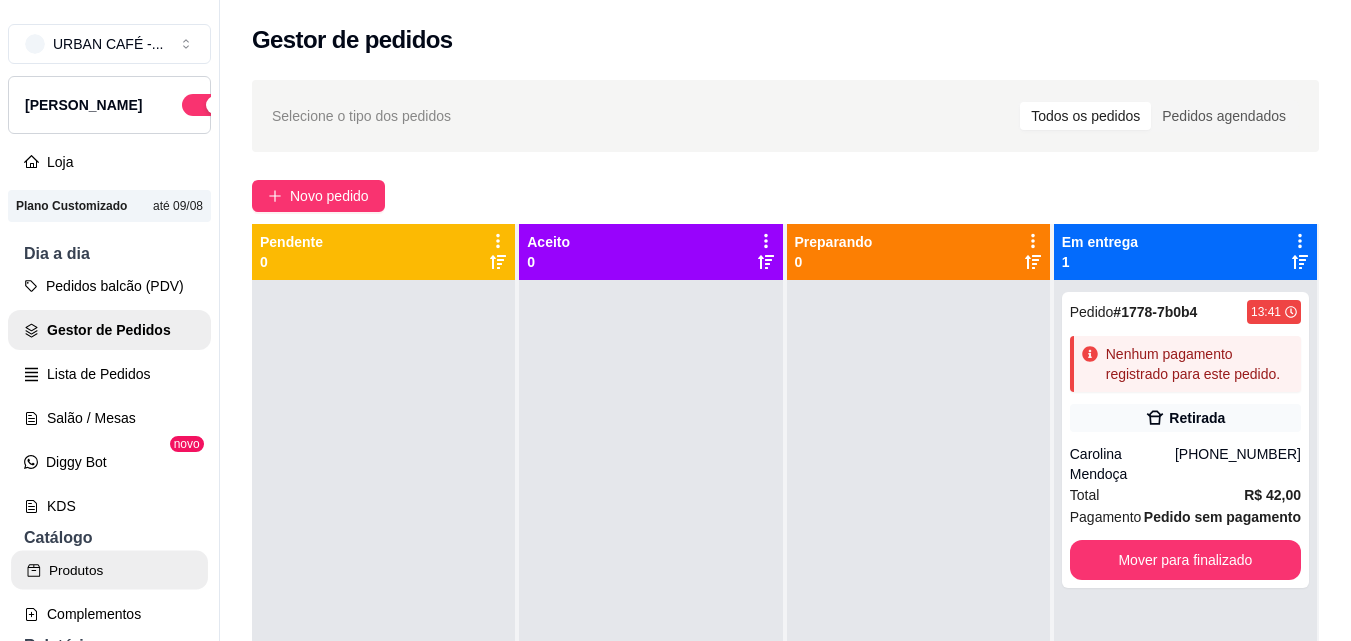 click on "Produtos" at bounding box center (109, 570) 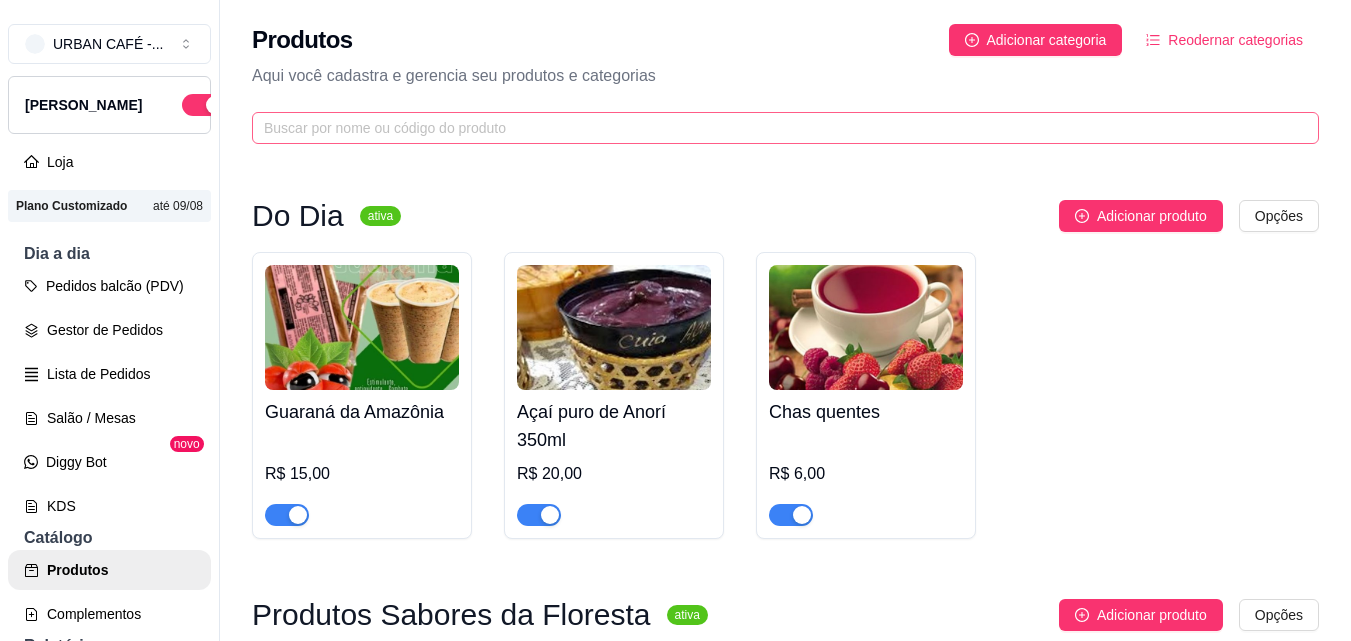 click at bounding box center (785, 128) 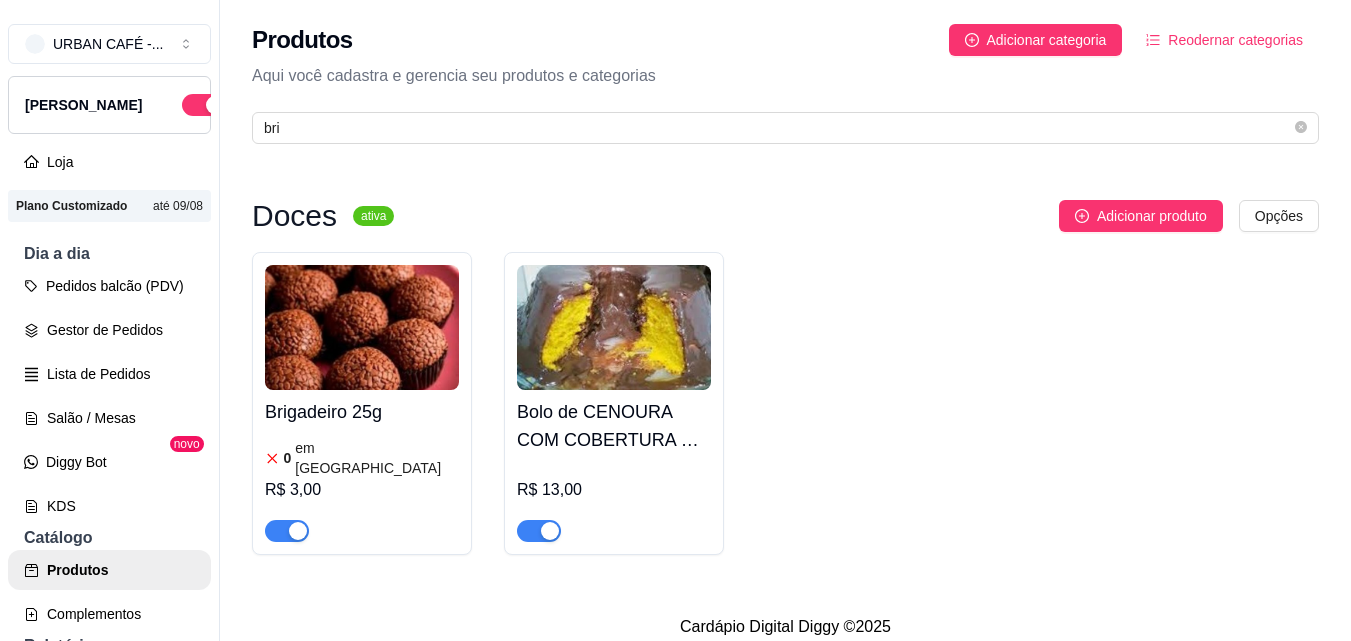click at bounding box center (362, 327) 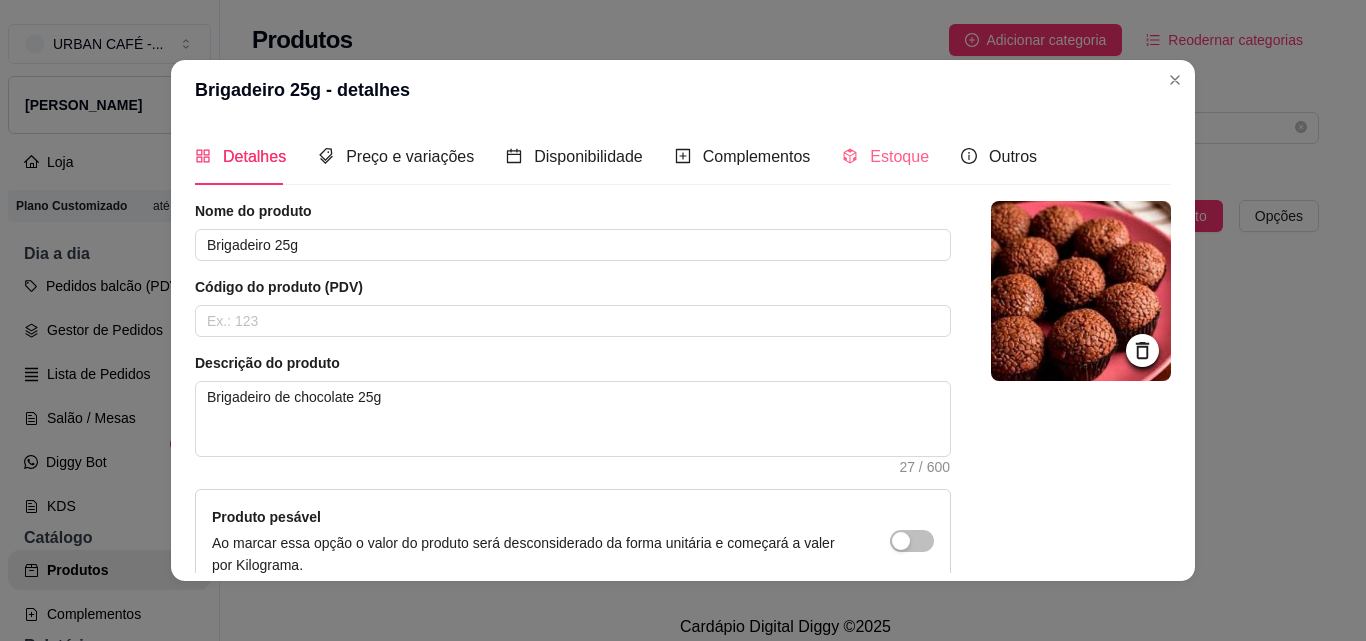 click on "Estoque" at bounding box center (885, 156) 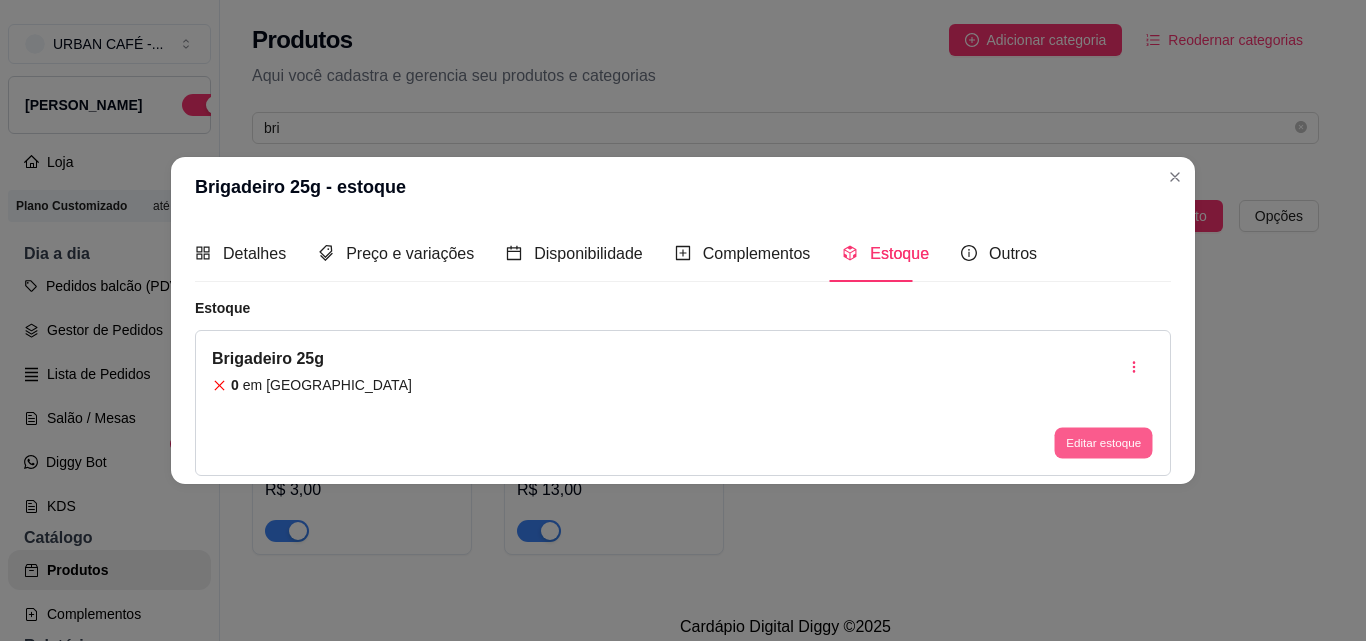 click on "Editar estoque" at bounding box center (1103, 443) 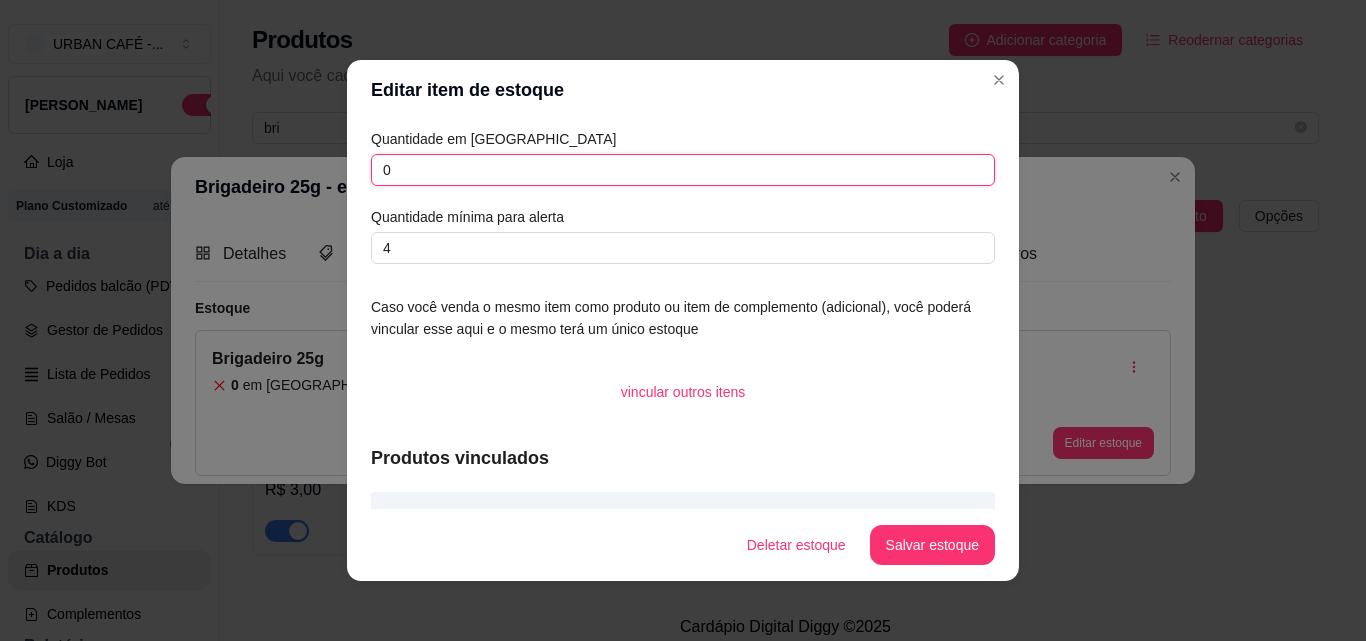 click on "0" at bounding box center (683, 170) 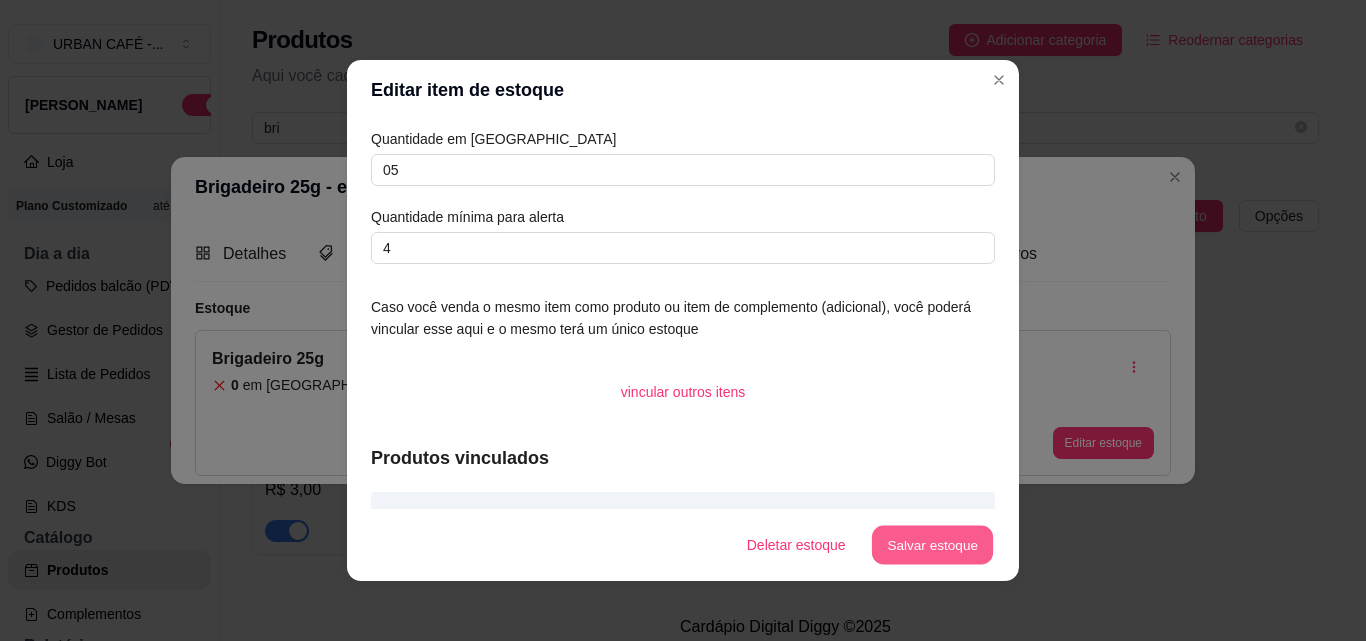click on "Salvar estoque" at bounding box center [932, 545] 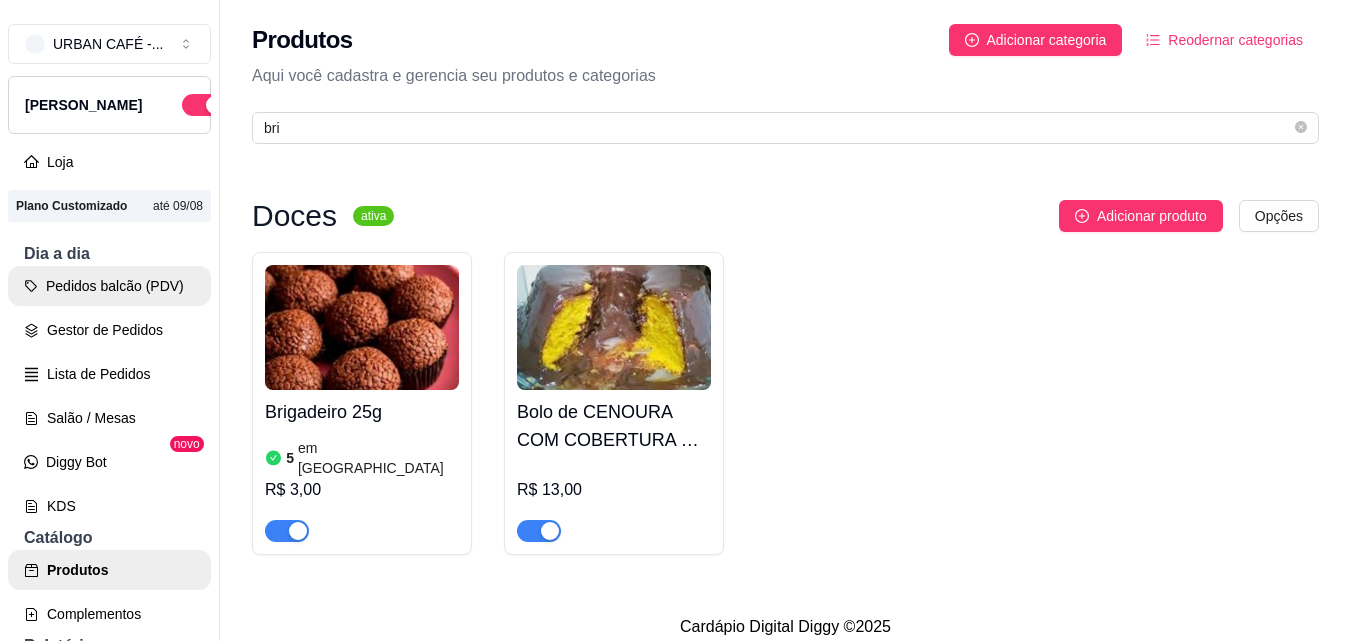 click on "Pedidos balcão (PDV)" at bounding box center [109, 286] 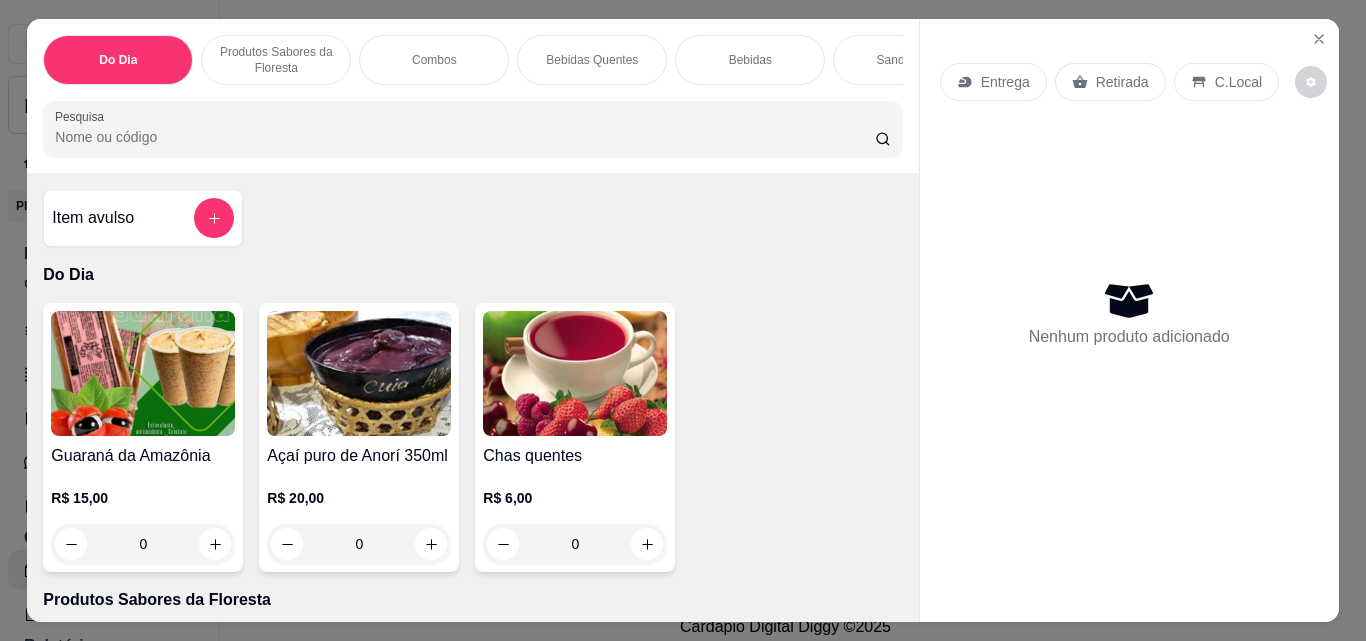 click on "Pesquisa" at bounding box center (465, 137) 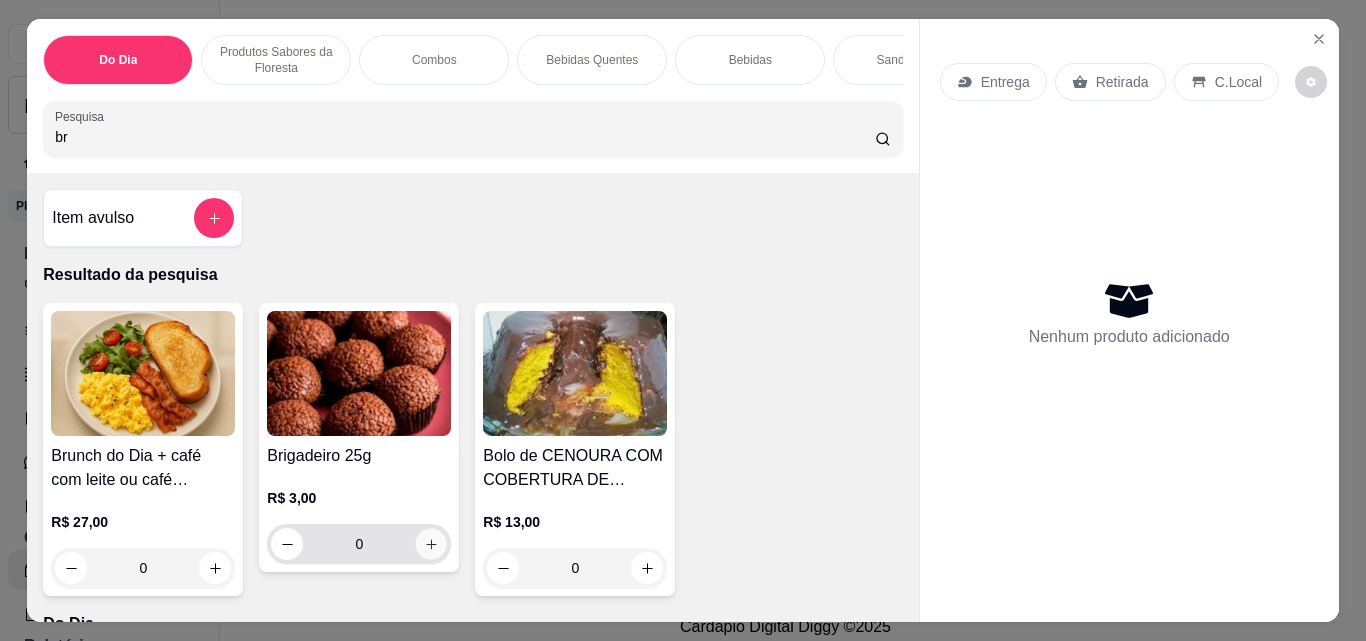 click 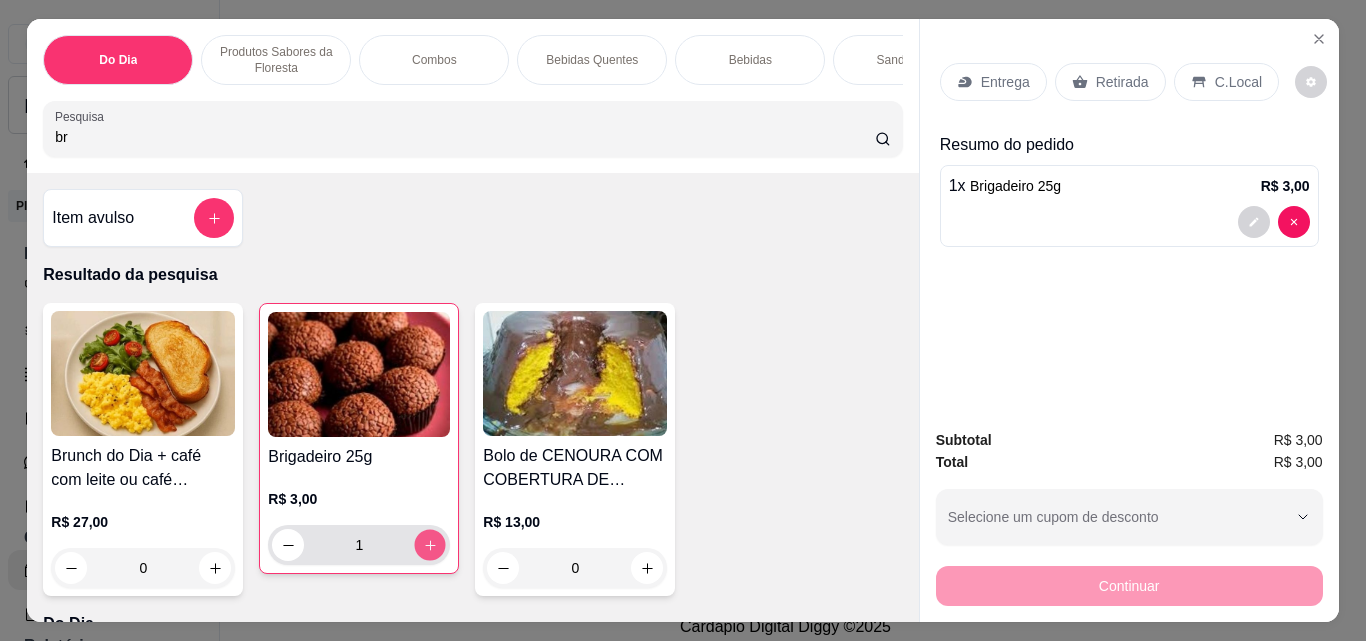 click at bounding box center [430, 545] 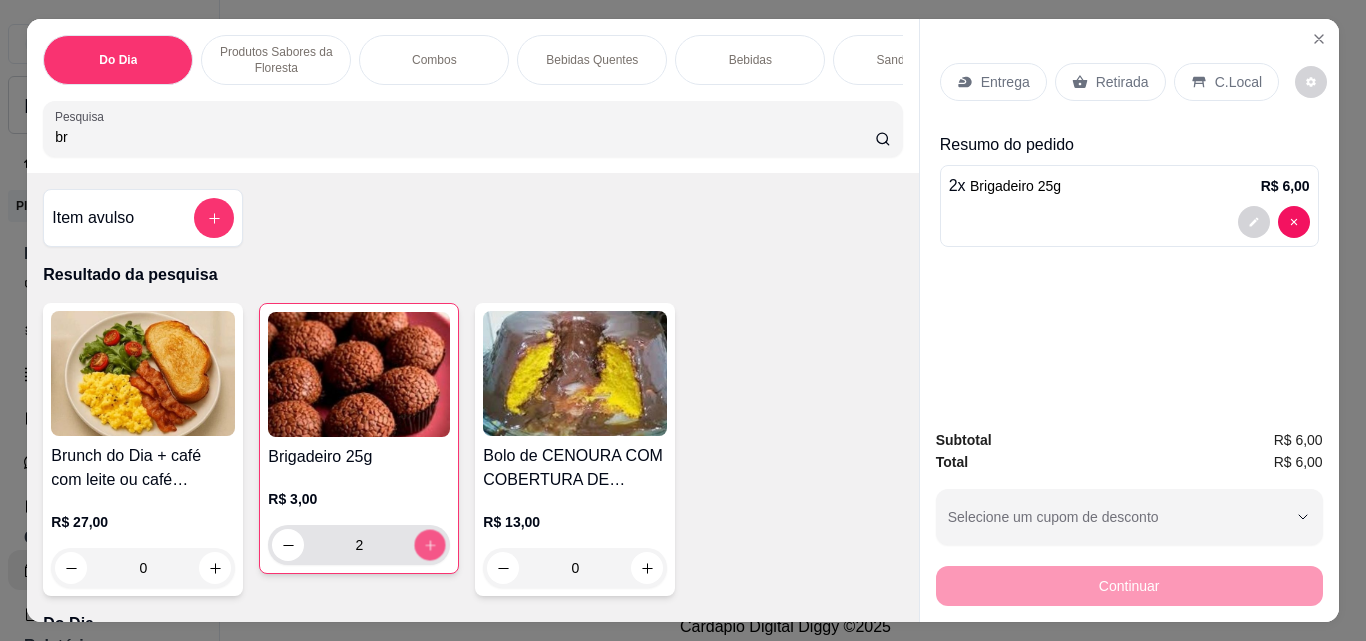click at bounding box center [430, 545] 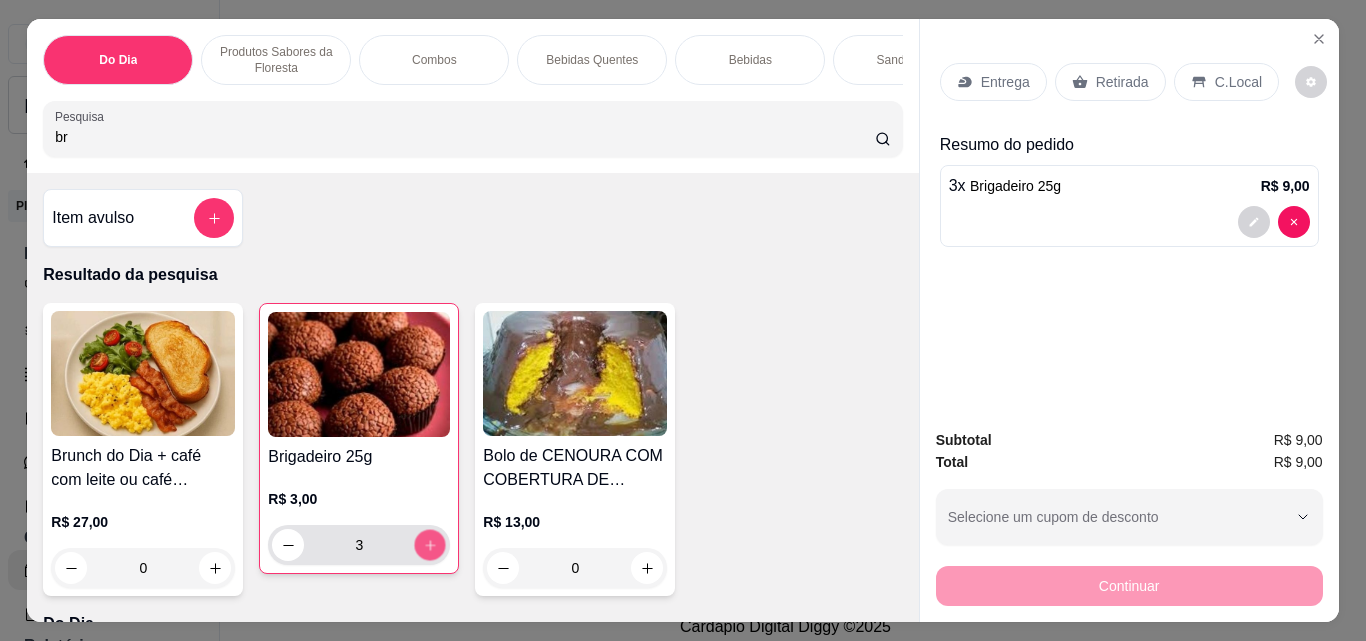 click at bounding box center (430, 545) 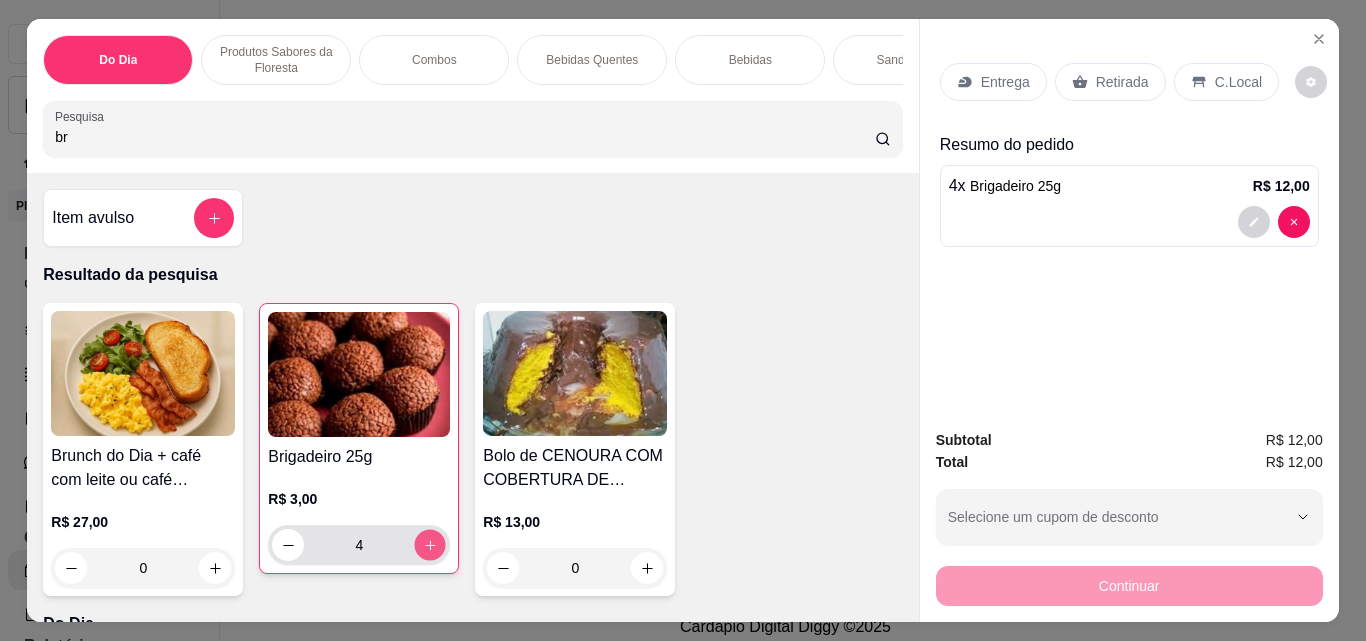 click at bounding box center (430, 545) 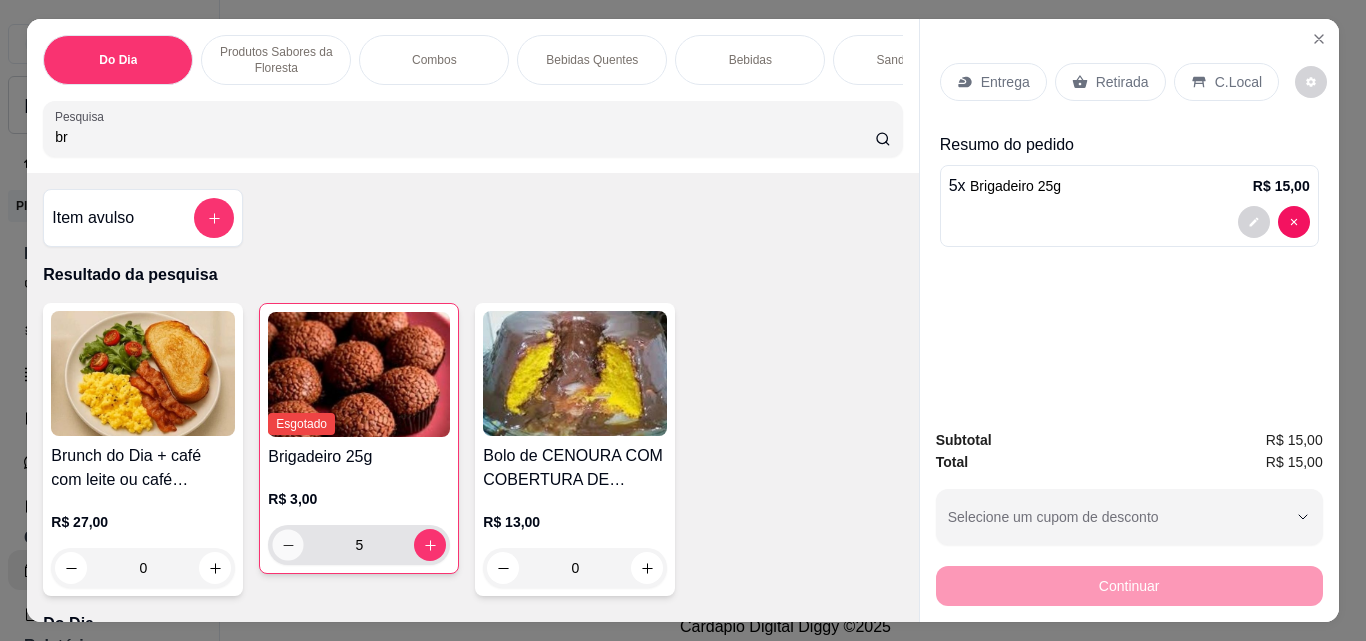 click at bounding box center (288, 545) 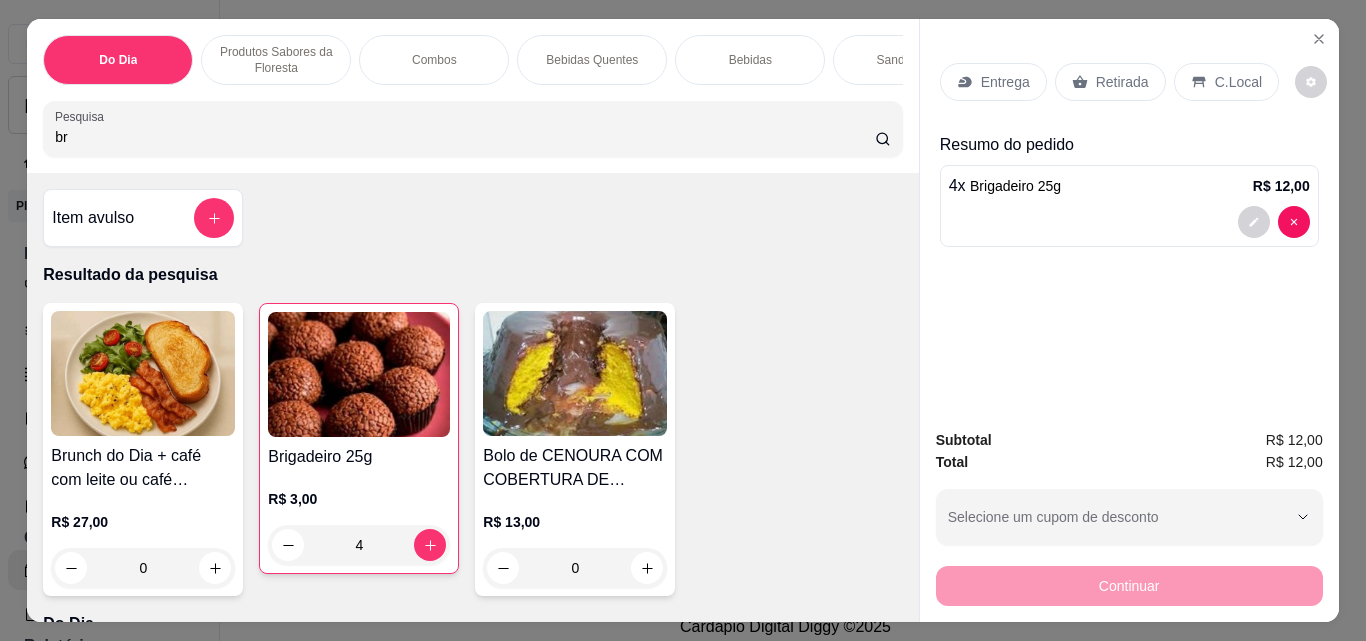 click 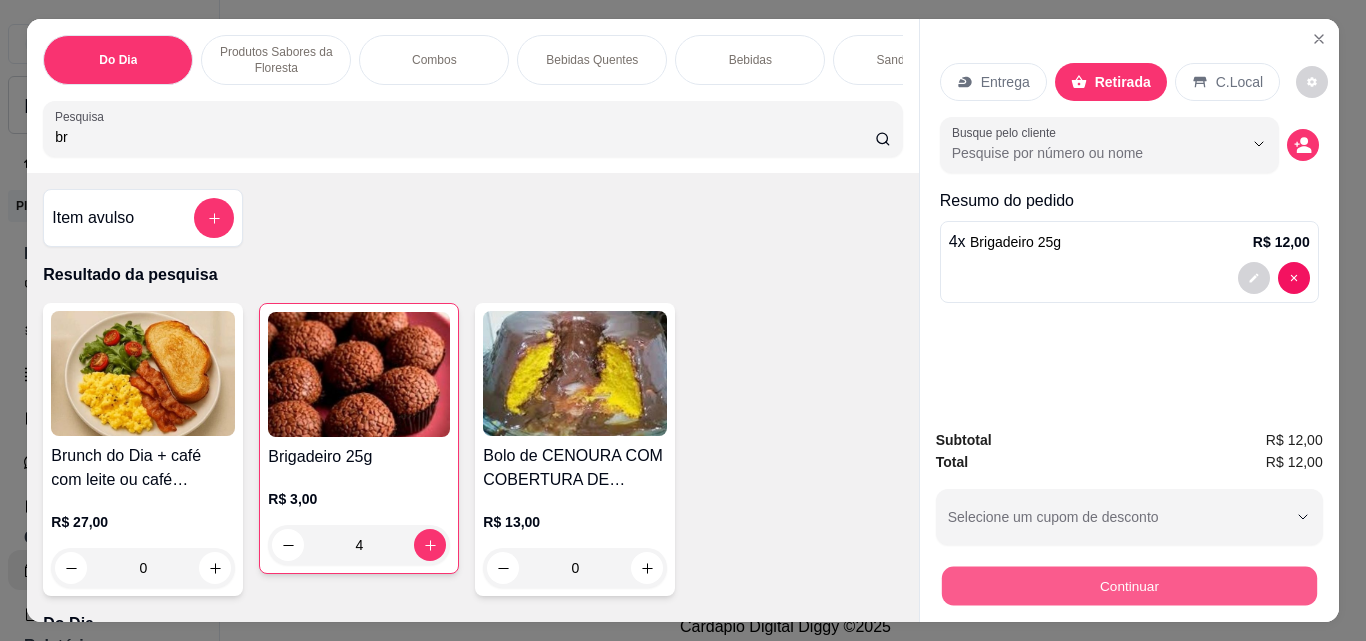 click on "Continuar" at bounding box center [1128, 585] 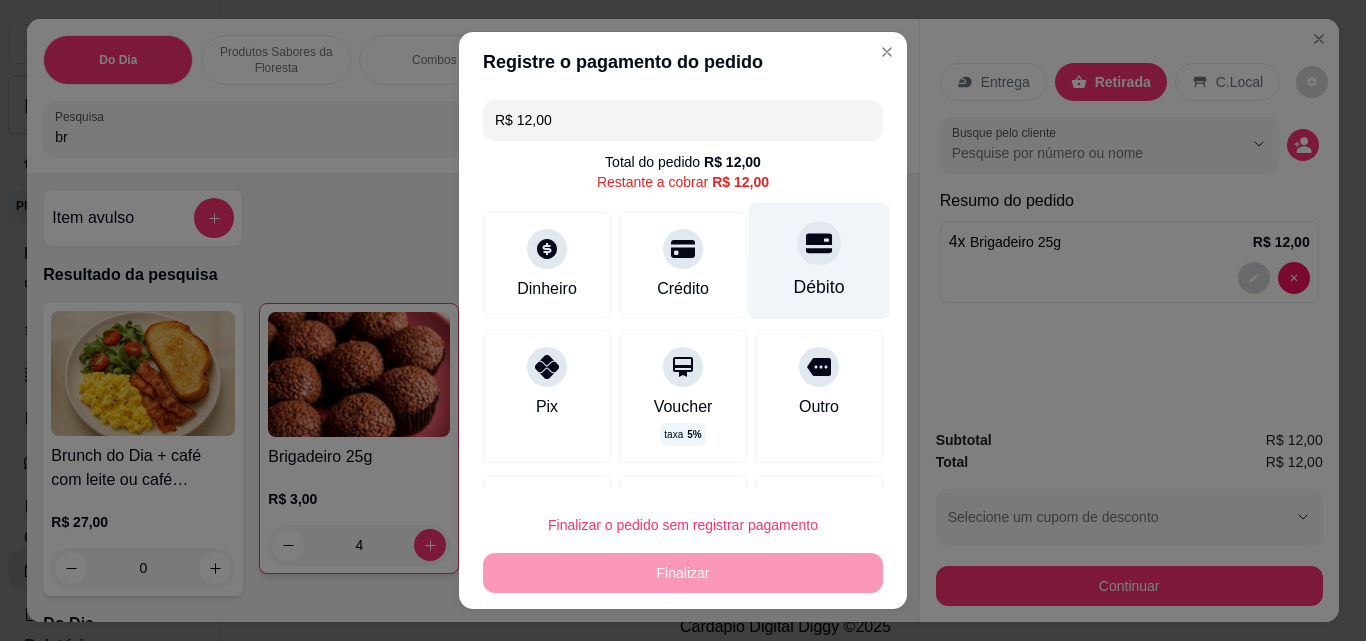 click on "Débito" at bounding box center (819, 261) 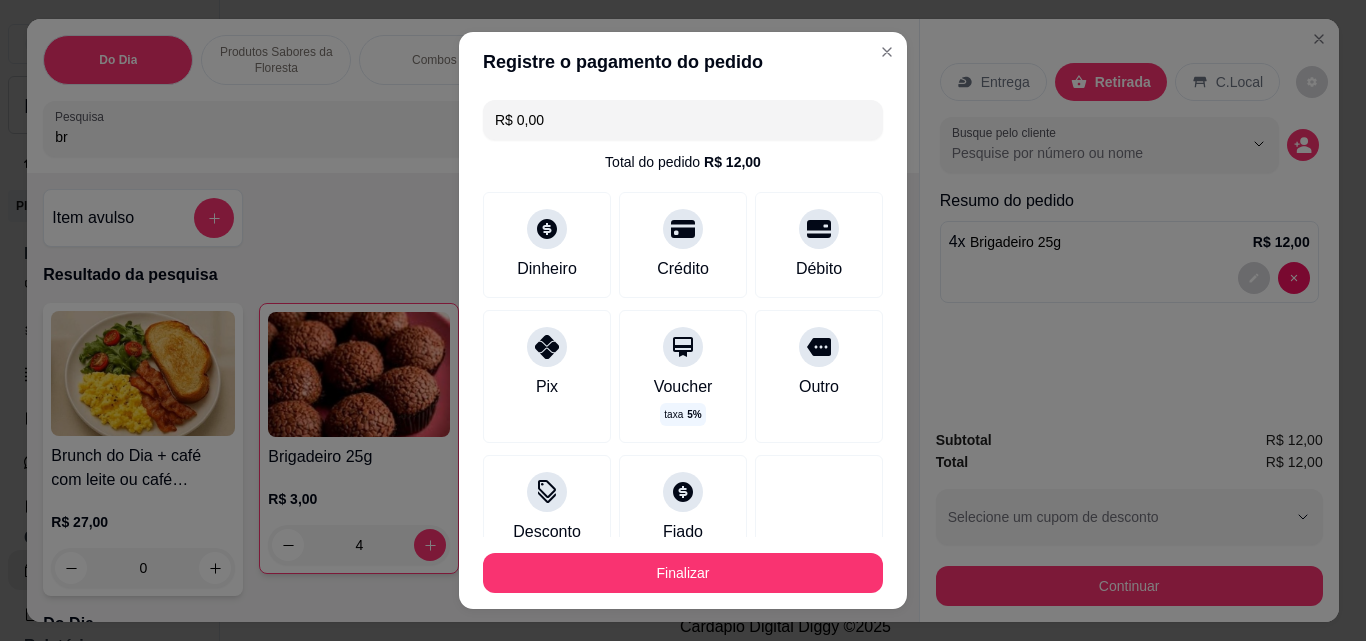 click on "R$ 0,00" at bounding box center [683, 120] 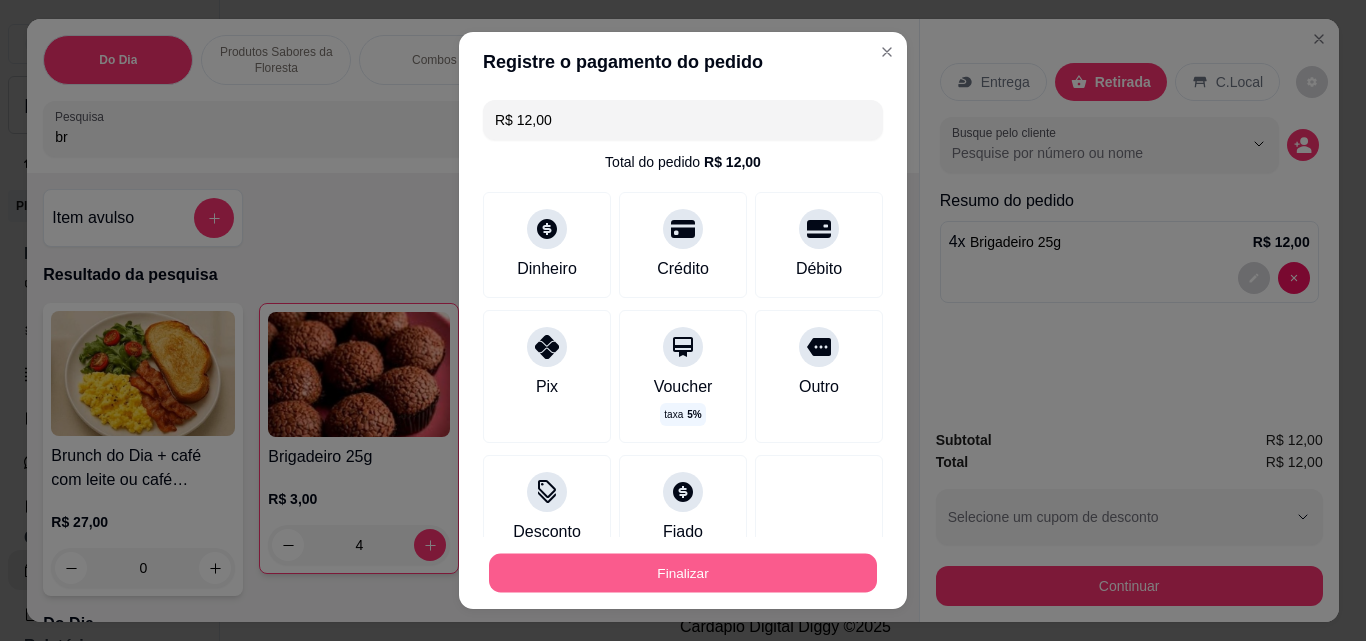 click on "Finalizar" at bounding box center (683, 573) 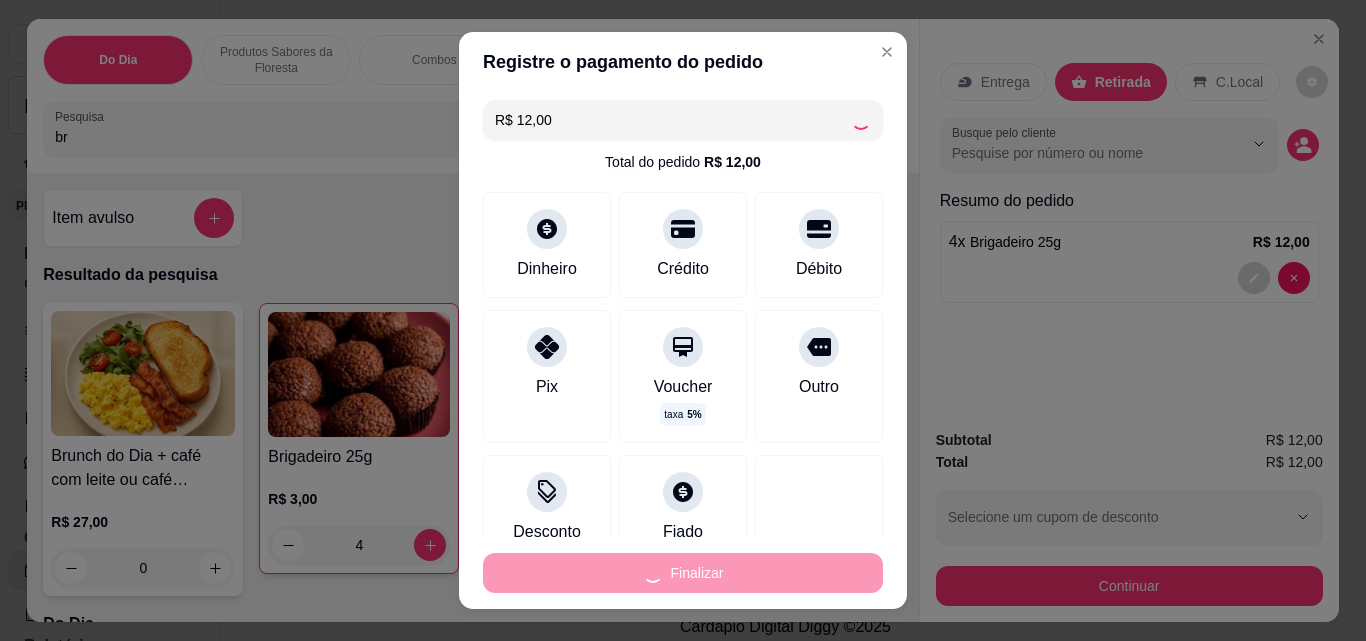 click on "Finalizar" at bounding box center [683, 573] 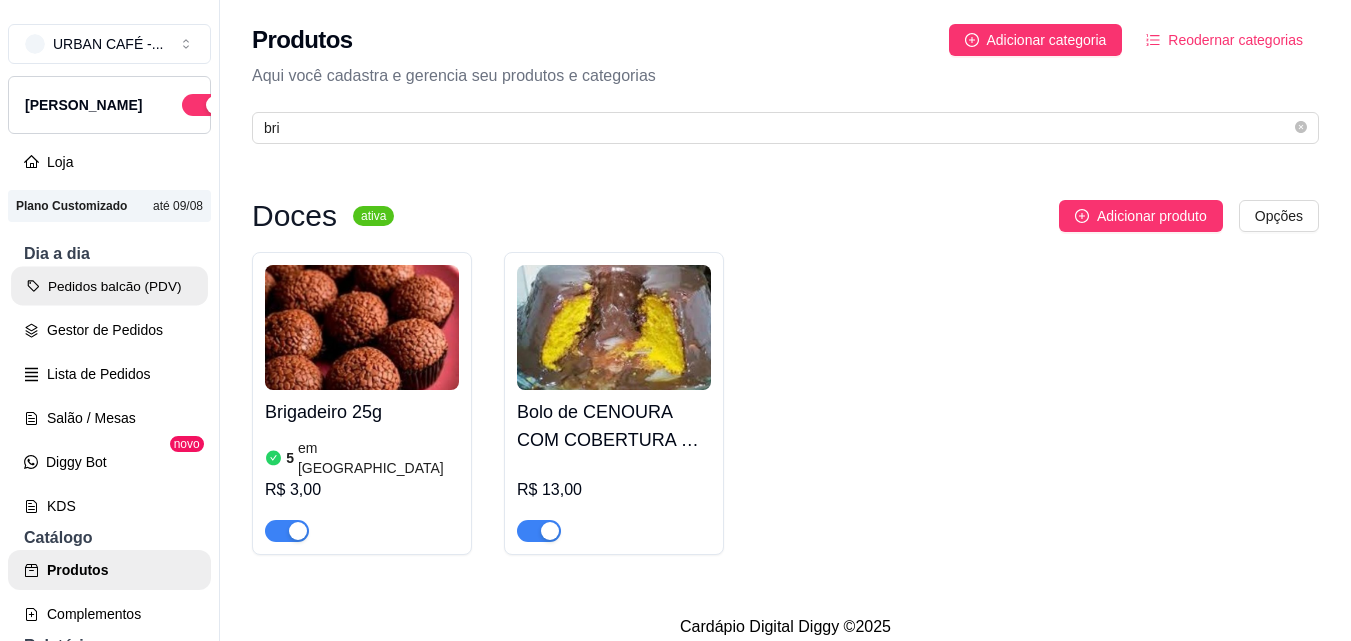 click on "Pedidos balcão (PDV)" at bounding box center (109, 286) 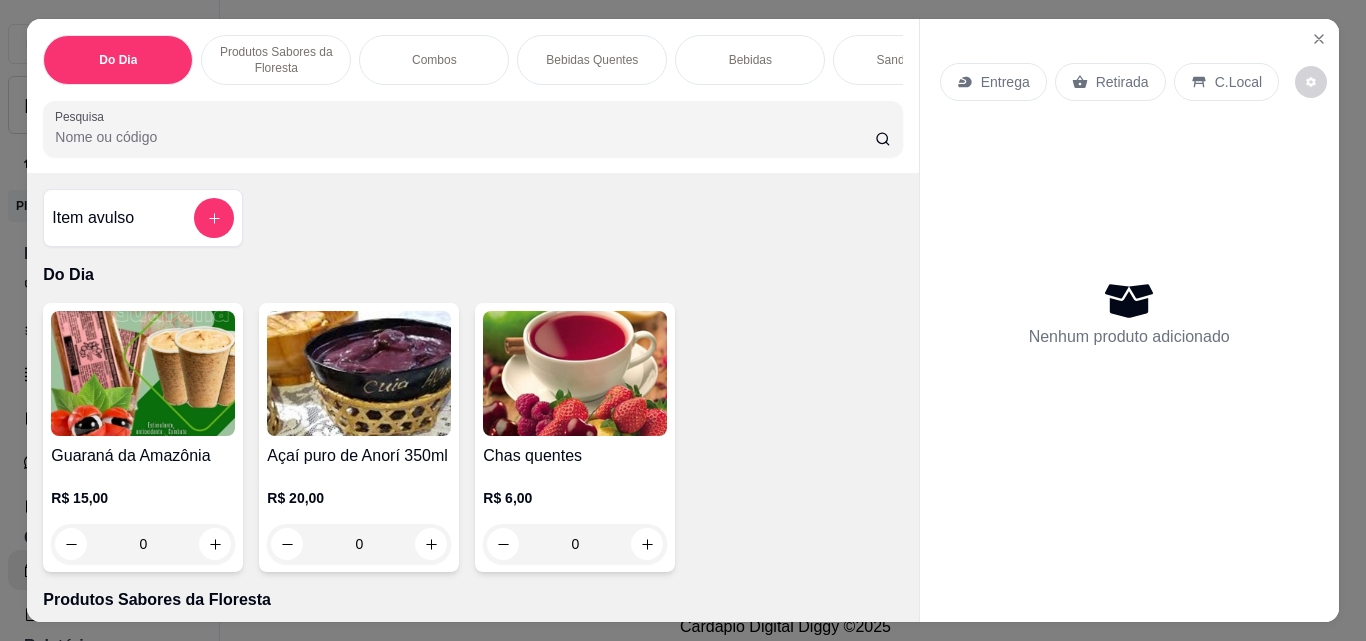 click on "Pesquisa" at bounding box center (465, 137) 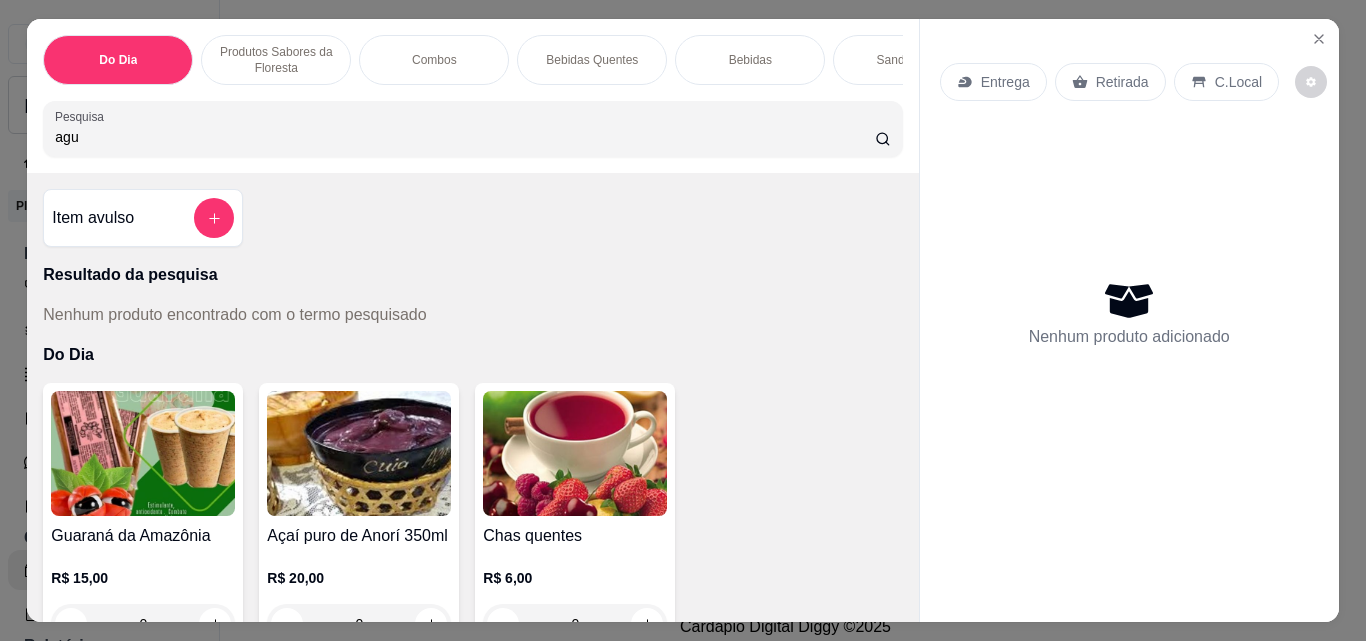 click on "agu" at bounding box center (465, 137) 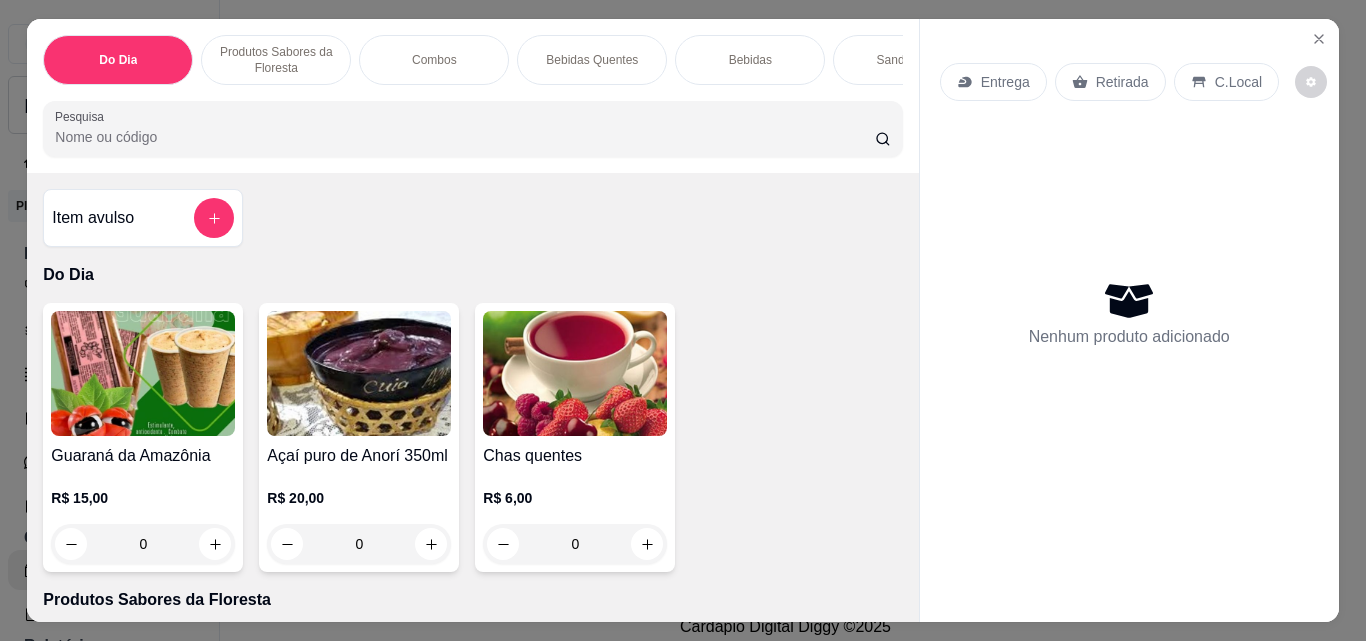 click on "Bebidas" at bounding box center [750, 60] 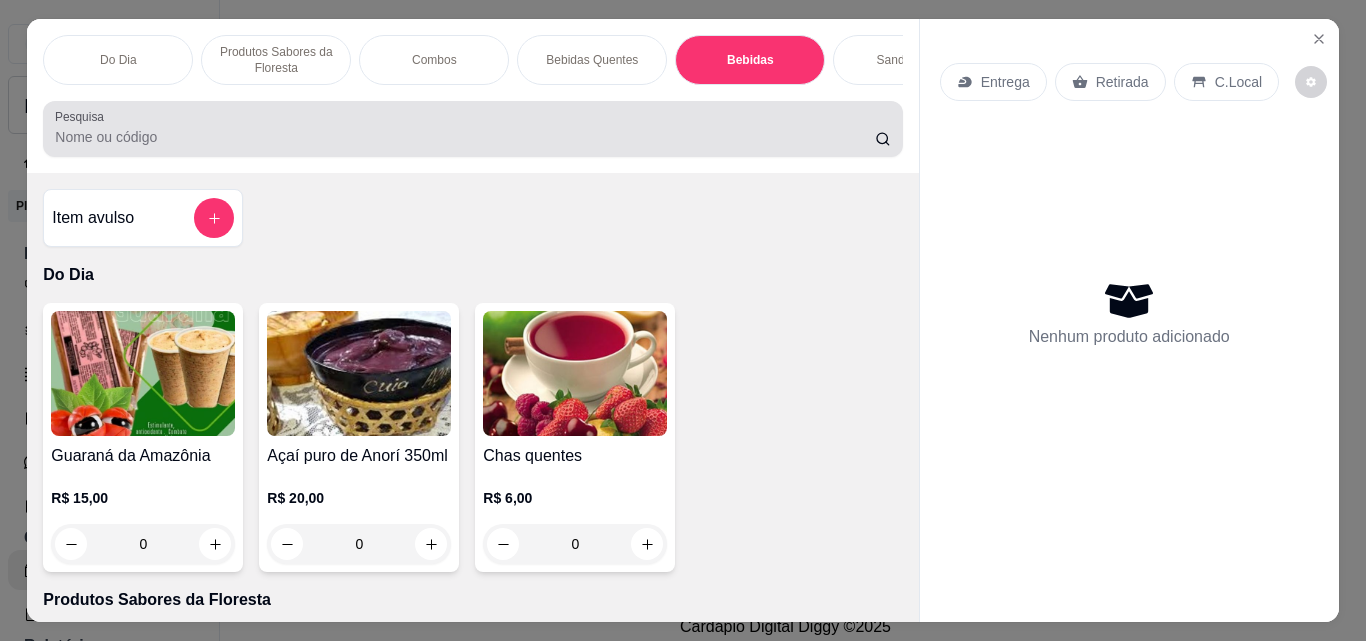 scroll, scrollTop: 2951, scrollLeft: 0, axis: vertical 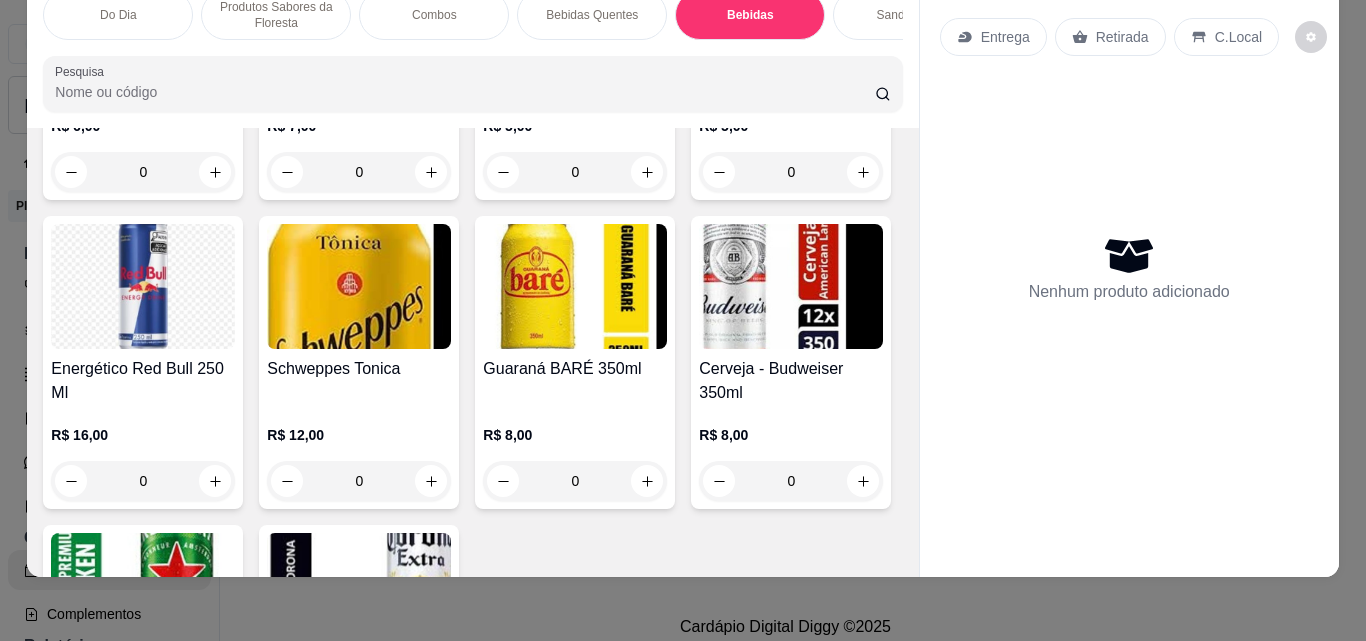 click at bounding box center [359, -23] 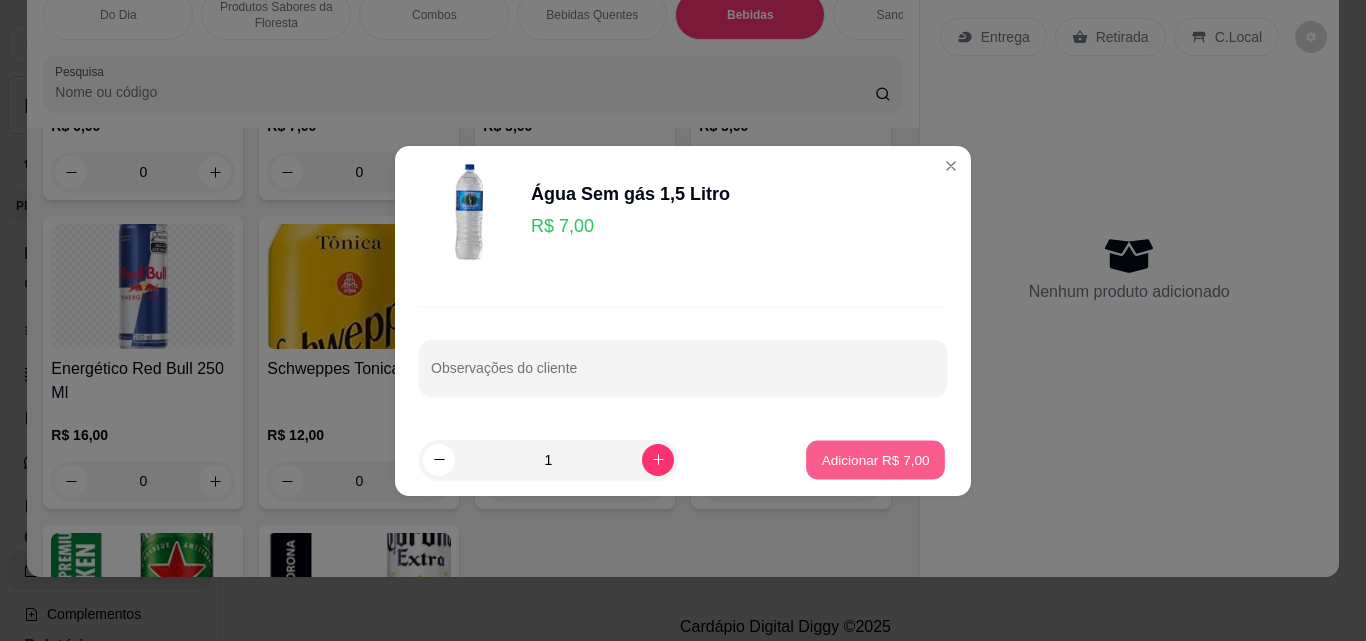 click on "Adicionar   R$ 7,00" at bounding box center [875, 459] 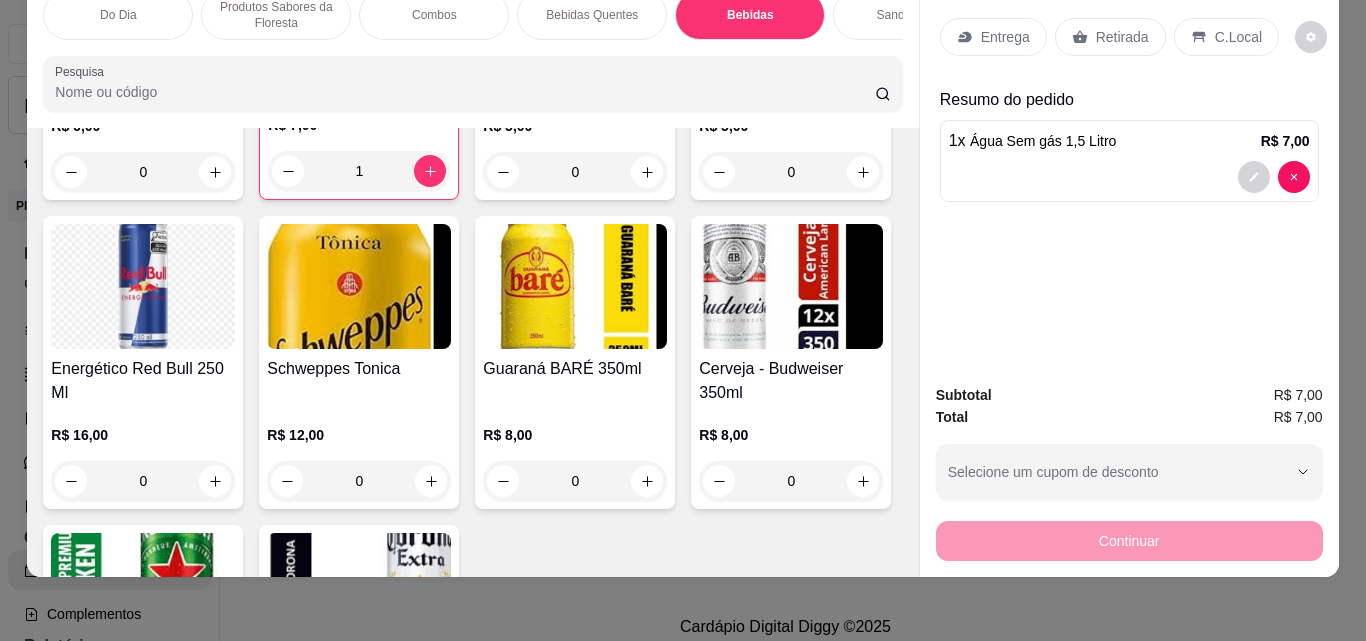 click on "Retirada" at bounding box center [1122, 37] 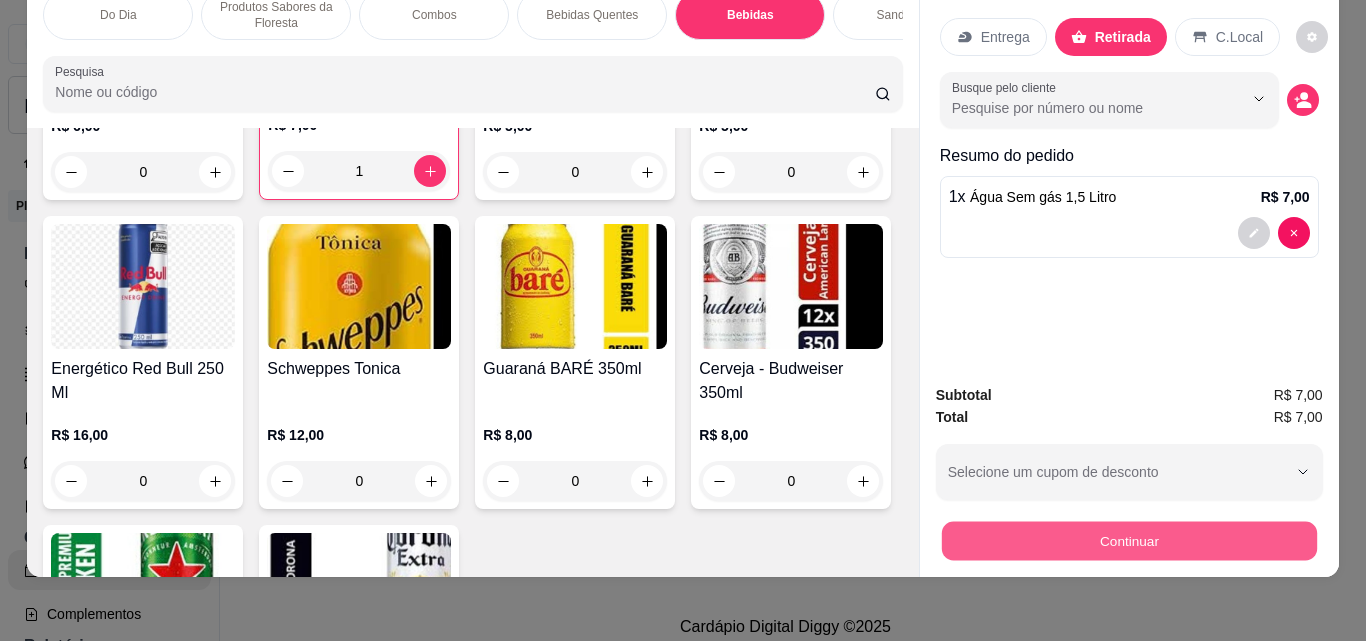 click on "Continuar" at bounding box center (1128, 540) 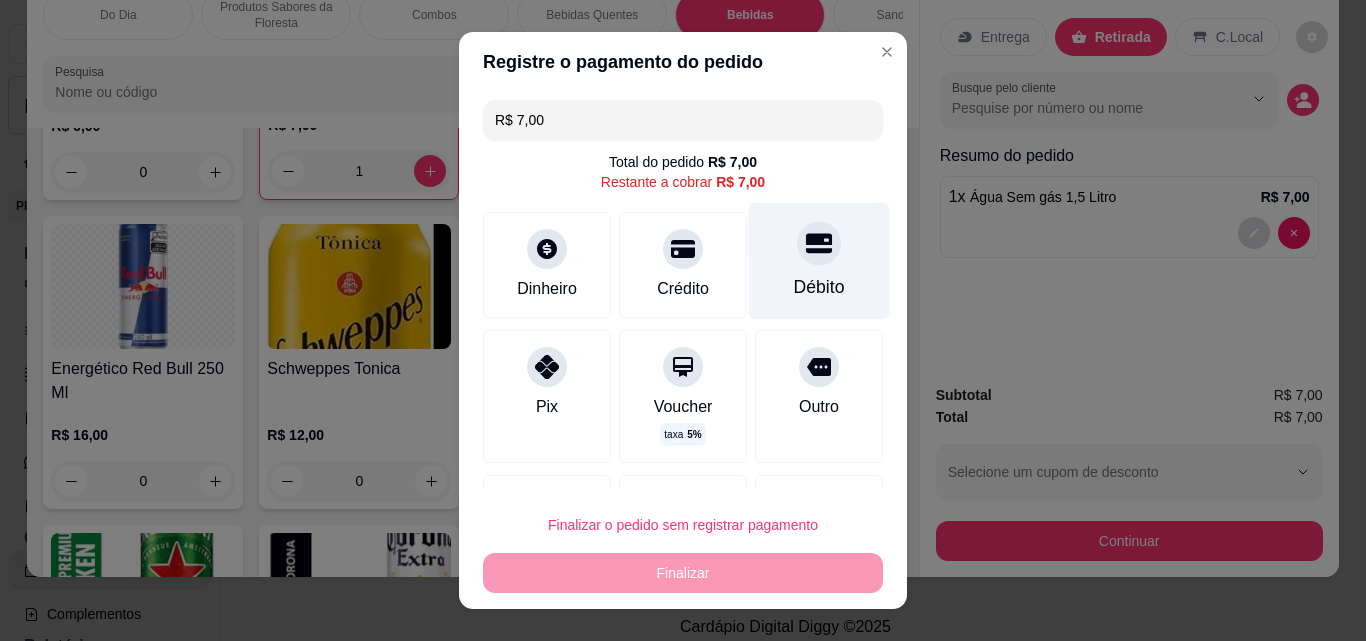 click 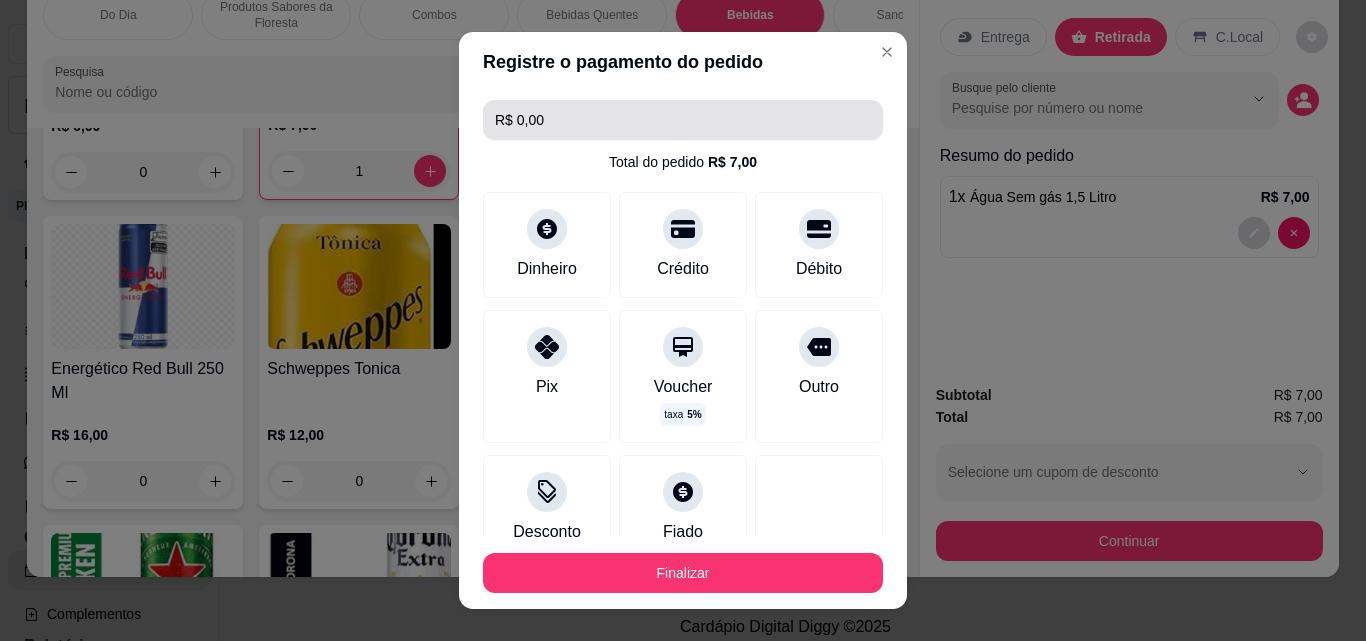 click on "R$ 0,00" at bounding box center (683, 120) 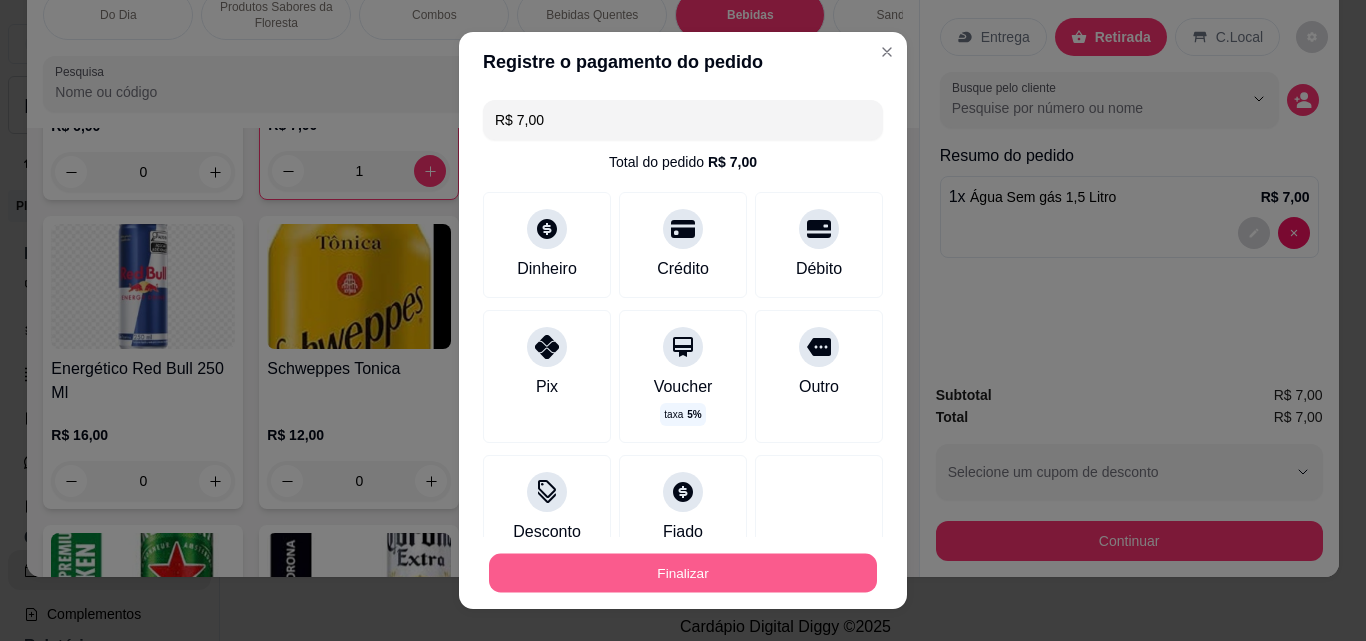 click on "Finalizar" at bounding box center [683, 573] 